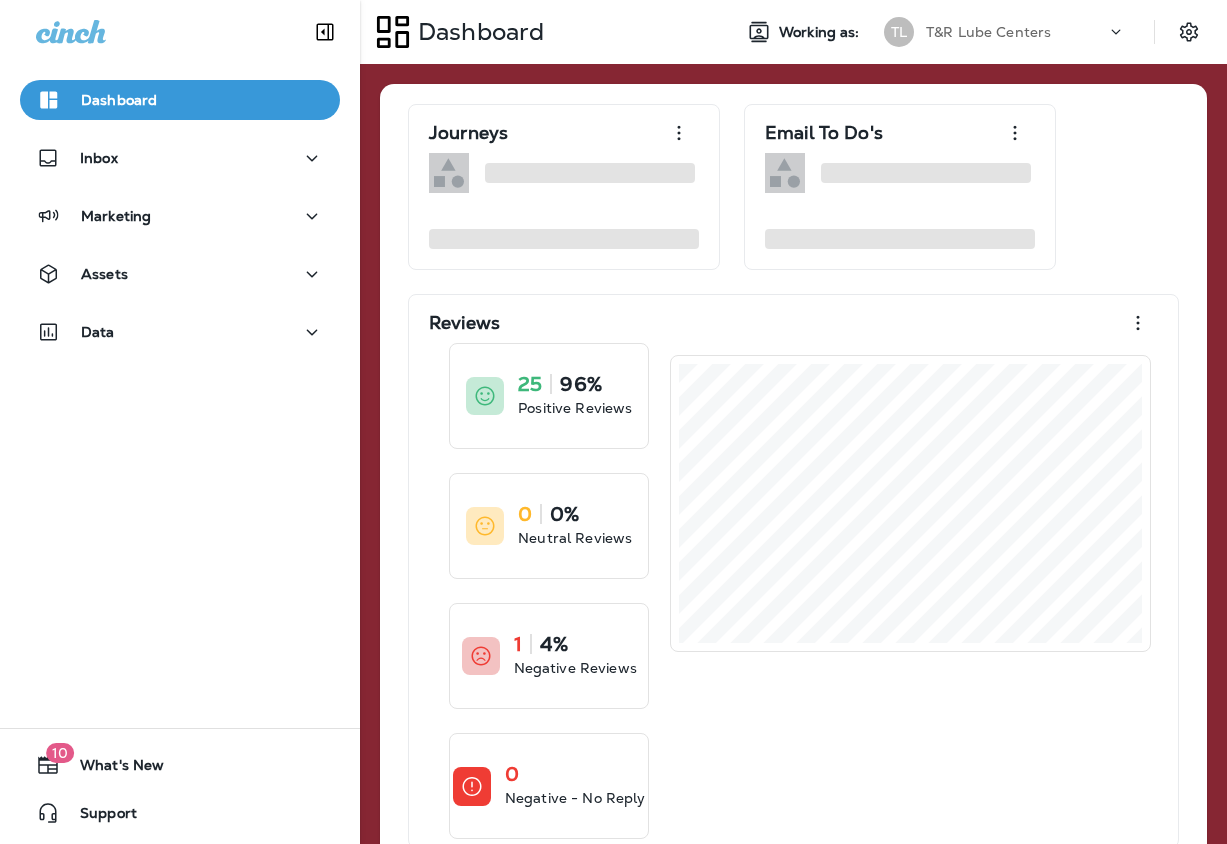 scroll, scrollTop: 0, scrollLeft: 0, axis: both 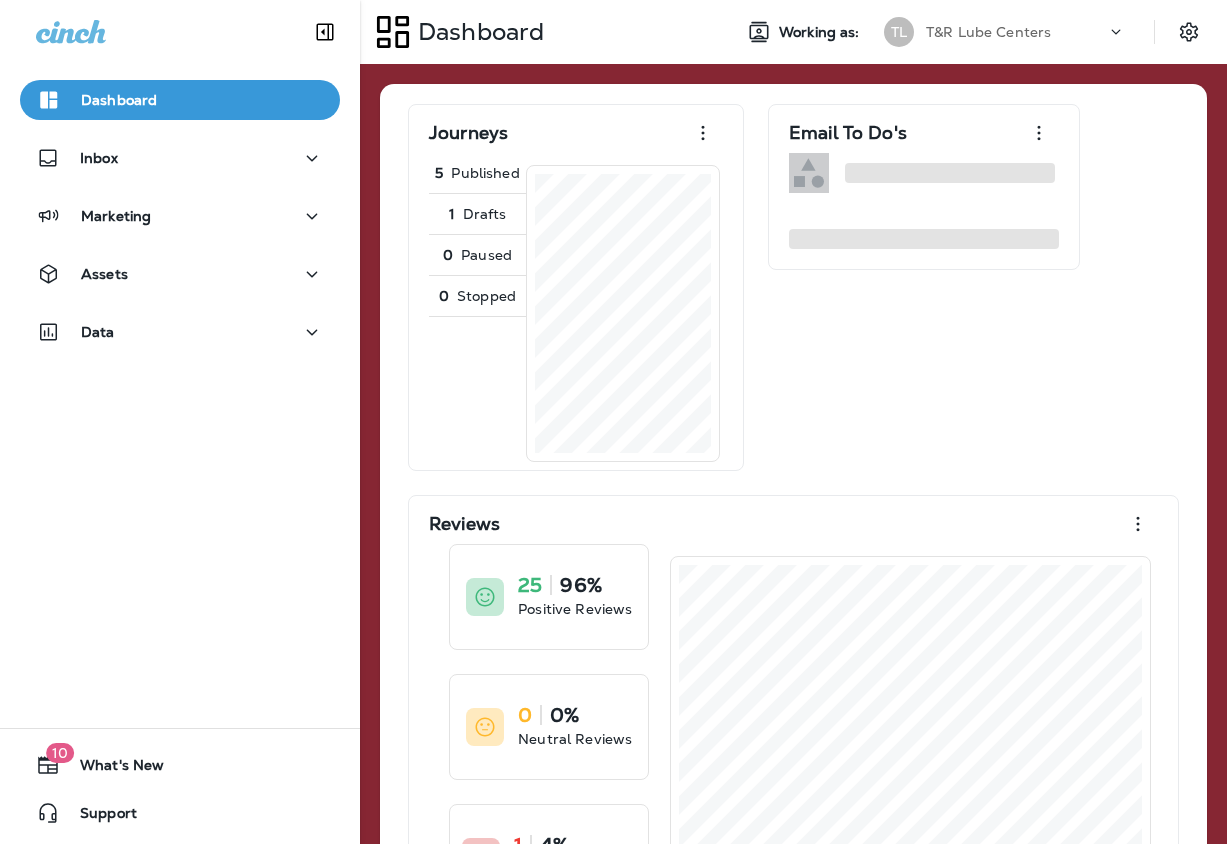 click on "T&R Lube Centers" at bounding box center [988, 32] 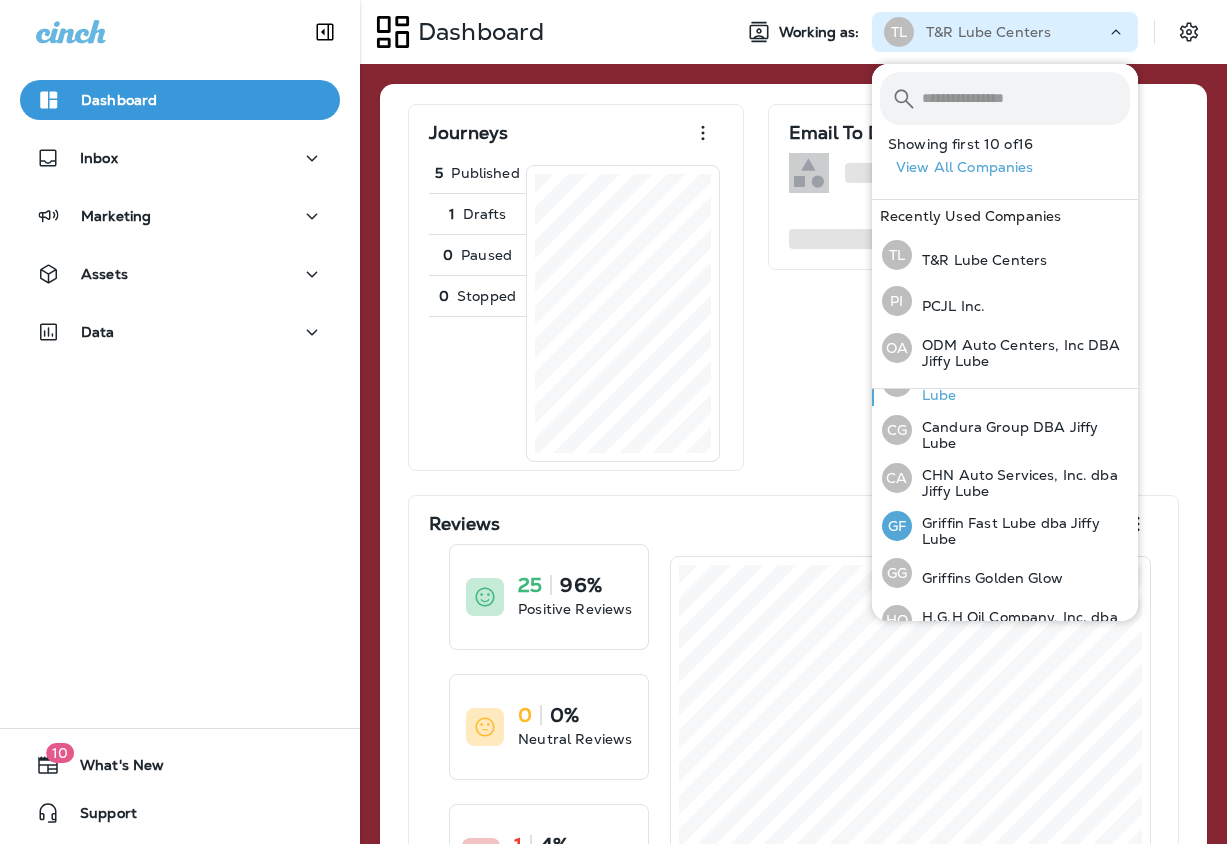 scroll, scrollTop: 215, scrollLeft: 0, axis: vertical 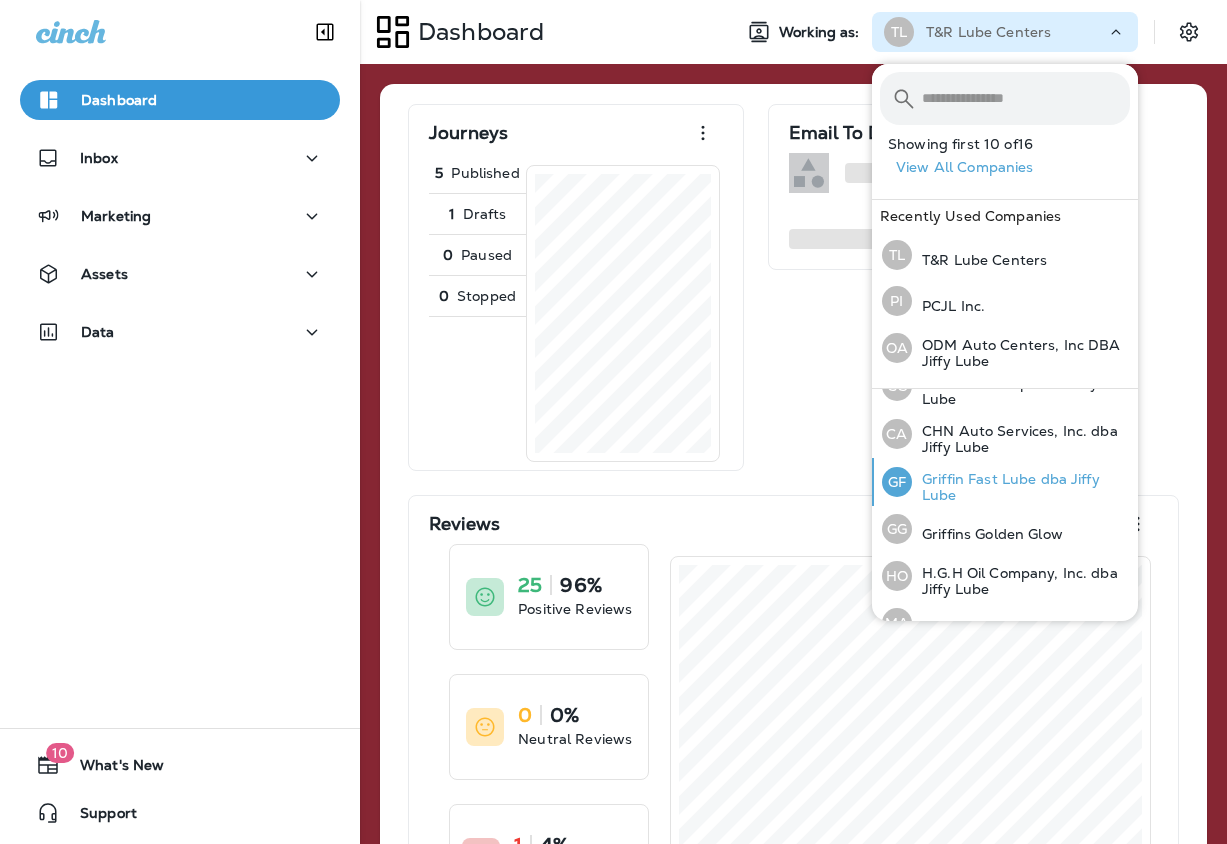 click on "Griffin Fast Lube dba Jiffy Lube" at bounding box center [1021, 487] 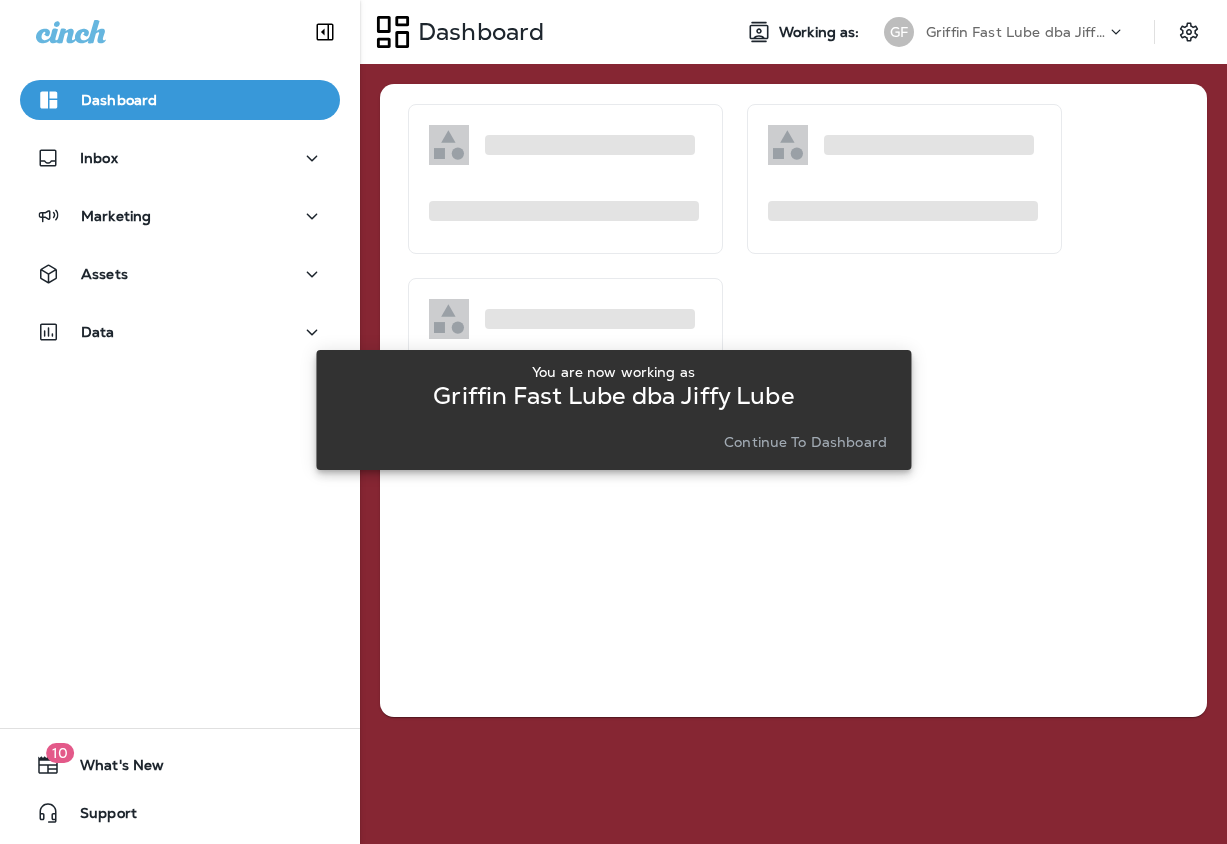 click on "Continue to Dashboard" at bounding box center [805, 442] 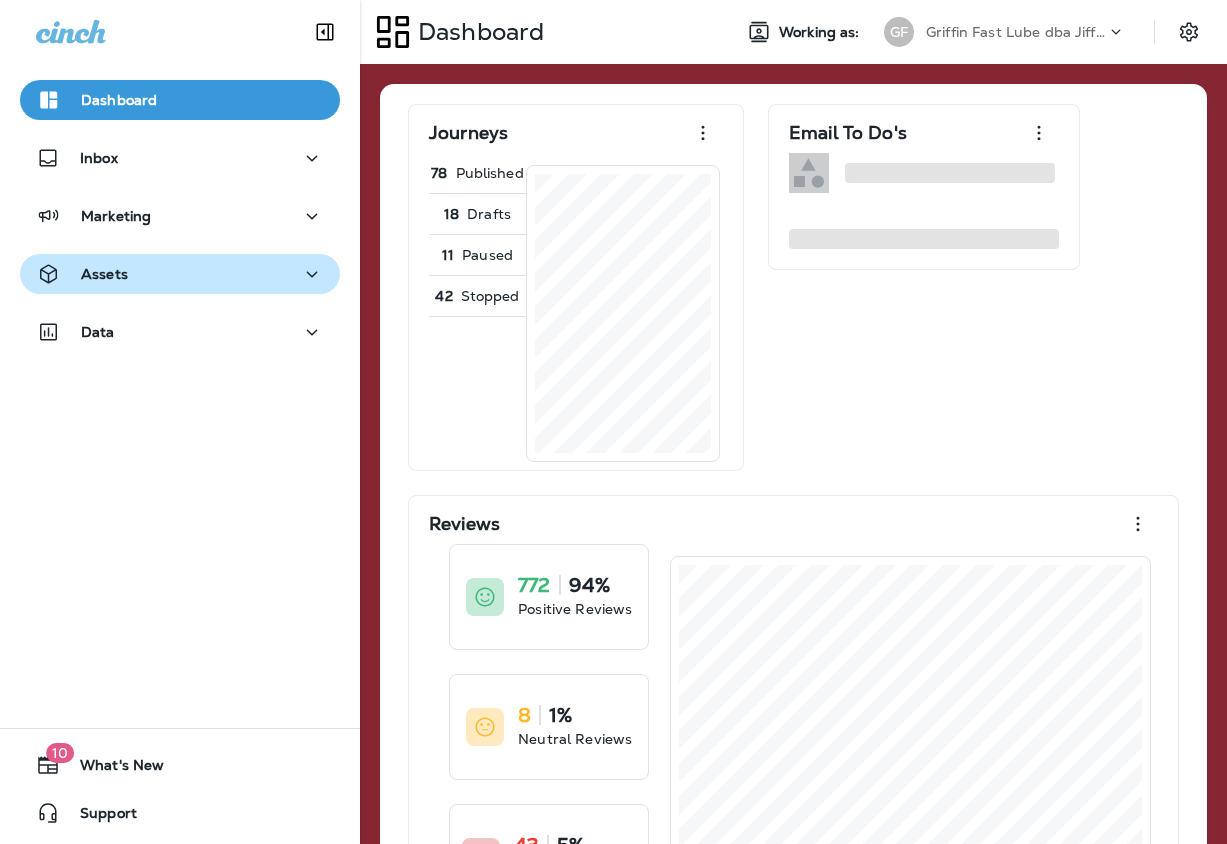 click on "Assets" at bounding box center (180, 274) 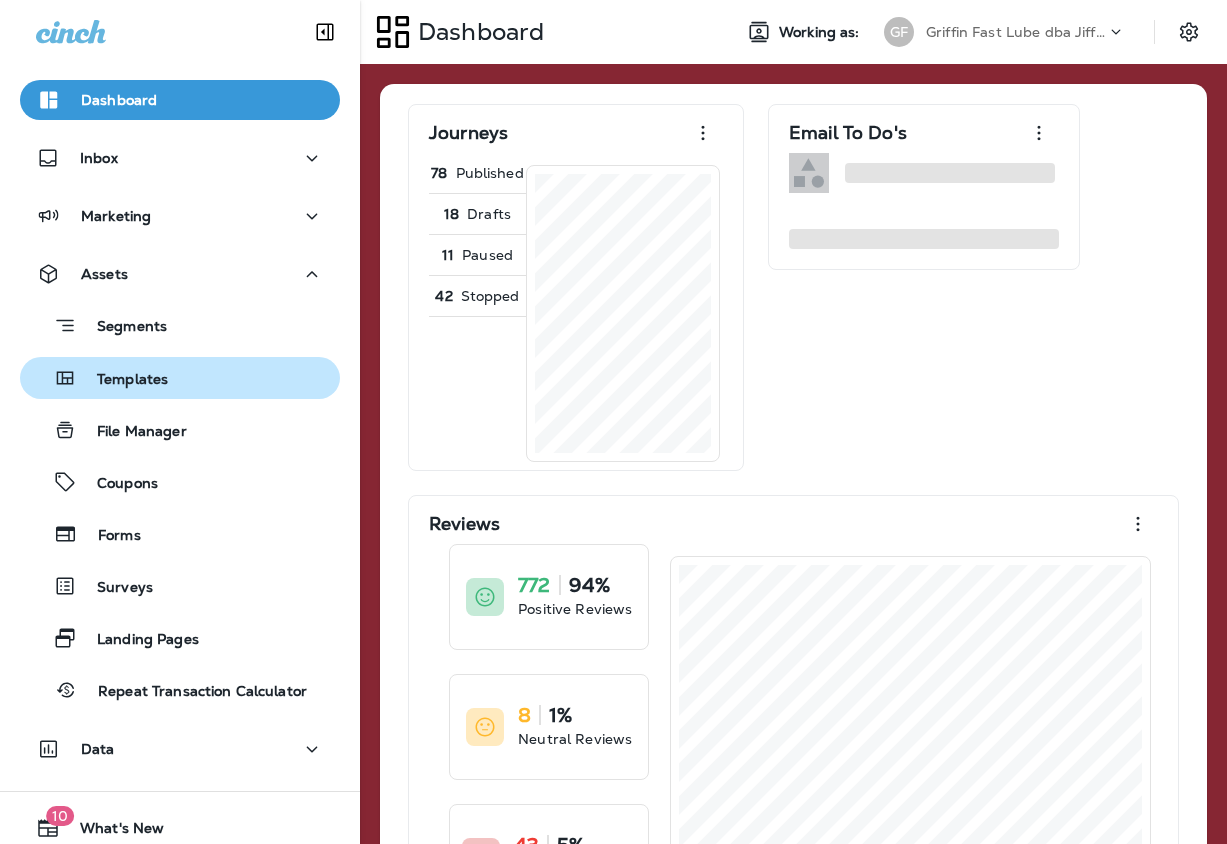 click on "Templates" at bounding box center (180, 378) 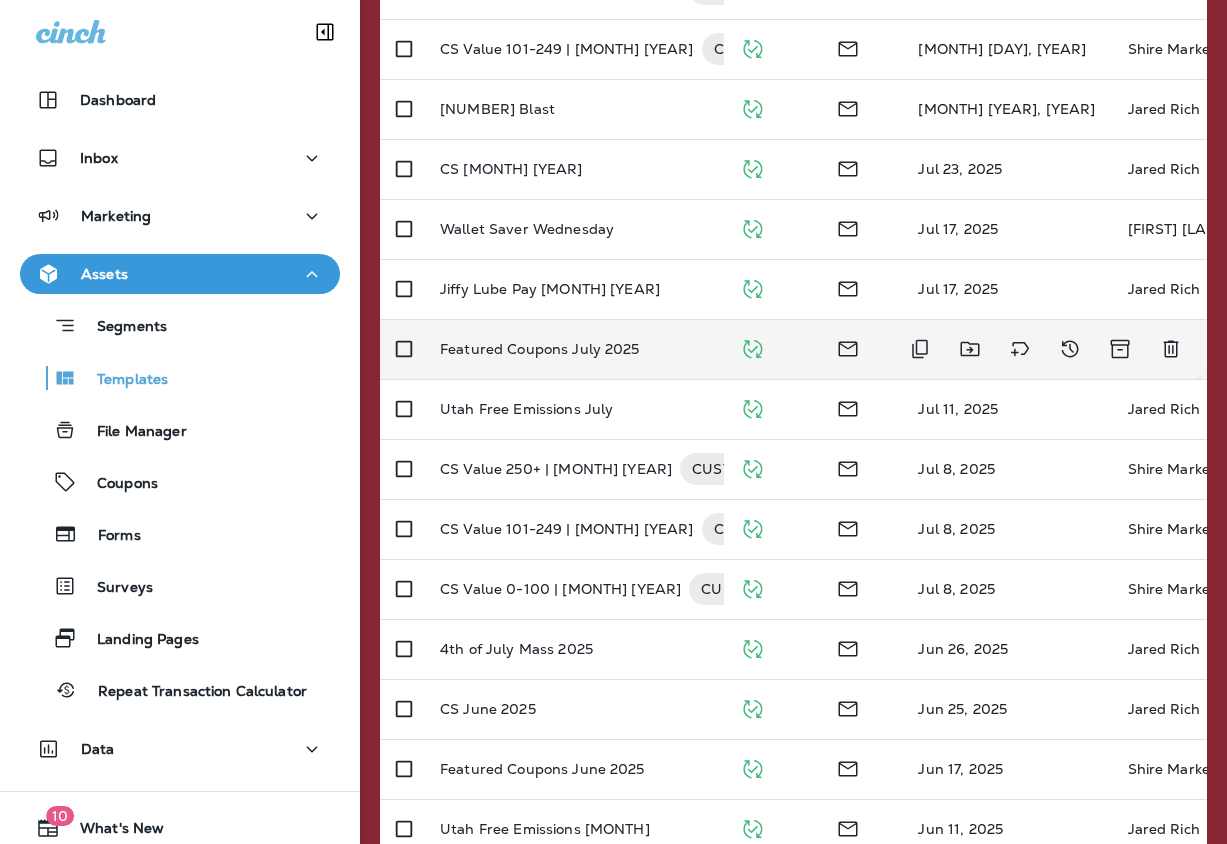scroll, scrollTop: 611, scrollLeft: 0, axis: vertical 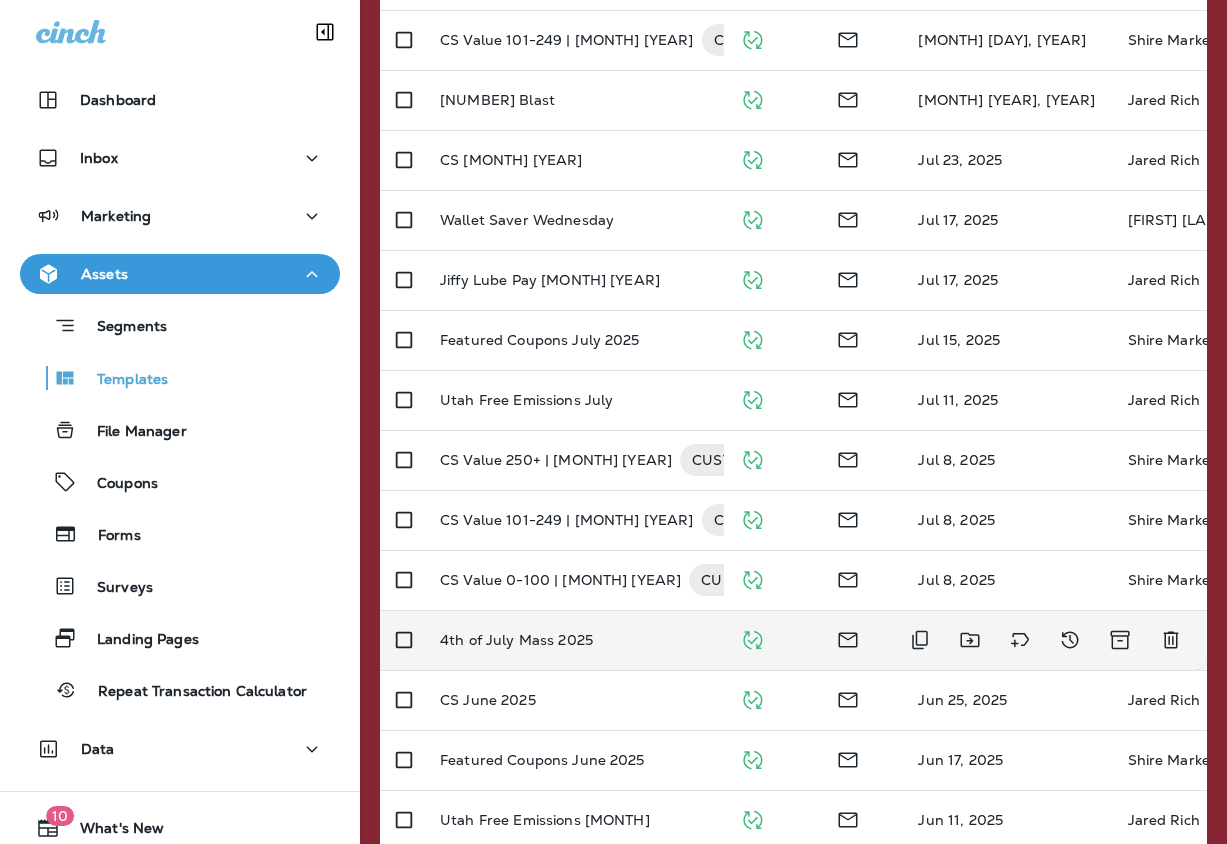 click on "4th of July Mass 2025" at bounding box center [574, 640] 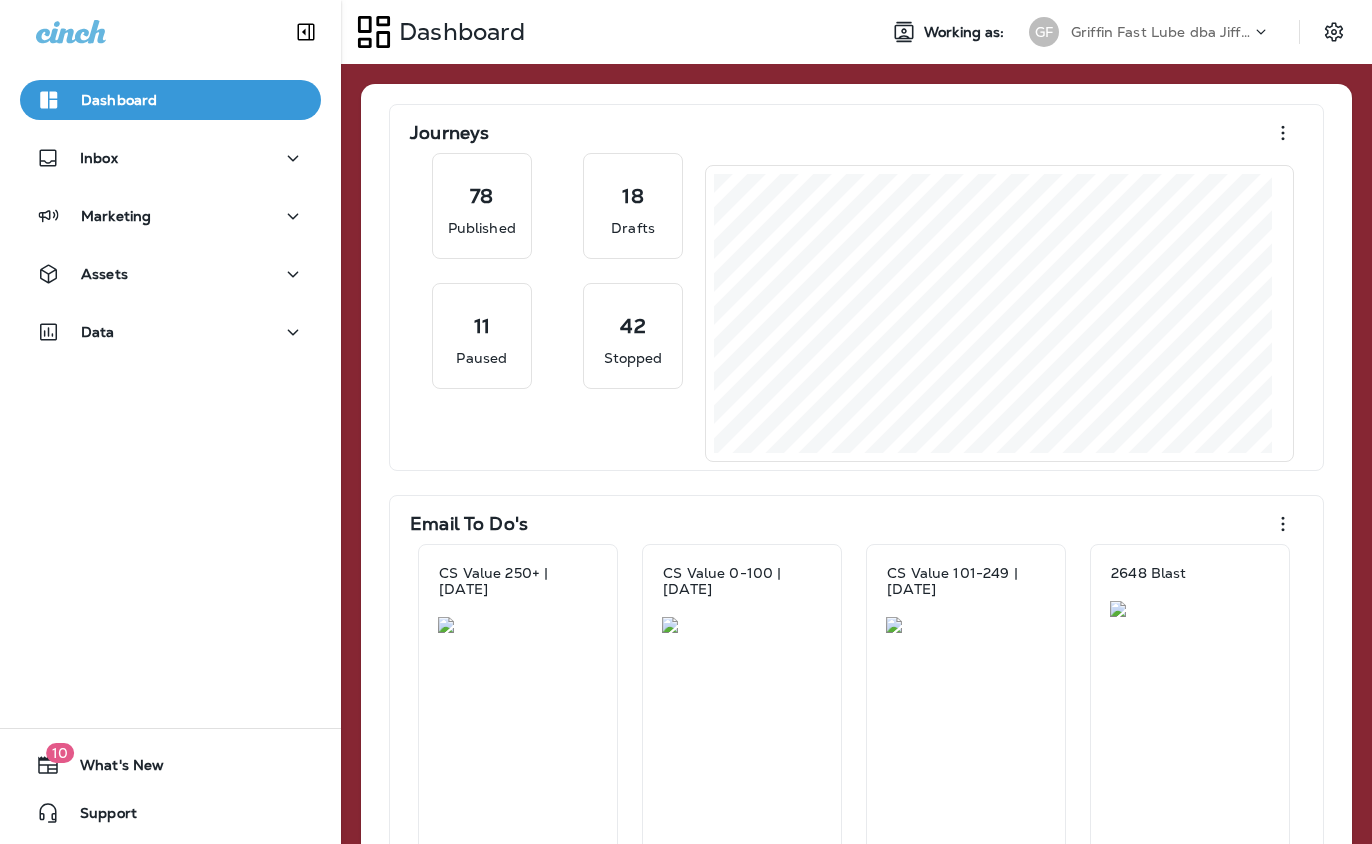 scroll, scrollTop: 0, scrollLeft: 0, axis: both 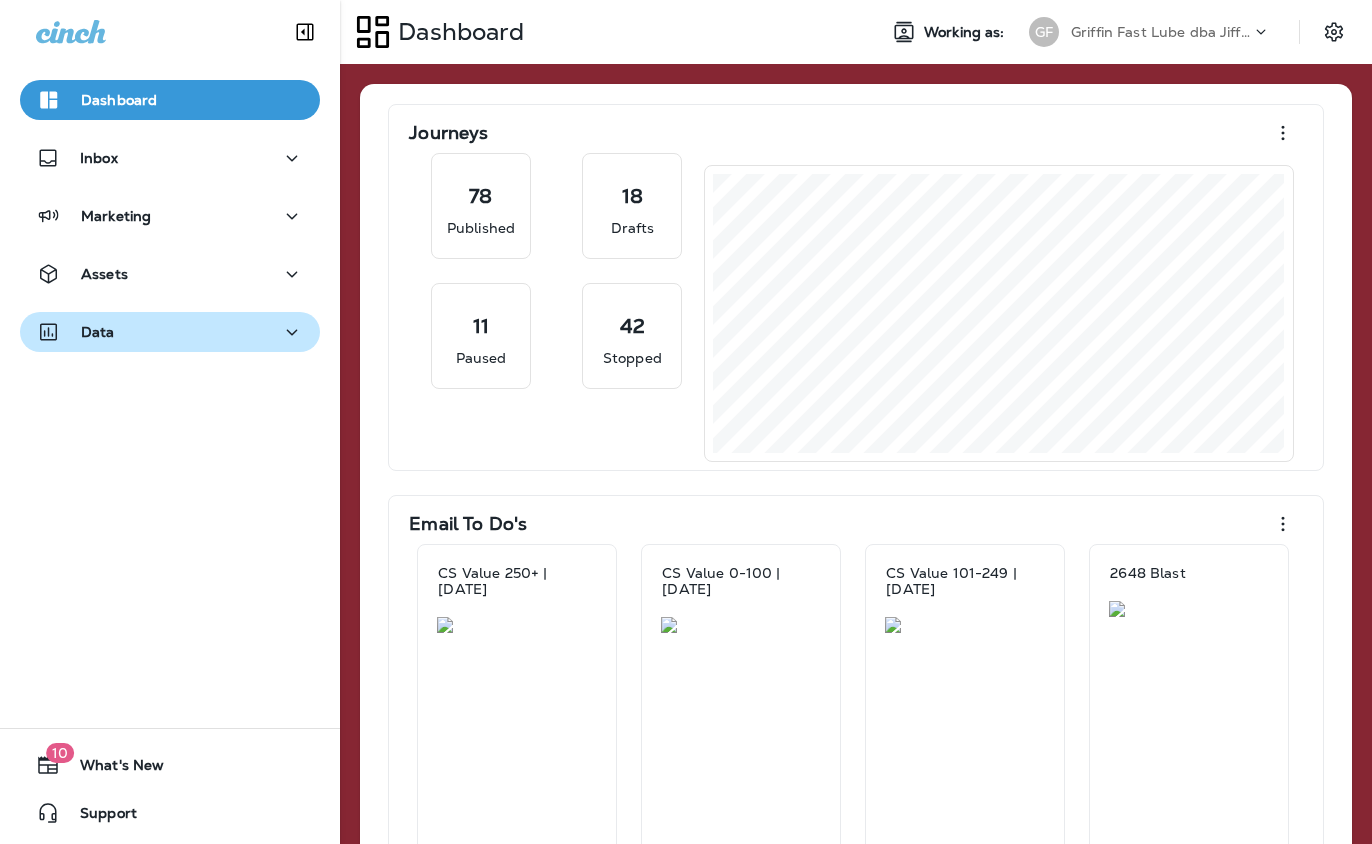 click on "Data" at bounding box center (170, 332) 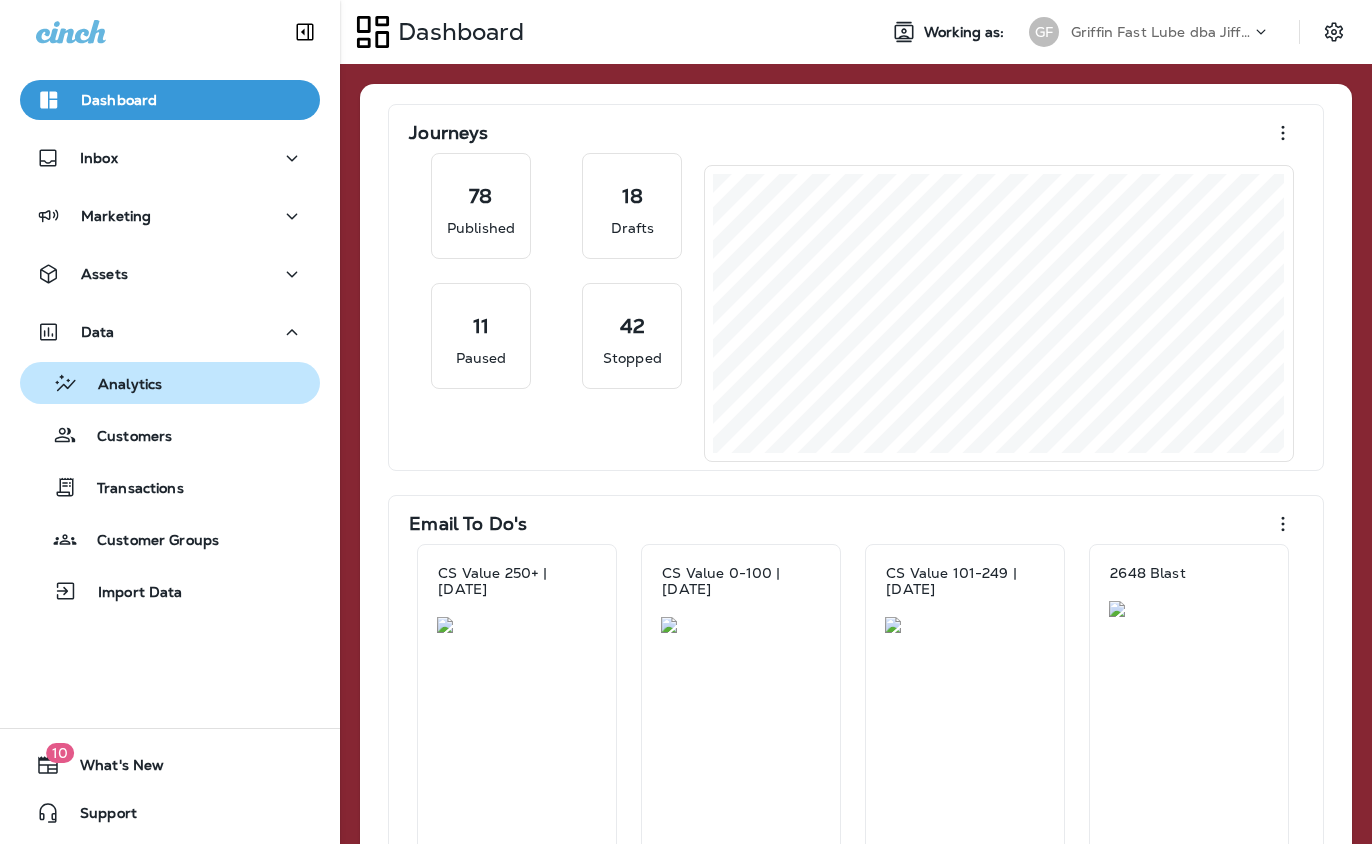 click on "Analytics" at bounding box center [120, 385] 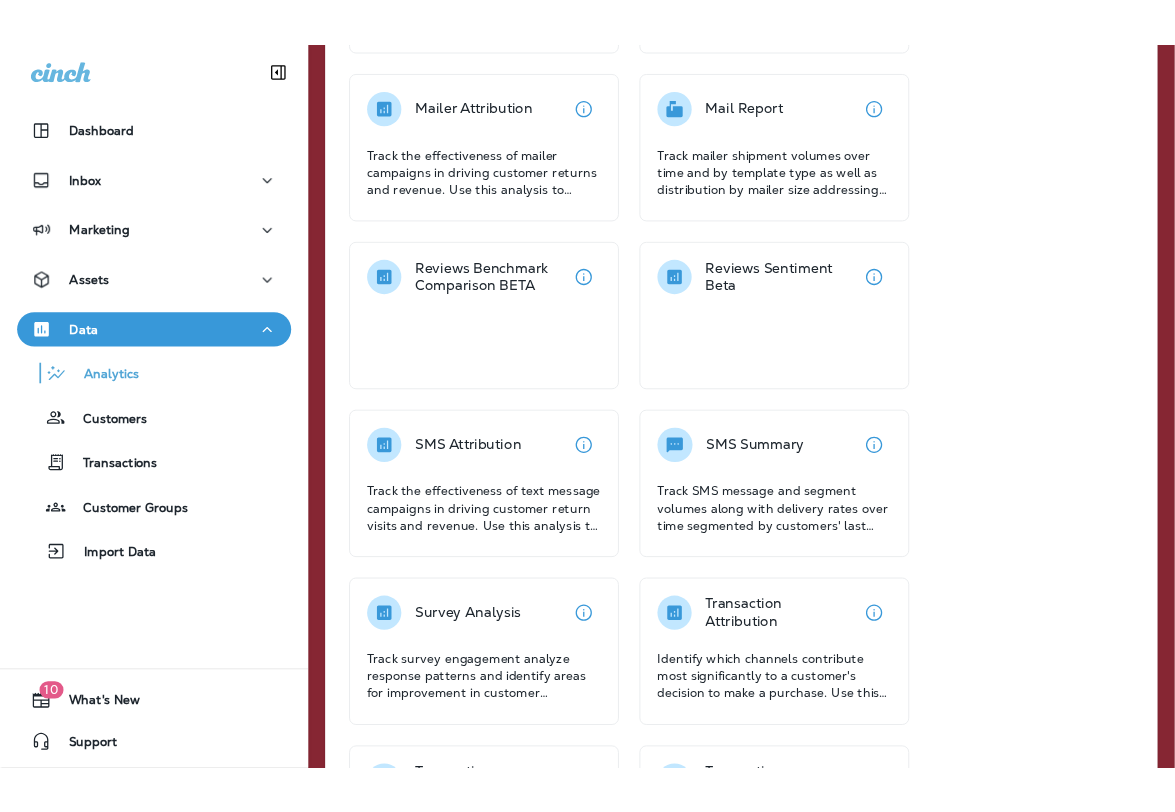 scroll, scrollTop: 896, scrollLeft: 0, axis: vertical 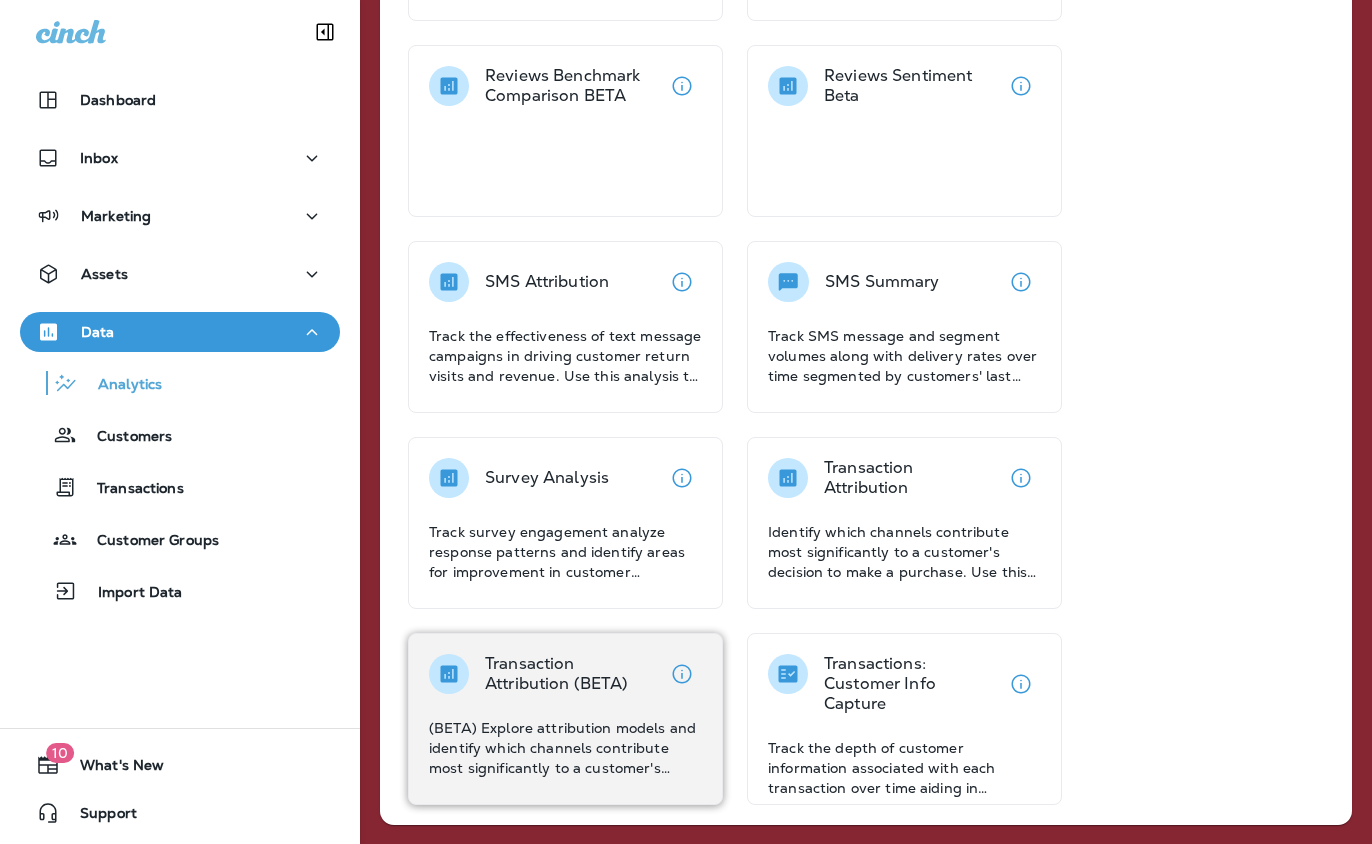 click on "Transaction Attribution (BETA)" at bounding box center (573, 674) 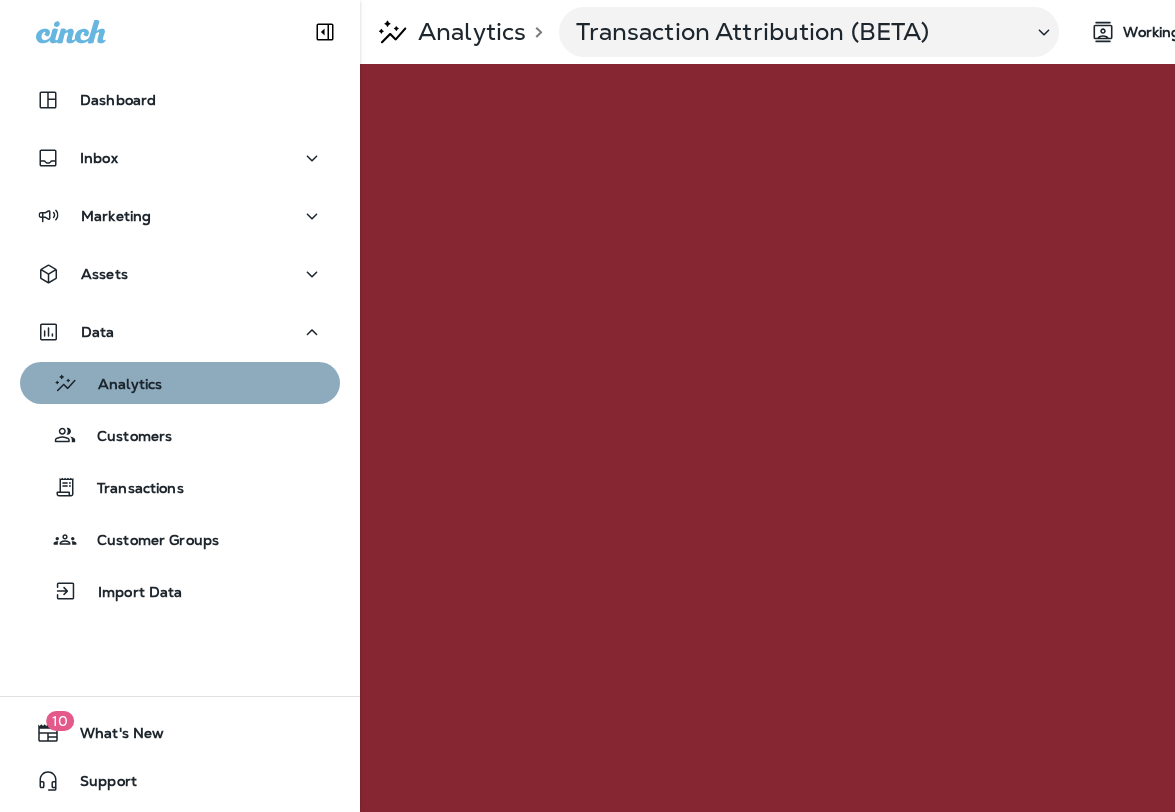 click on "Analytics" at bounding box center [180, 383] 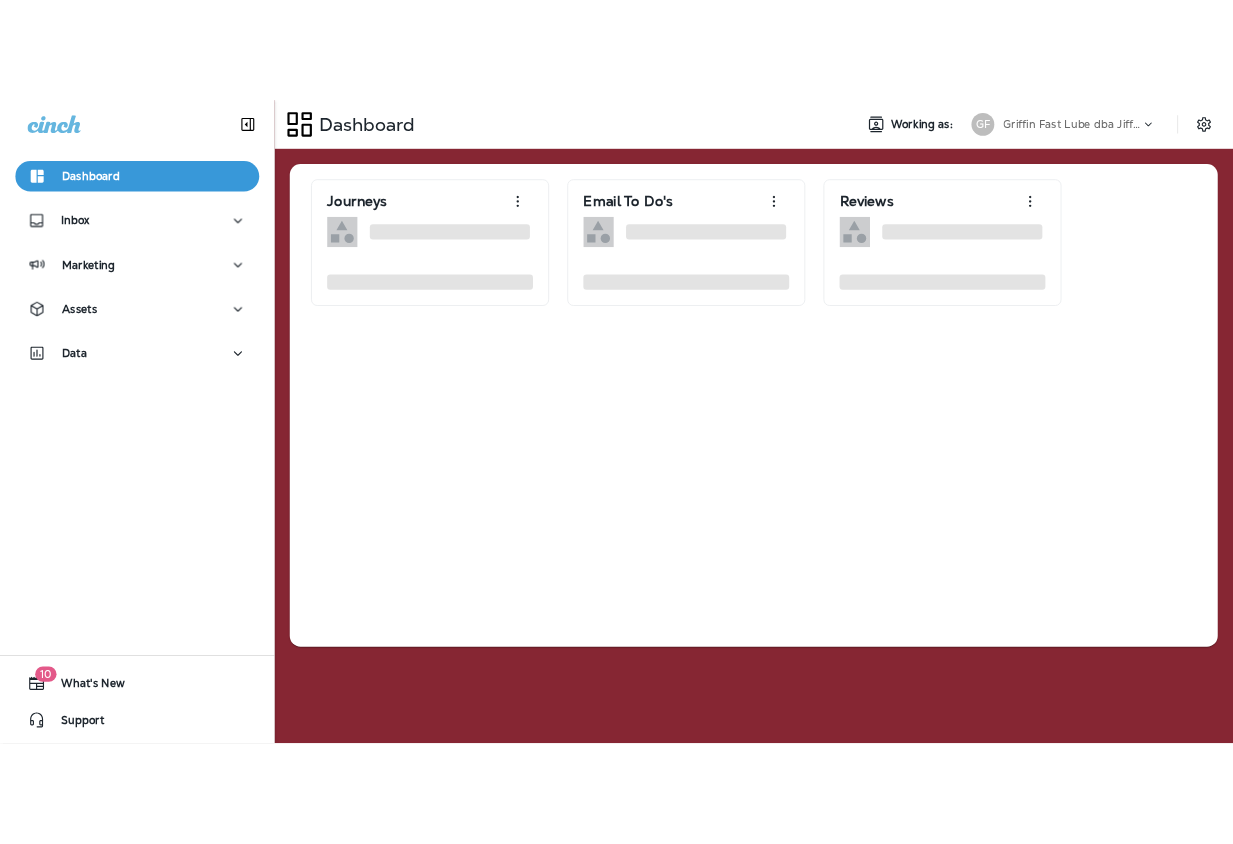 scroll, scrollTop: 0, scrollLeft: 0, axis: both 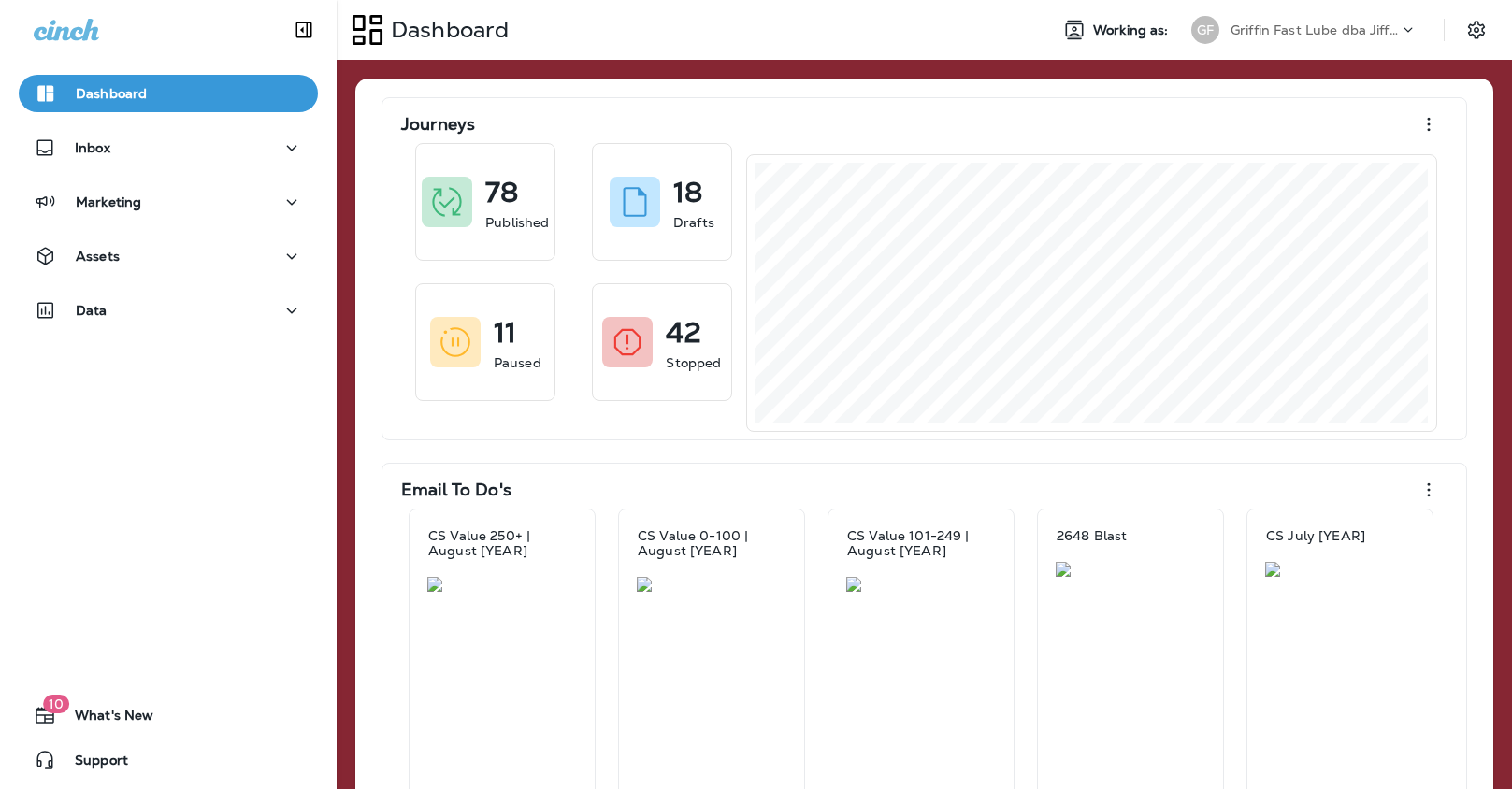 click on "Griffin Fast Lube dba Jiffy Lube" at bounding box center [1315, 30] 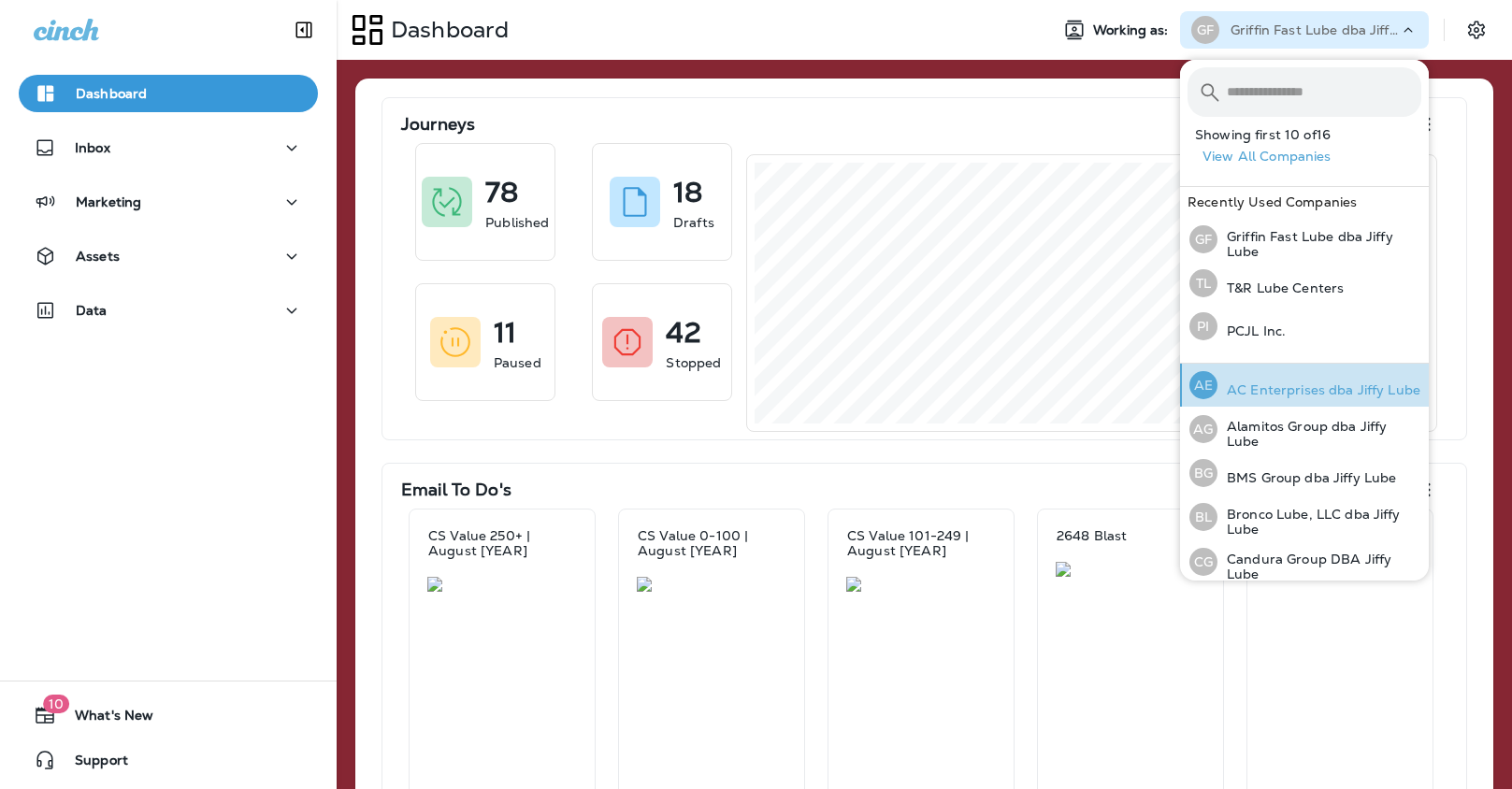 click on "AE AC Enterprises dba Jiffy Lube" at bounding box center (1304, 385) 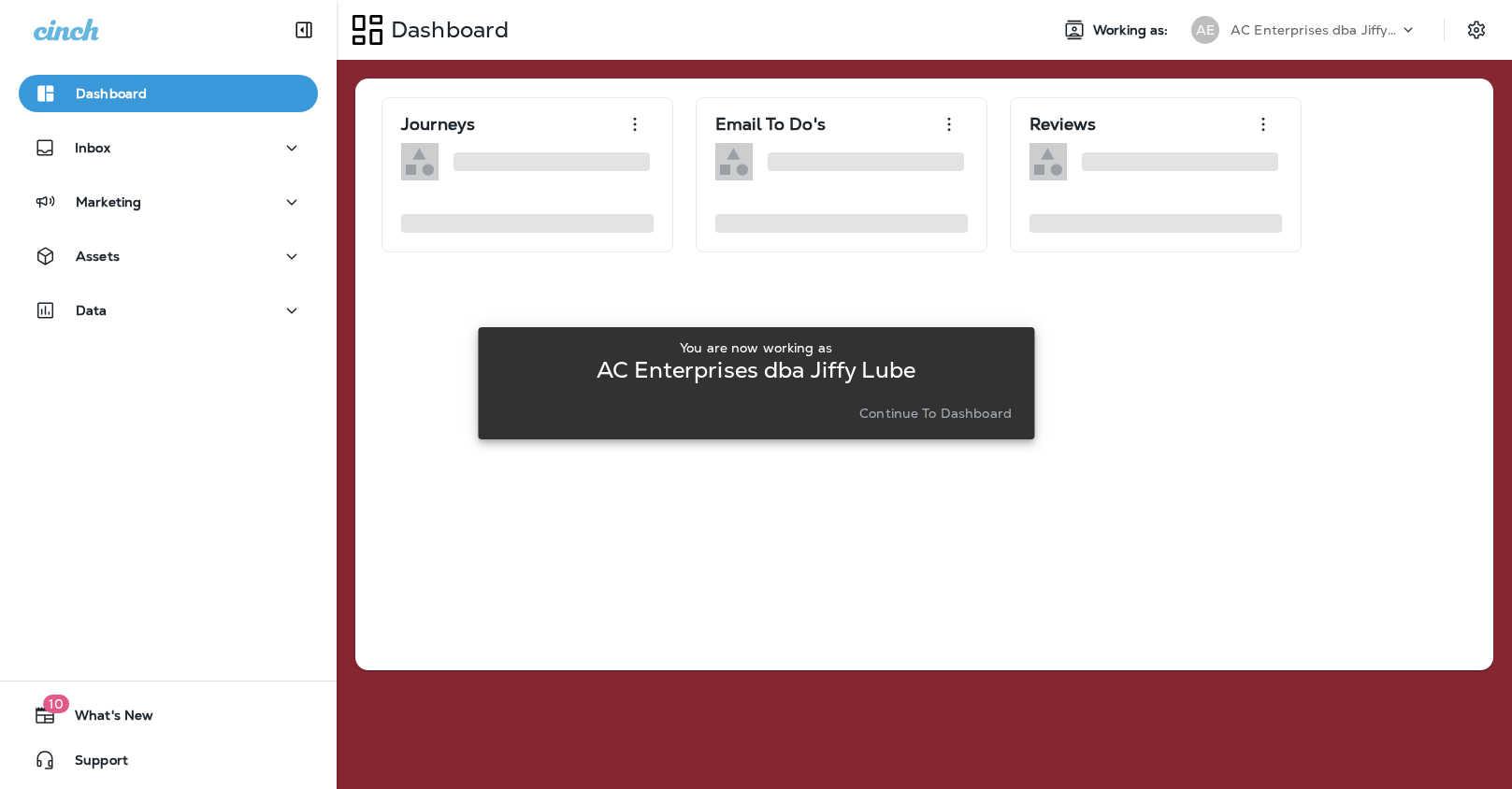 click on "Continue to Dashboard" at bounding box center [935, 413] 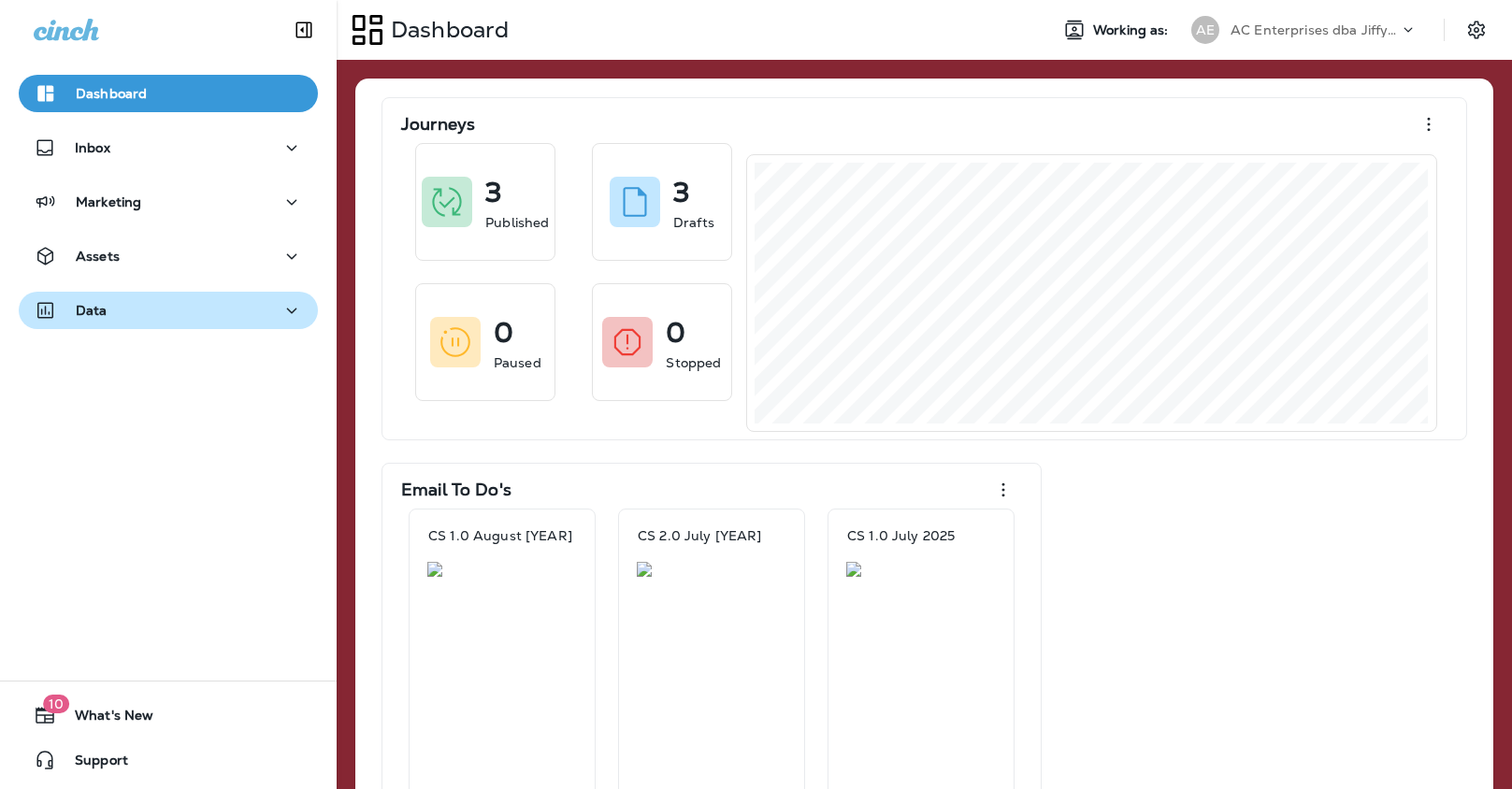 click on "Data" at bounding box center [168, 310] 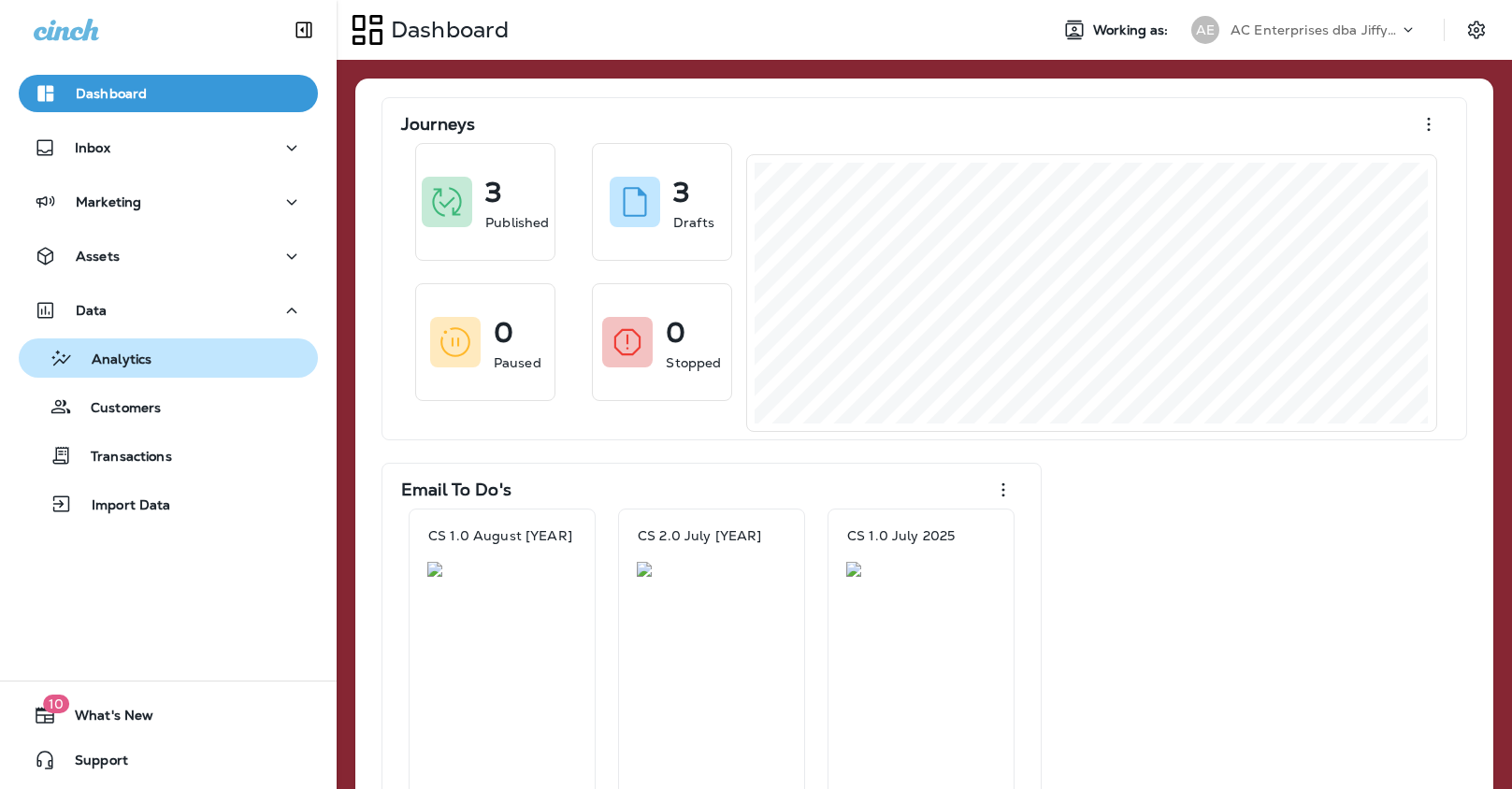 click on "Analytics" at bounding box center [168, 358] 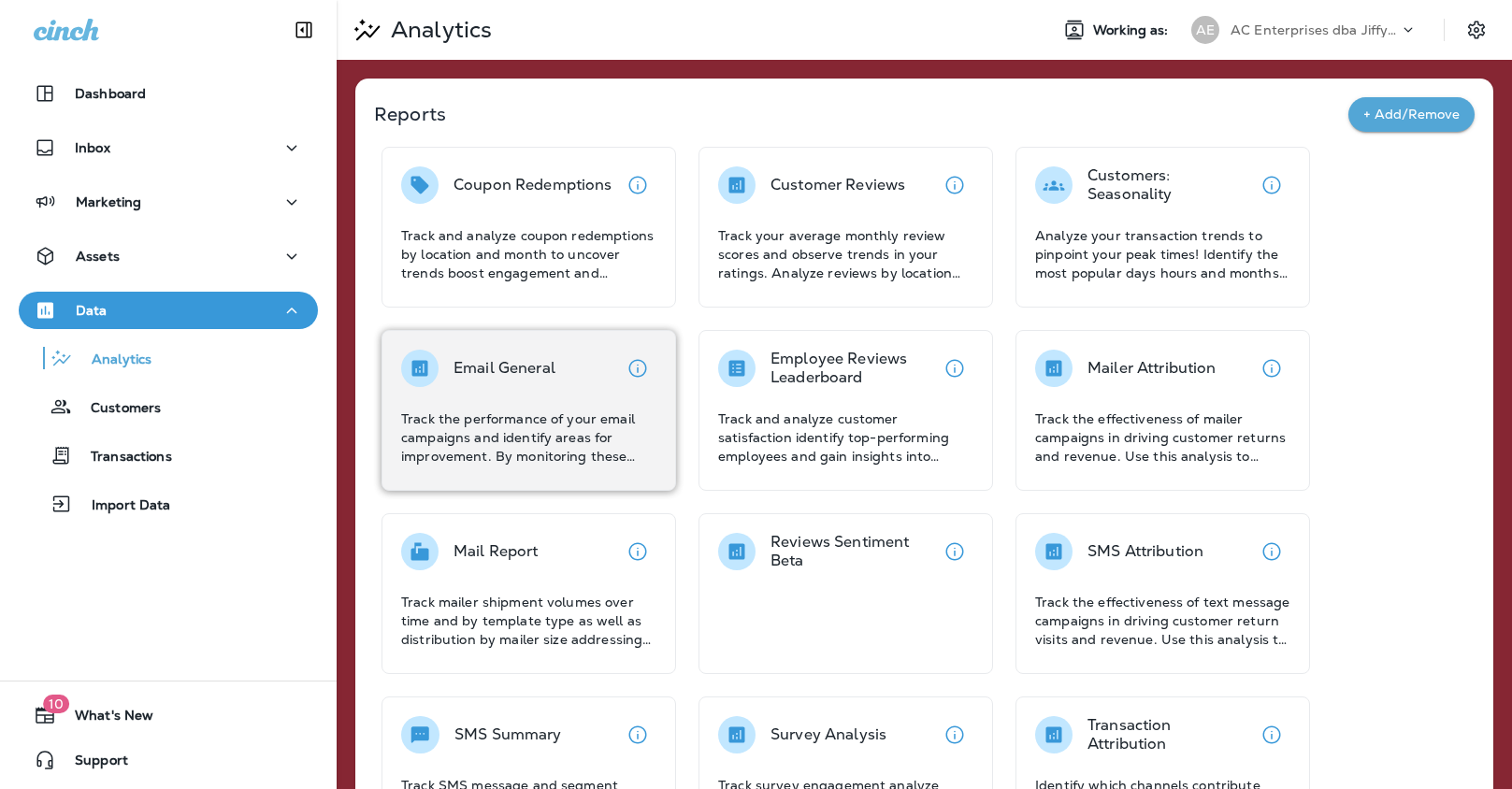 click on "Email General Track the performance of your email campaigns and identify areas for improvement. By monitoring these metrics, you can optimize your email campaigns to improve engagement and drive conversions." at bounding box center (528, 408) 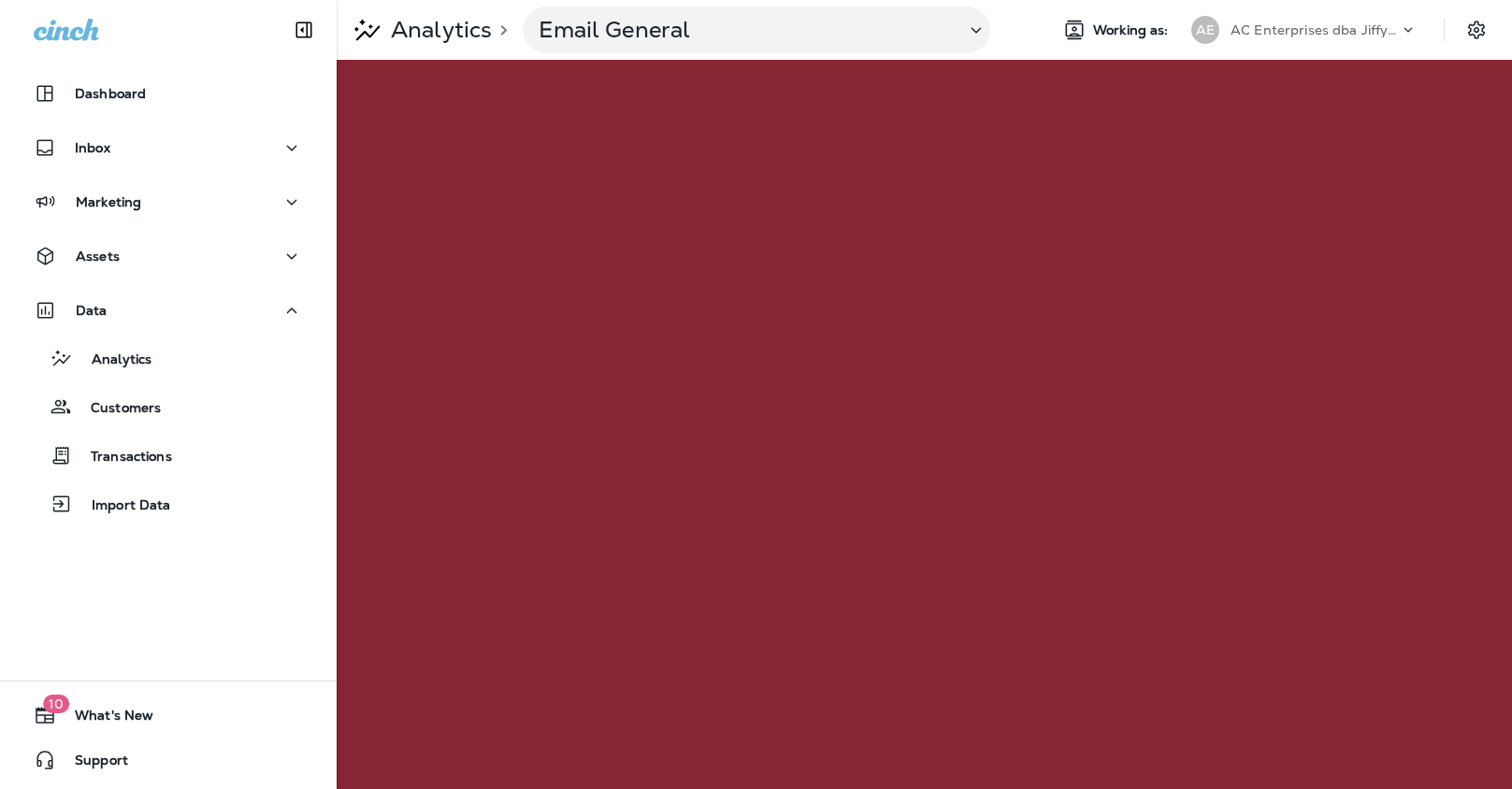 click on "AC Enterprises dba Jiffy Lube" at bounding box center [1315, 30] 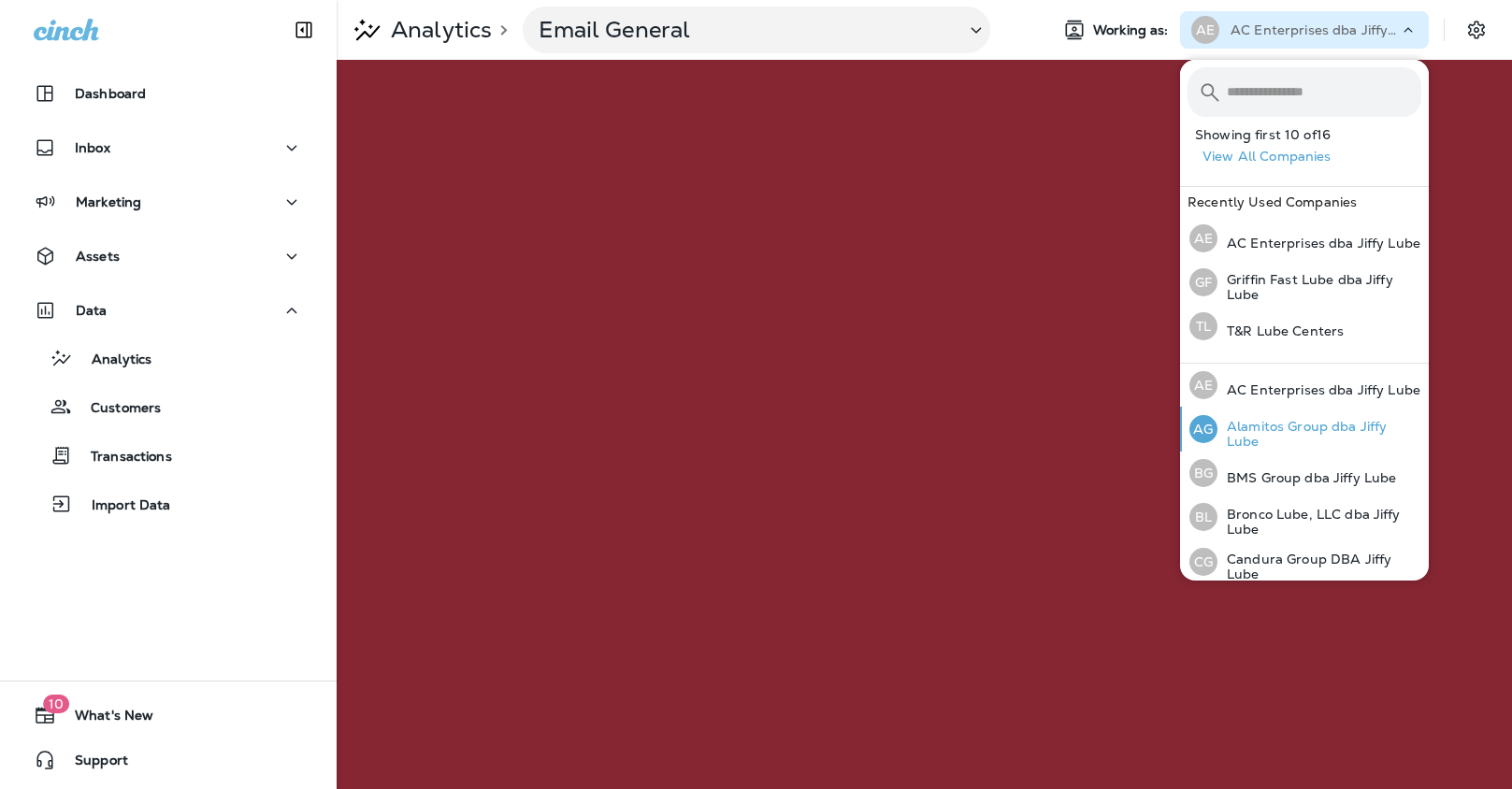 click on "AG Alamitos Group dba Jiffy Lube" at bounding box center (1305, 429) 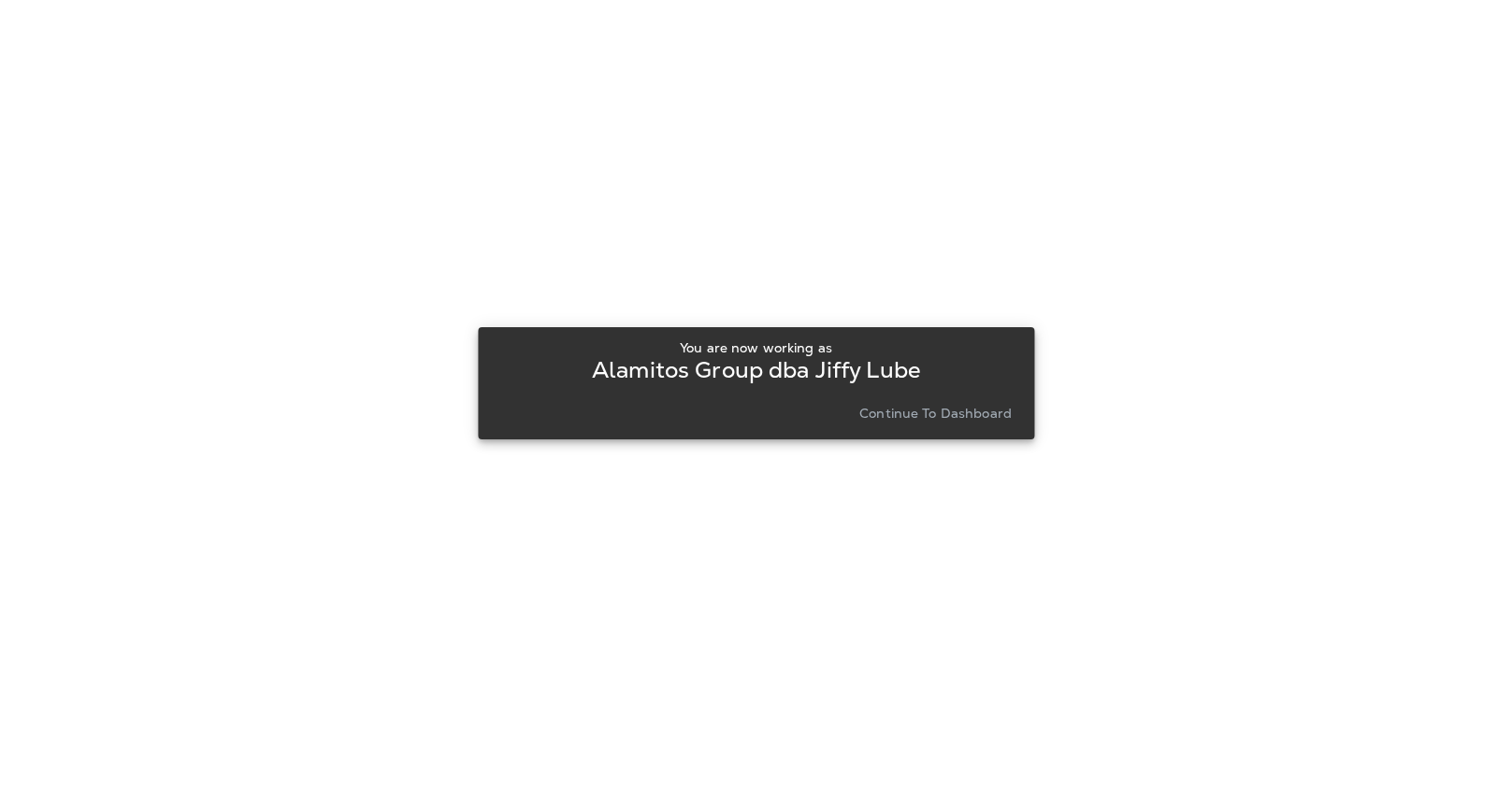 click on "Continue to Dashboard" at bounding box center [935, 413] 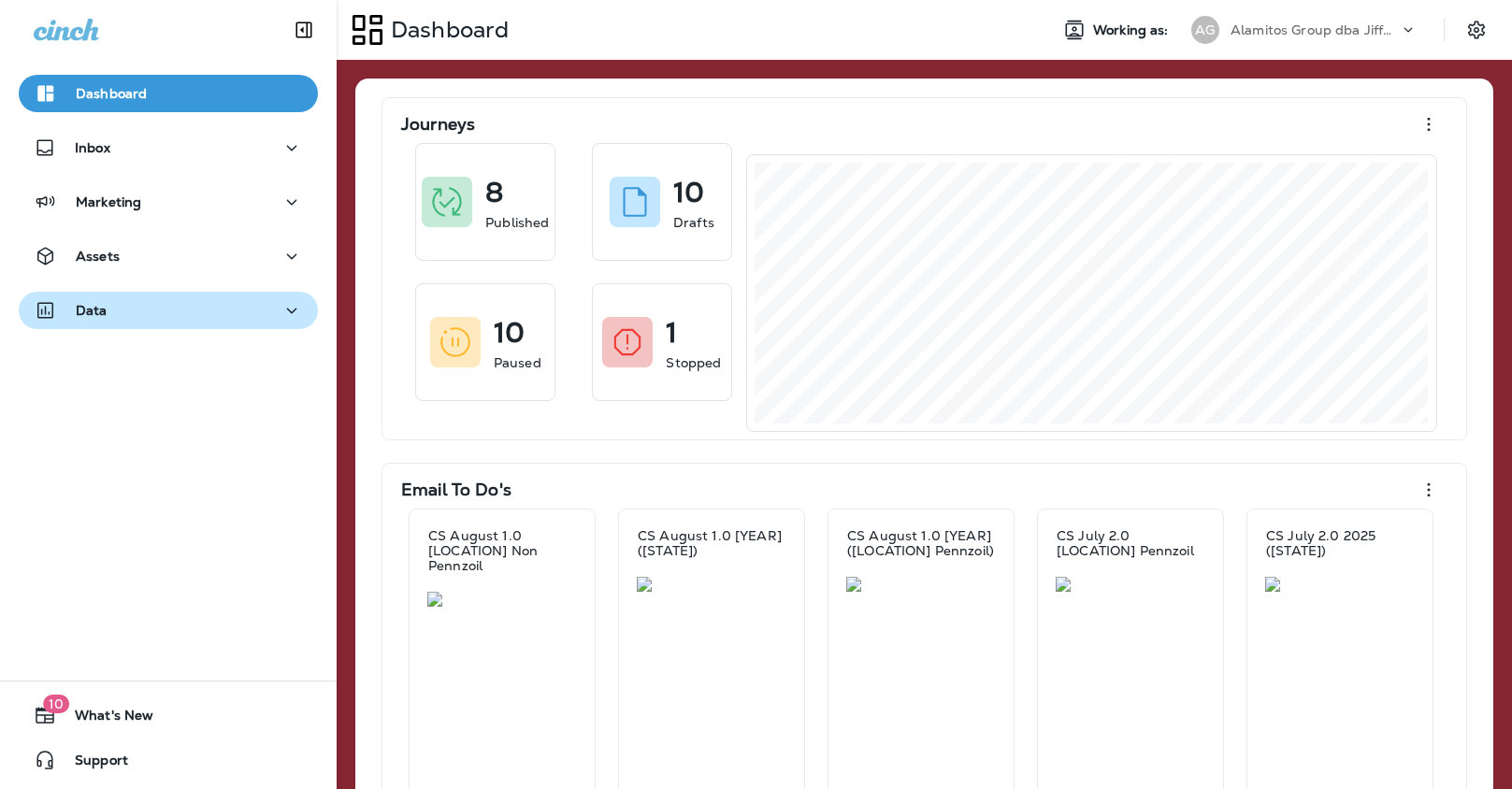 click on "Data" at bounding box center (168, 310) 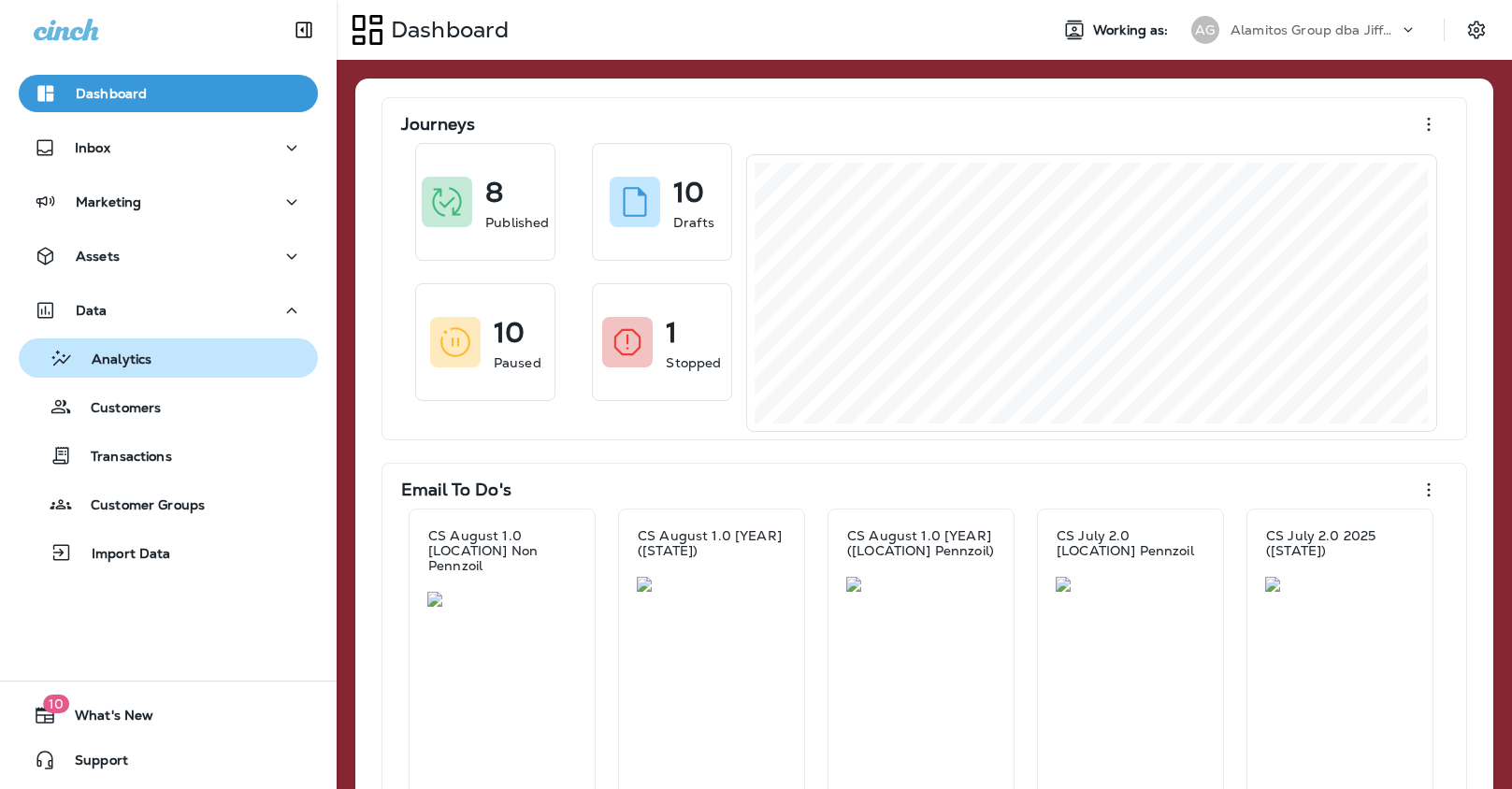 click on "Analytics" at bounding box center [168, 358] 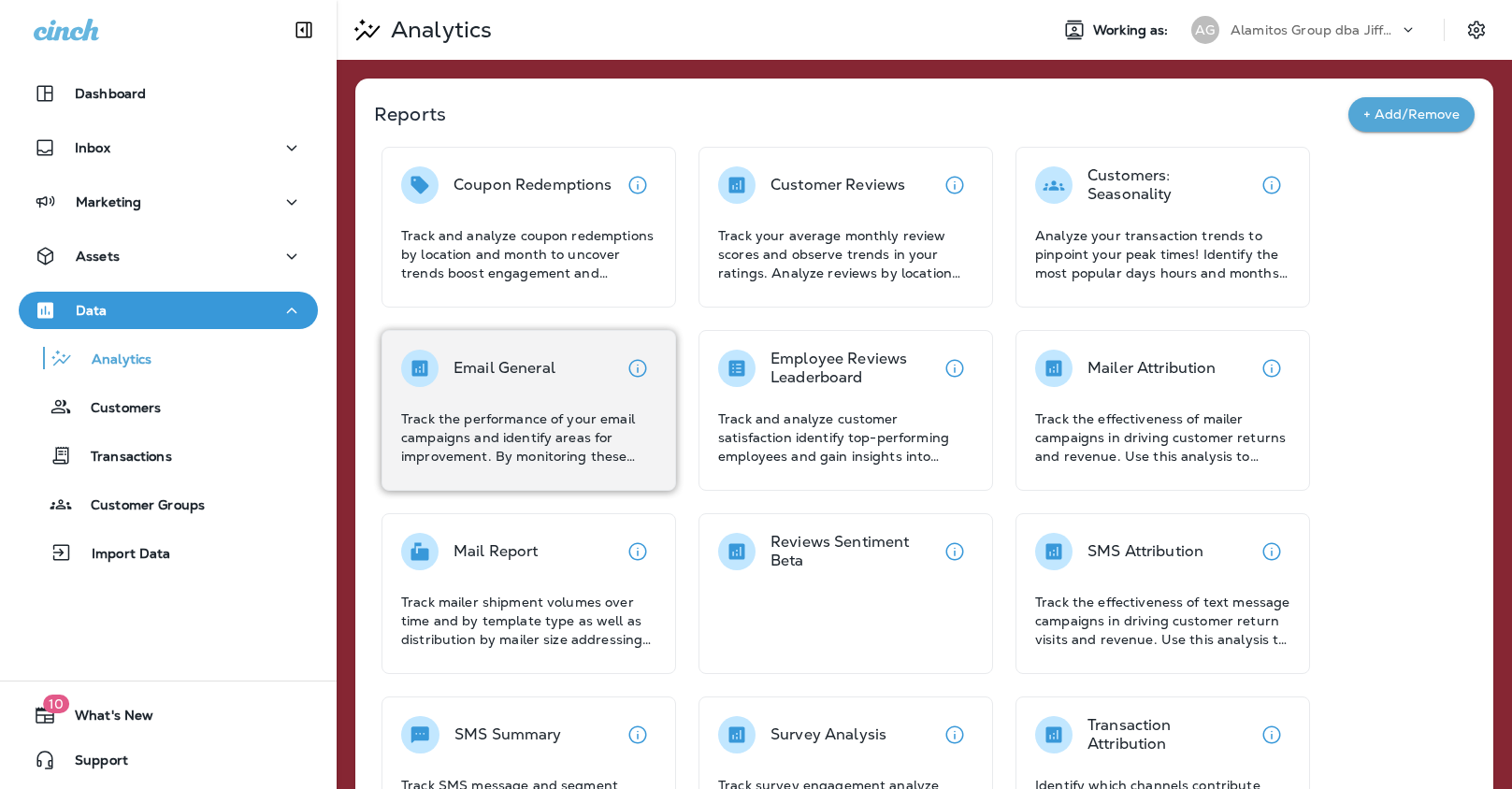 click on "Email General" at bounding box center (504, 368) 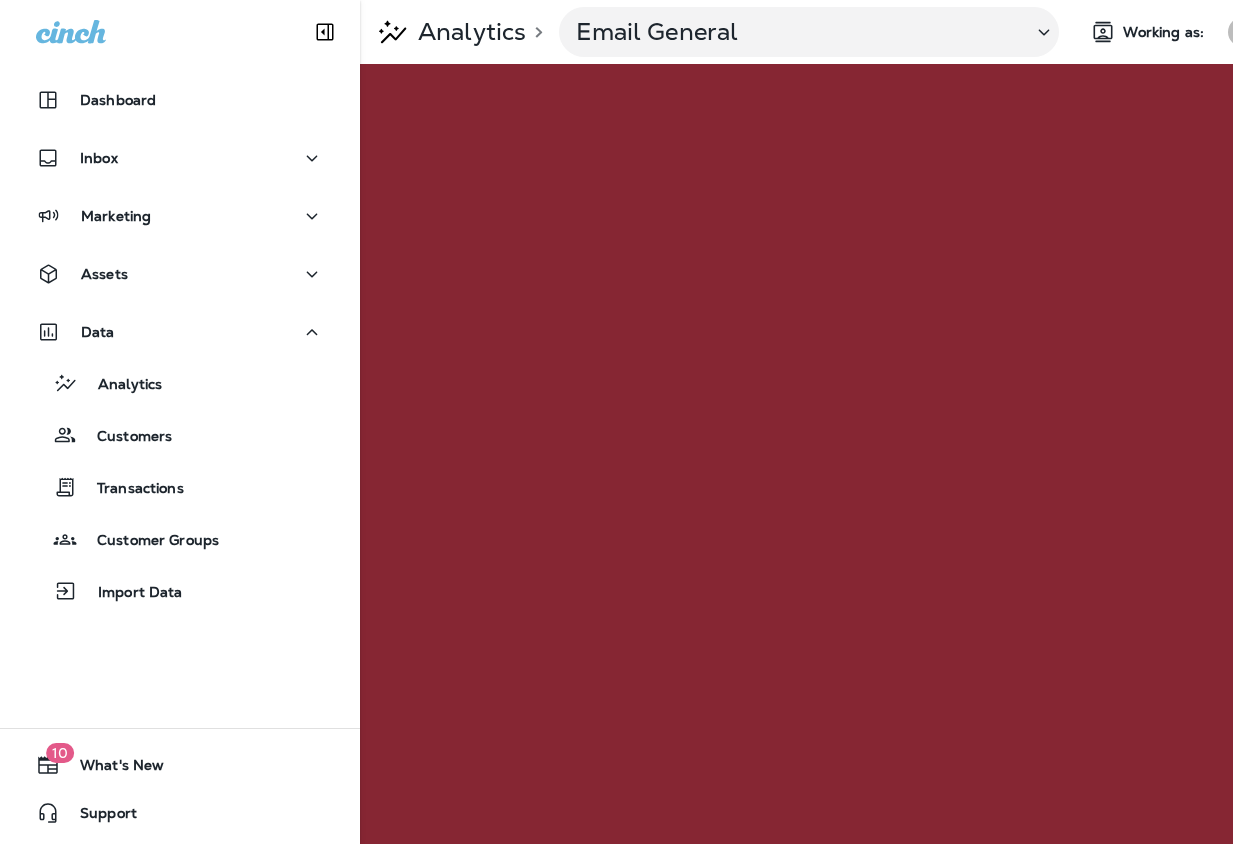click on "AG" at bounding box center [1243, 32] 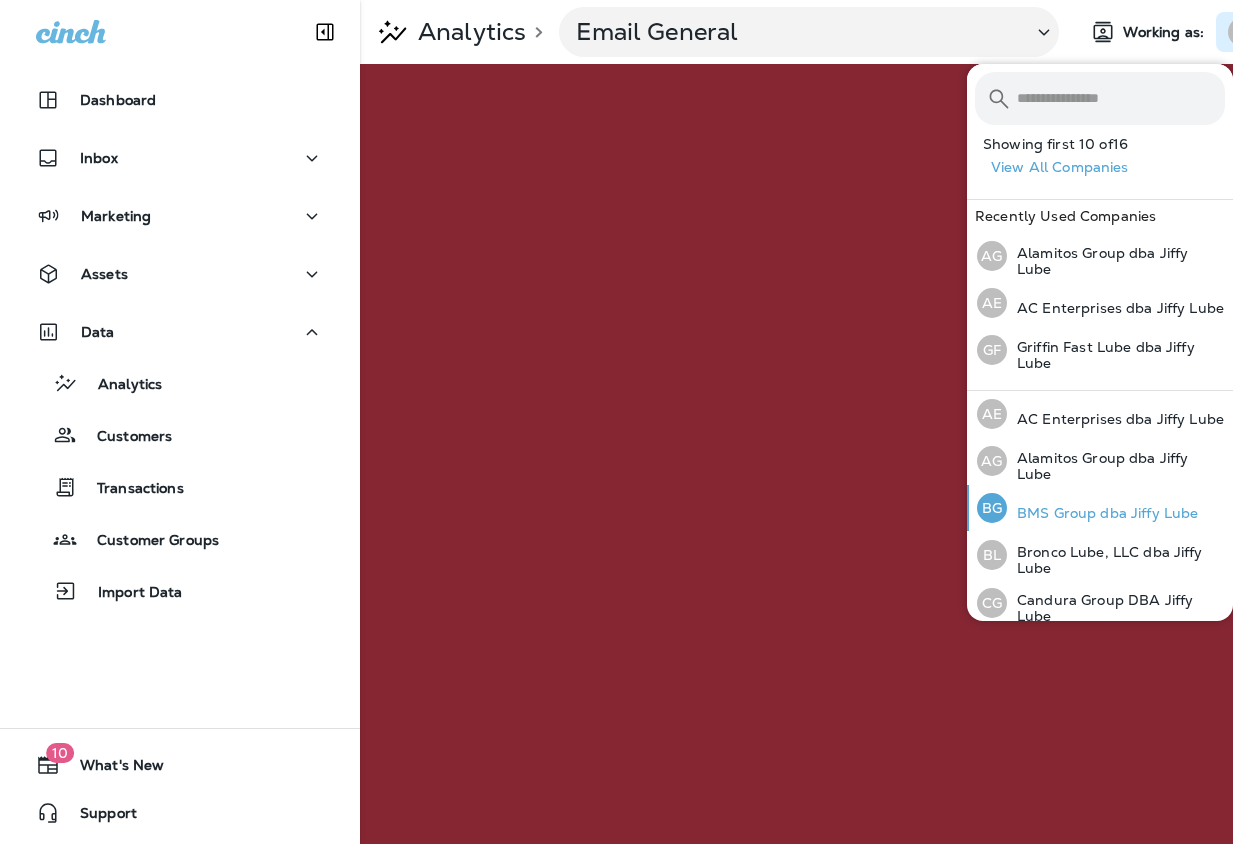 click on "BMS Group dba Jiffy Lube" at bounding box center [1102, 513] 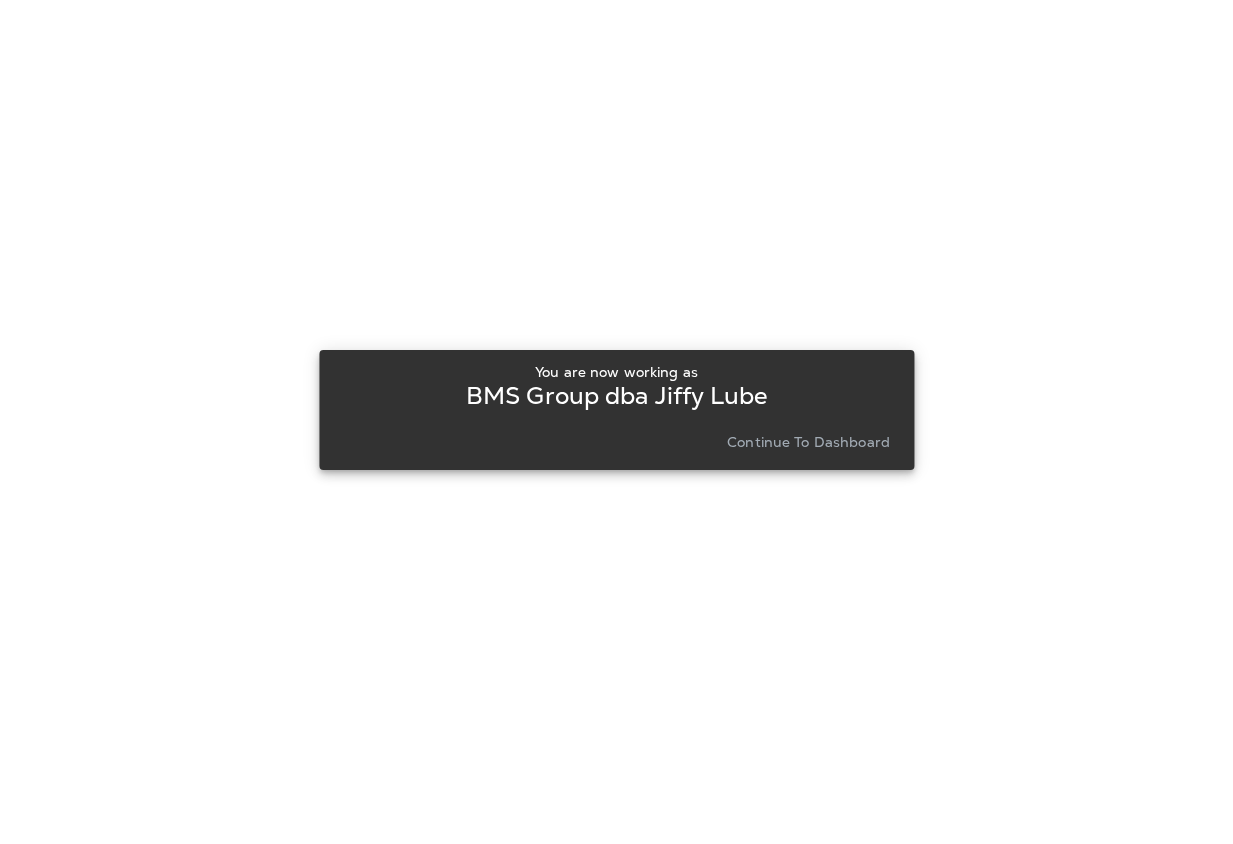 click on "You are now working as BMS Group dba Jiffy Lube Continue to Dashboard" at bounding box center (616, 410) 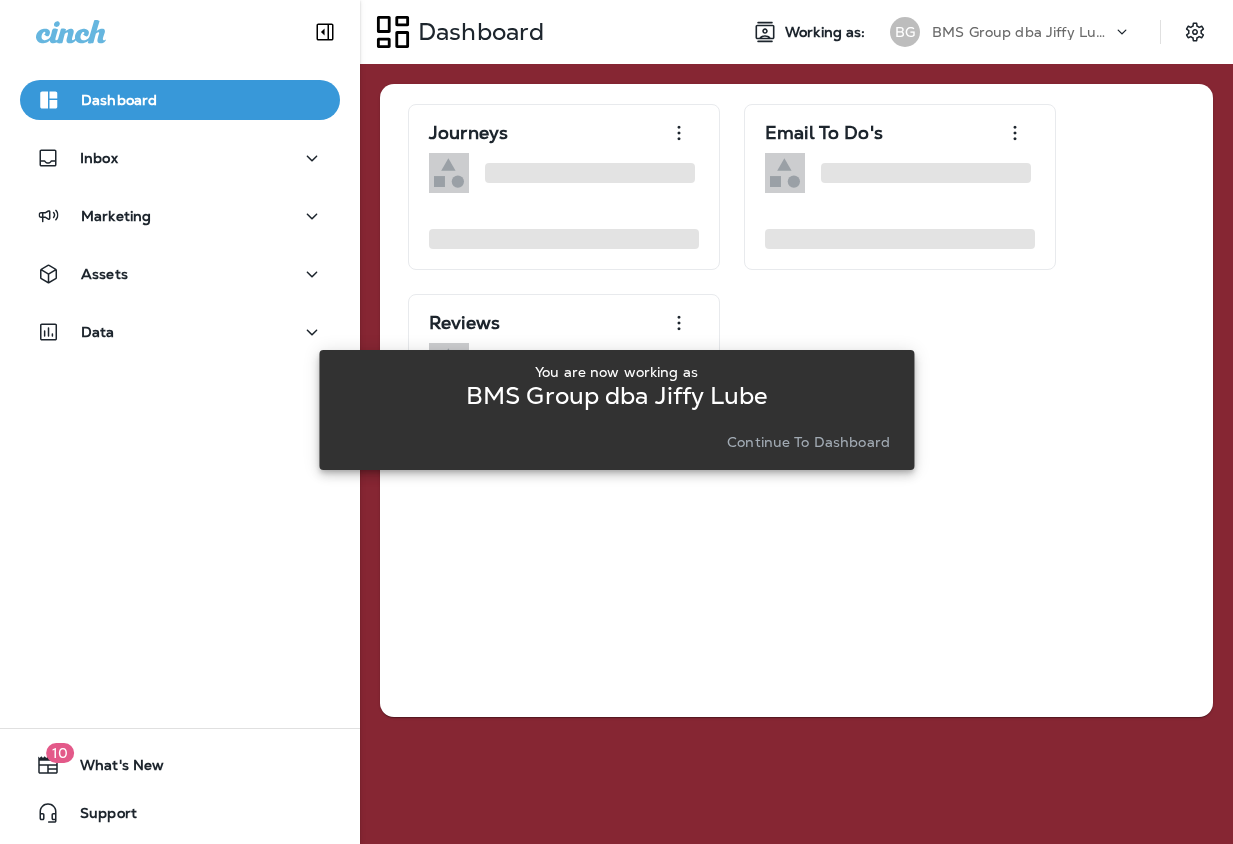 click on "Continue to Dashboard" at bounding box center [808, 442] 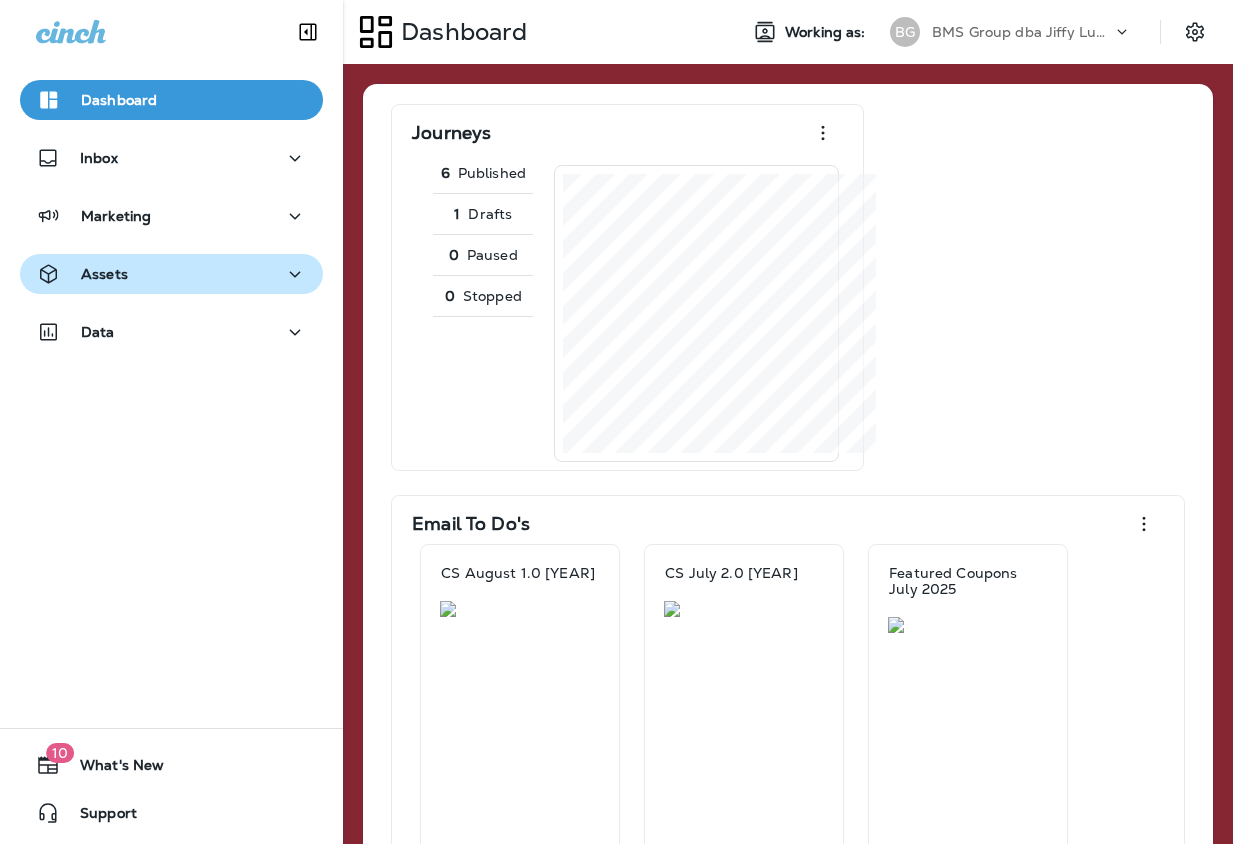 click on "Assets" at bounding box center (171, 274) 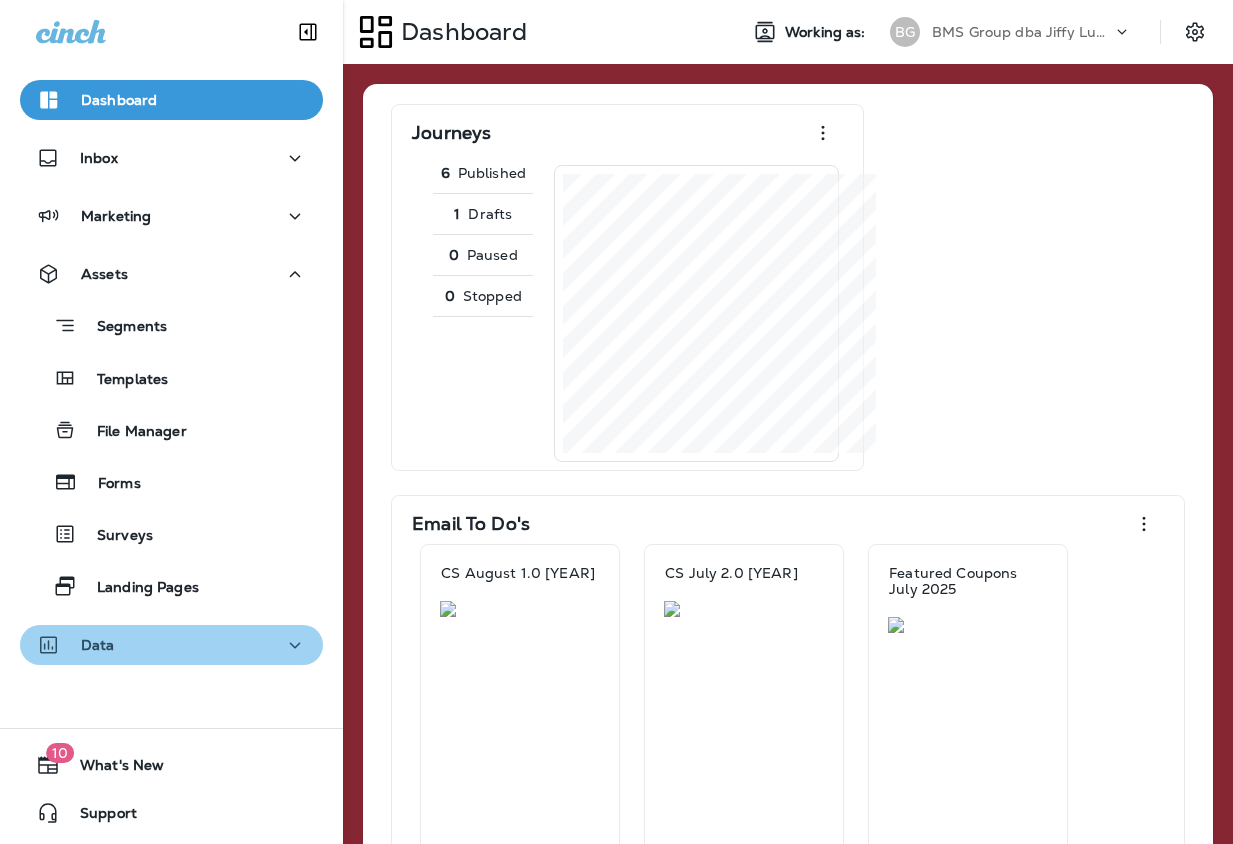 click on "Data" at bounding box center [98, 645] 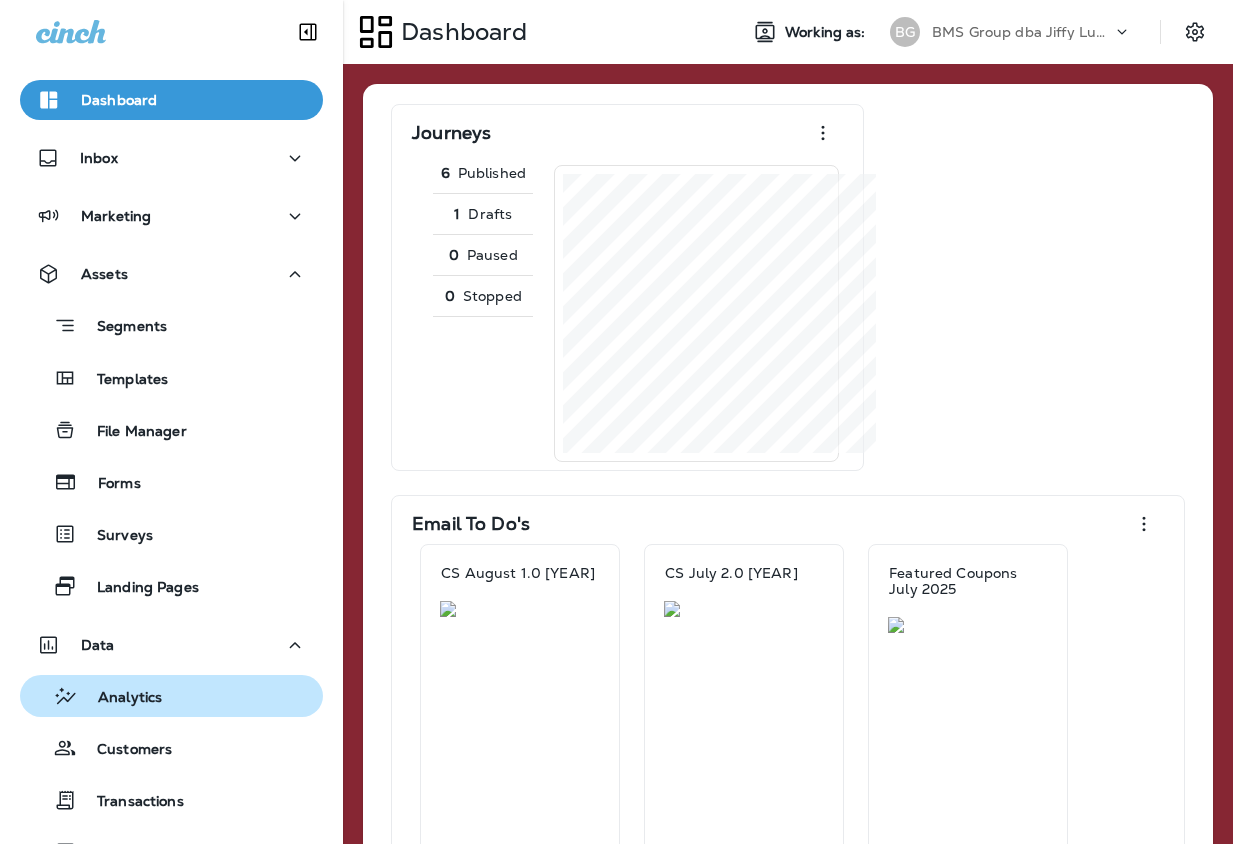click on "Analytics" at bounding box center [120, 698] 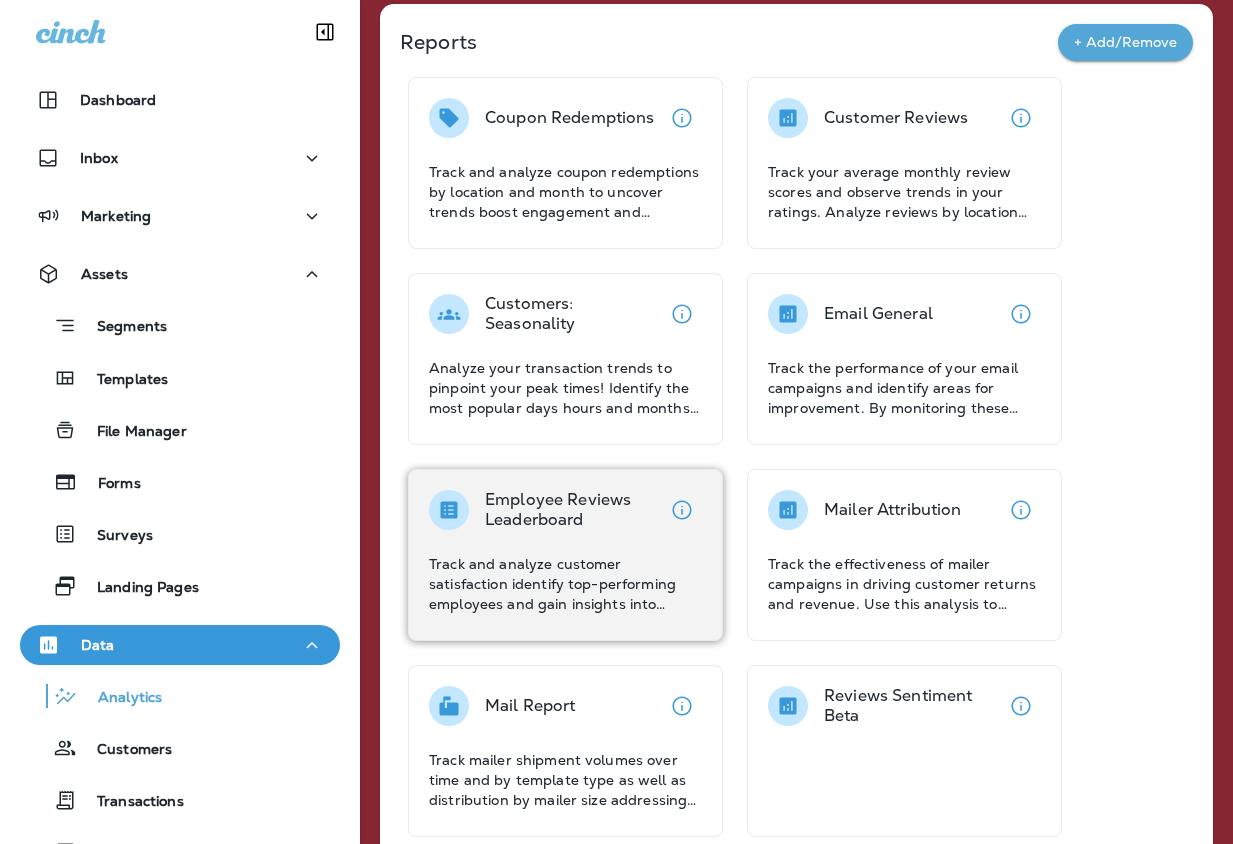 scroll, scrollTop: 105, scrollLeft: 0, axis: vertical 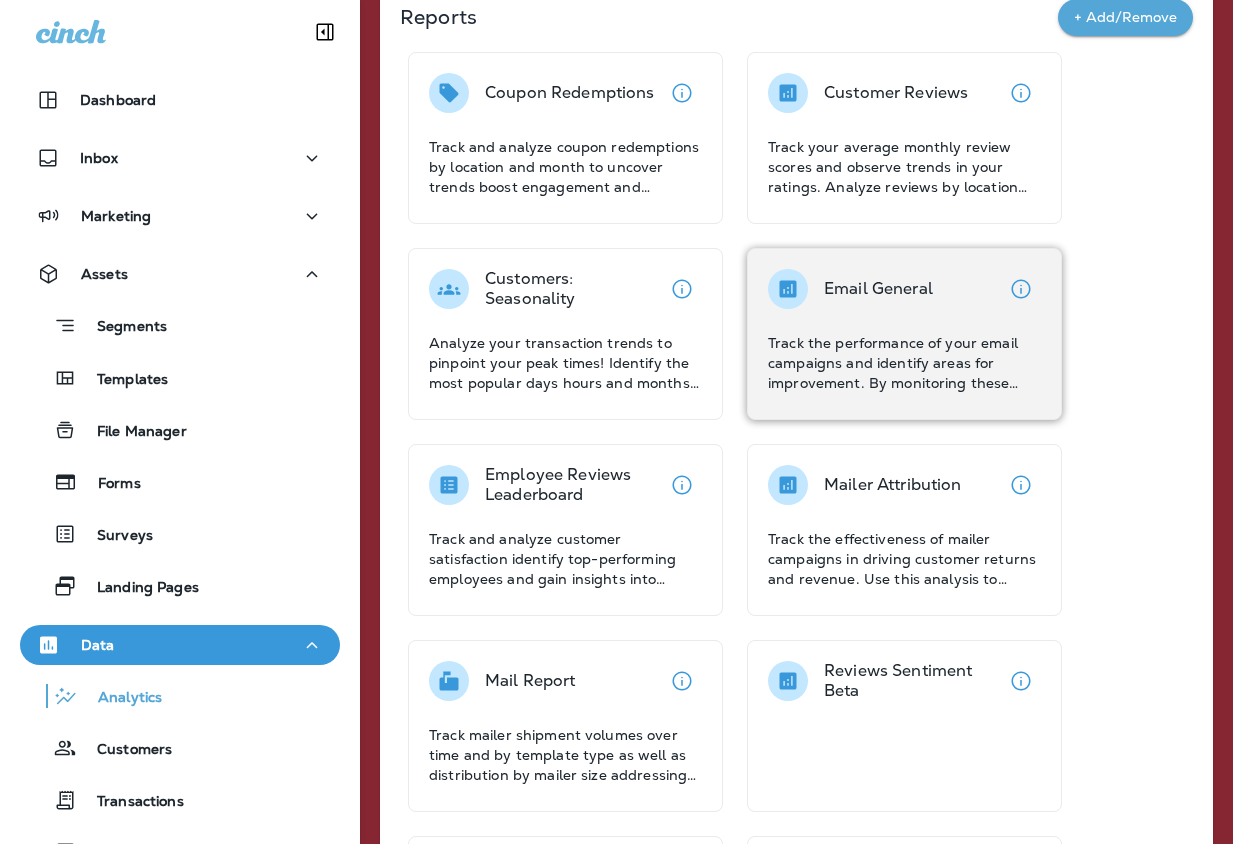 click on "Email General" at bounding box center [878, 289] 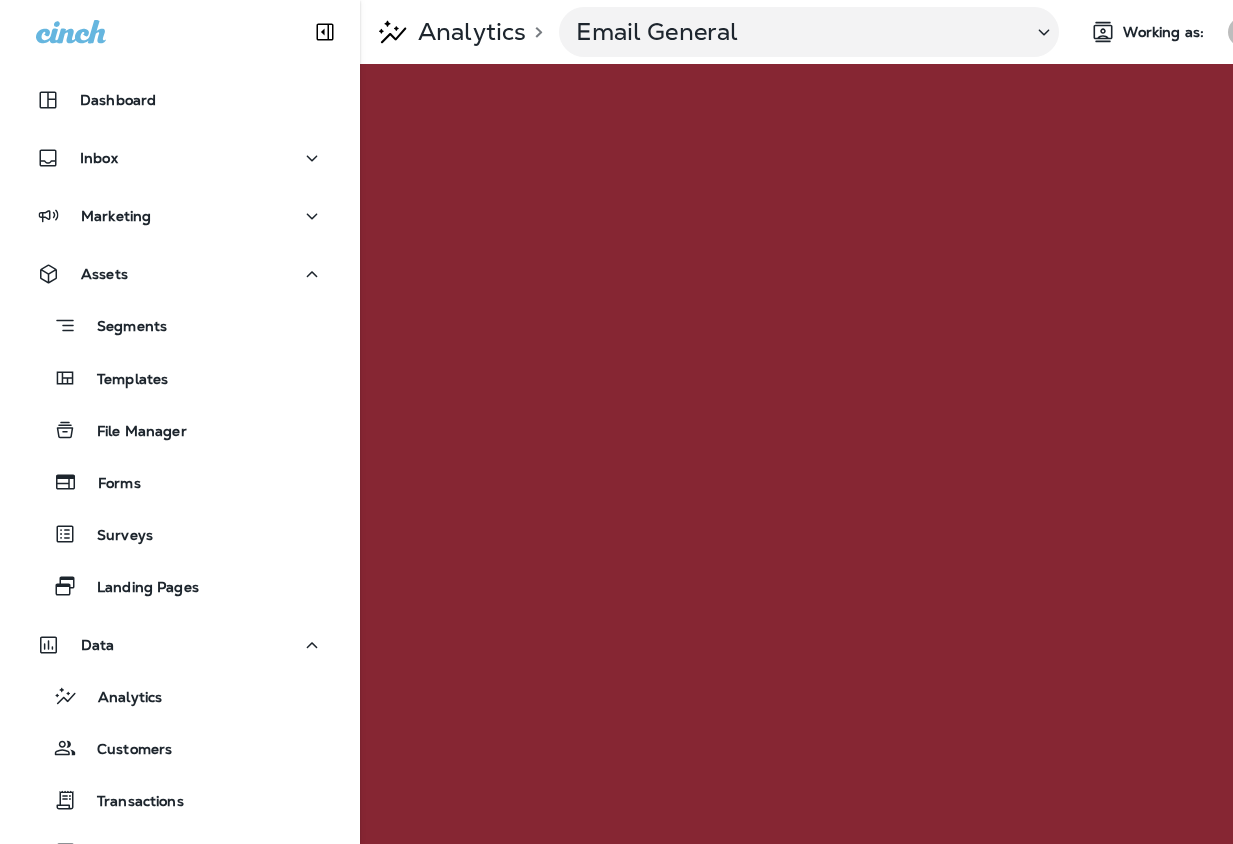 click on "BG" at bounding box center (1243, 32) 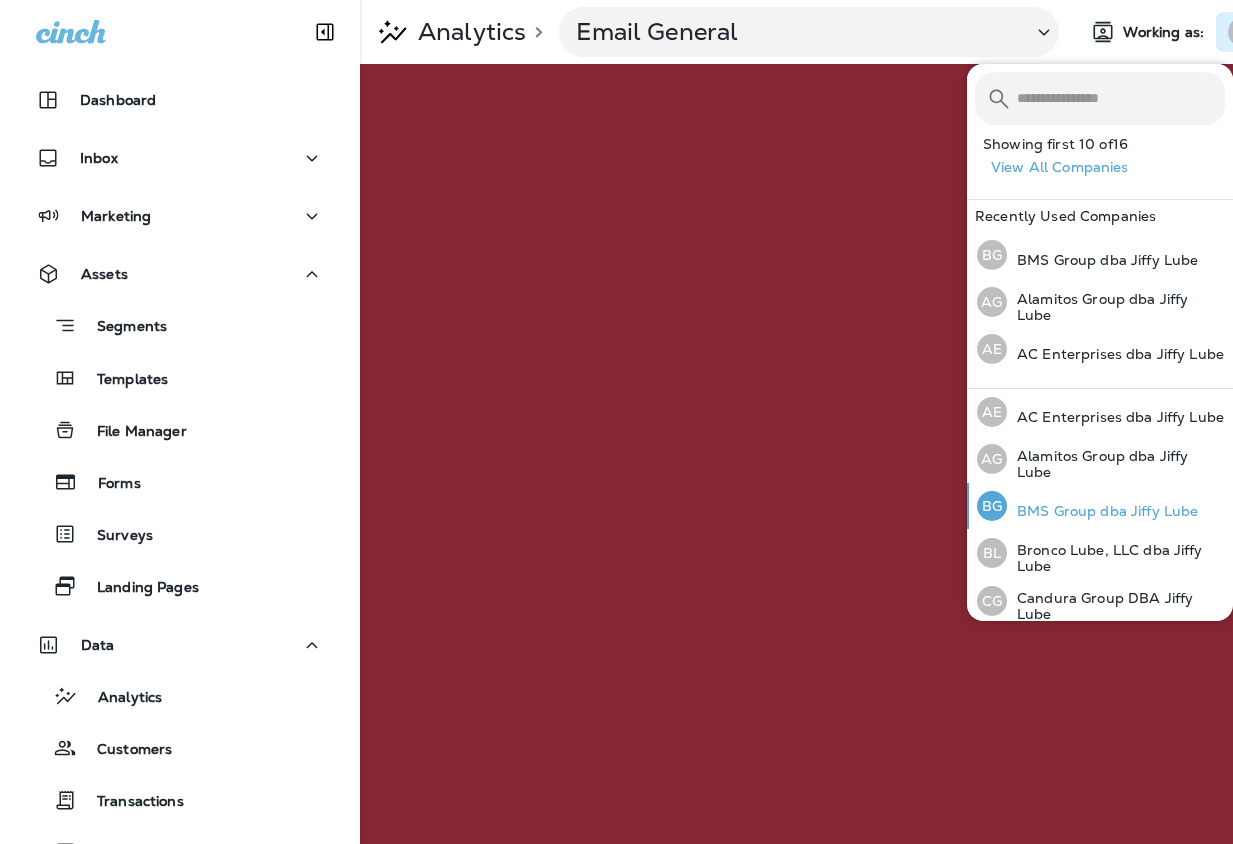 scroll, scrollTop: 36, scrollLeft: 0, axis: vertical 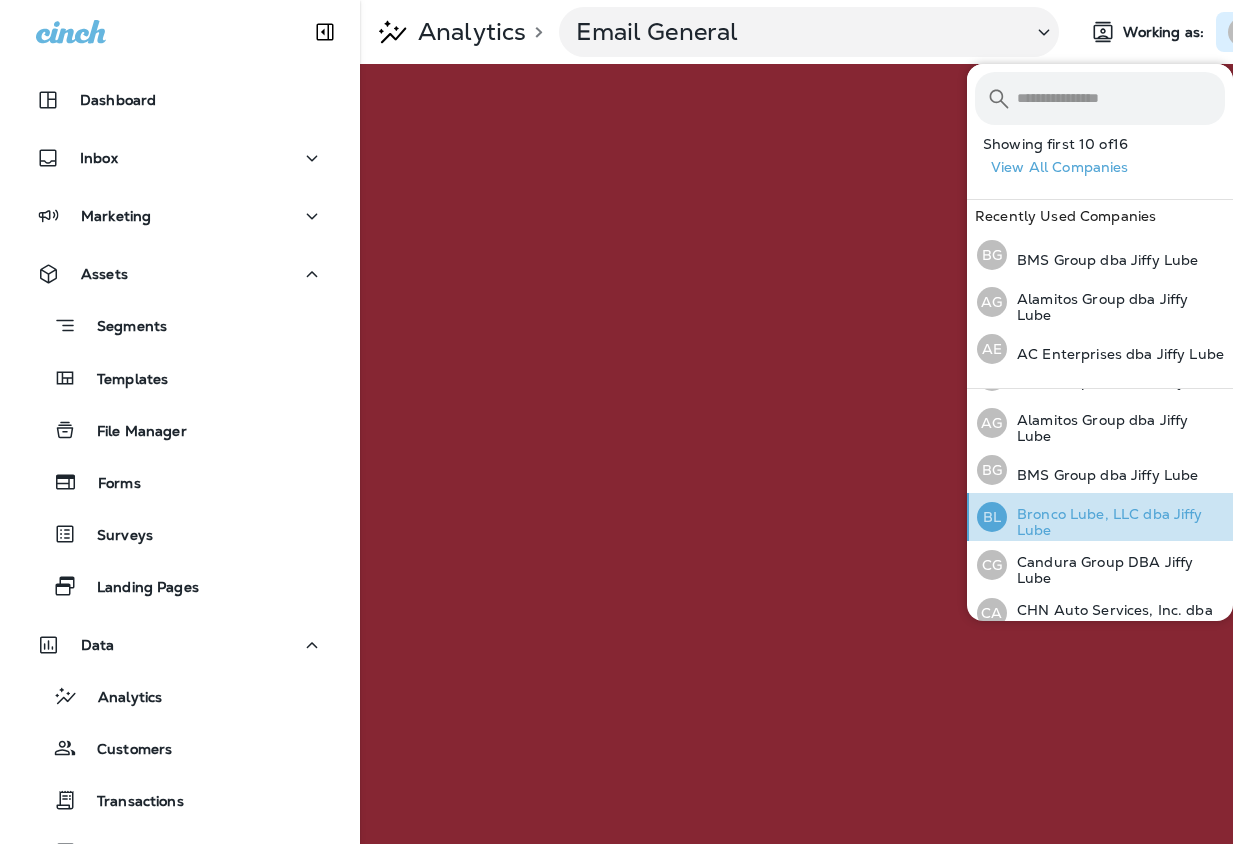 click on "Bronco Lube, LLC dba Jiffy Lube" at bounding box center [1116, 522] 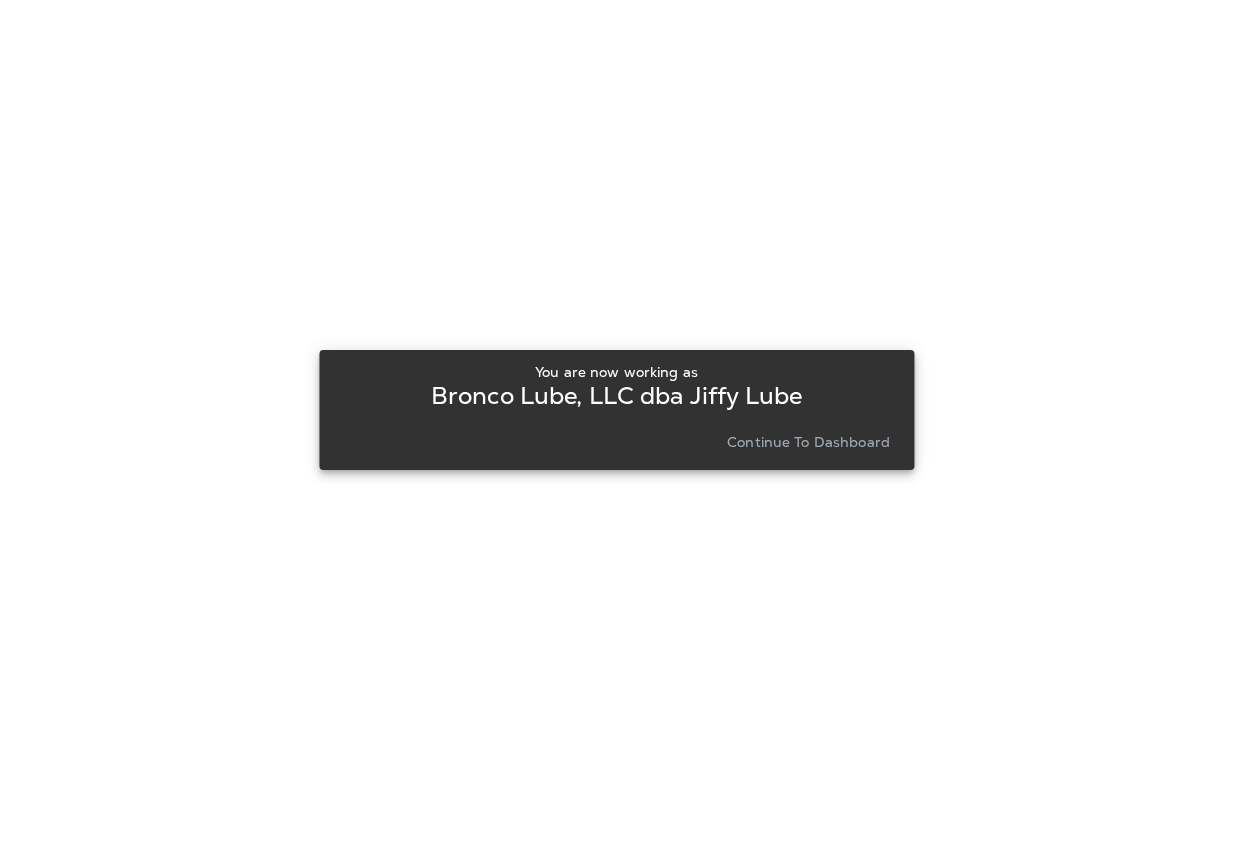 click on "Continue to Dashboard" at bounding box center [808, 442] 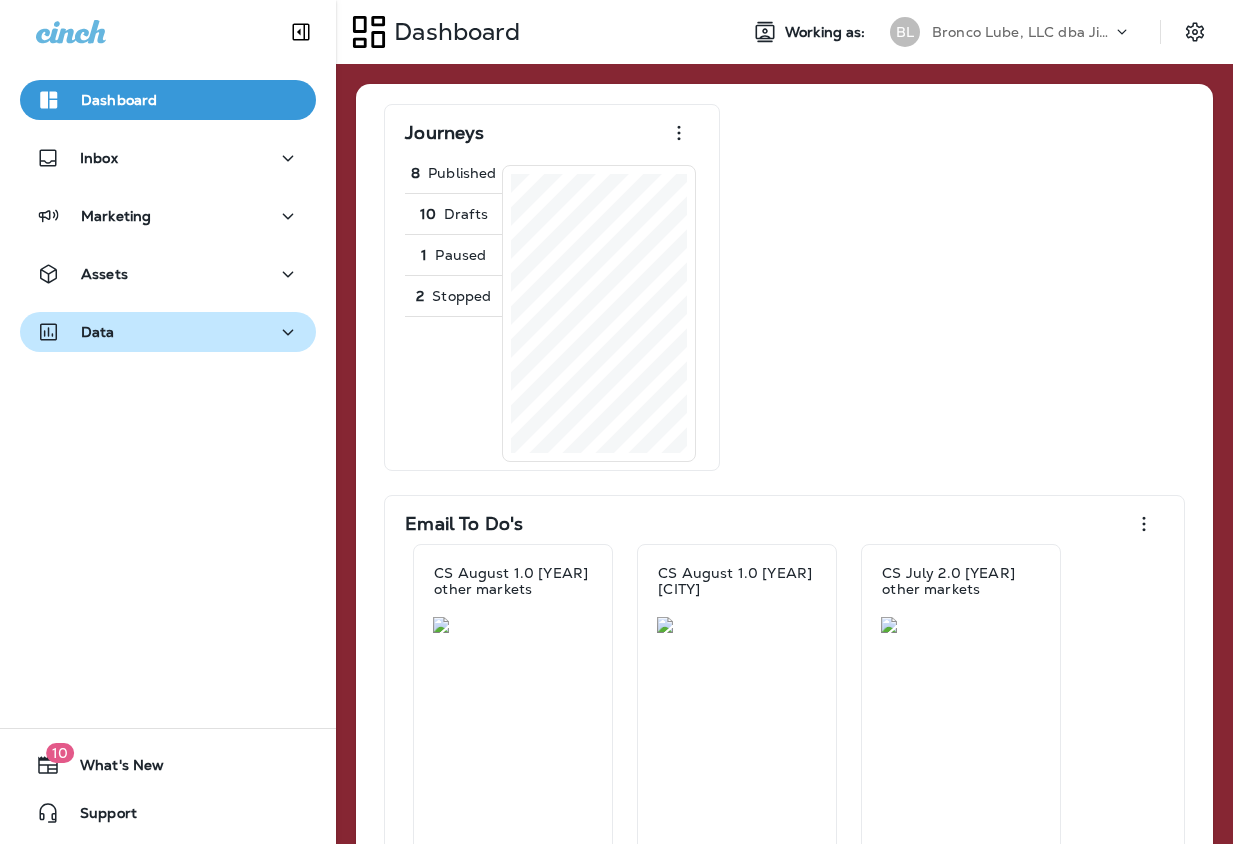 click on "Data" at bounding box center (168, 332) 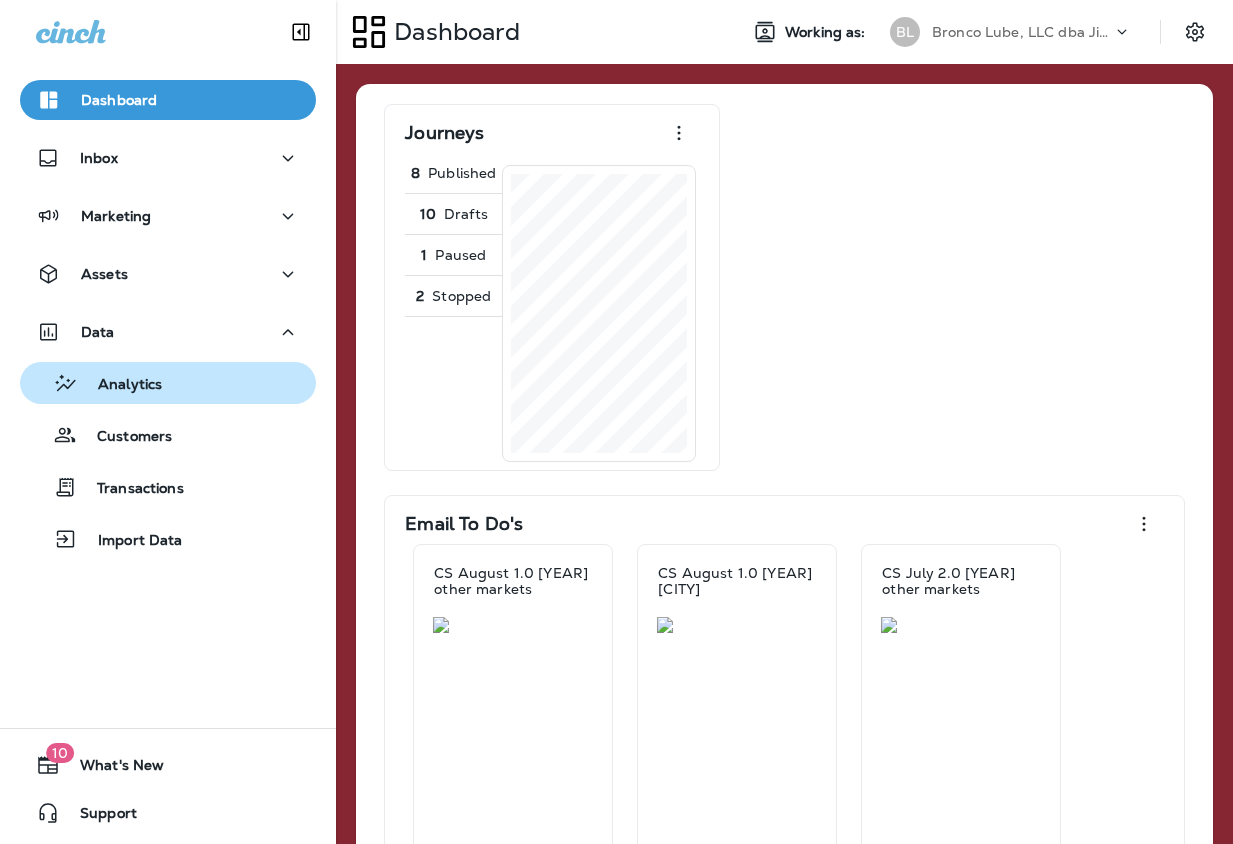 click on "Analytics" at bounding box center (120, 385) 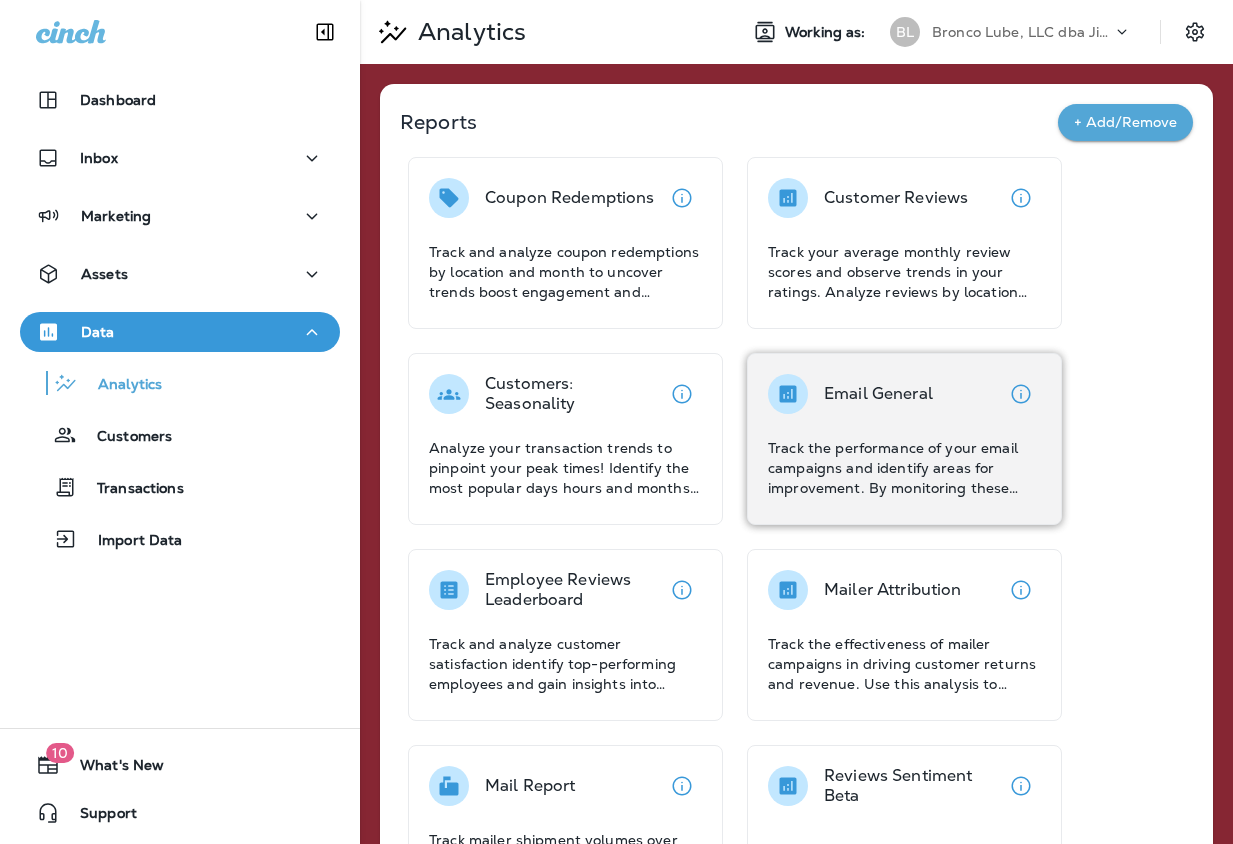 click on "Email General Track the performance of your email campaigns and identify areas for improvement. By monitoring these metrics, you can optimize your email campaigns to improve engagement and drive conversions." at bounding box center (904, 436) 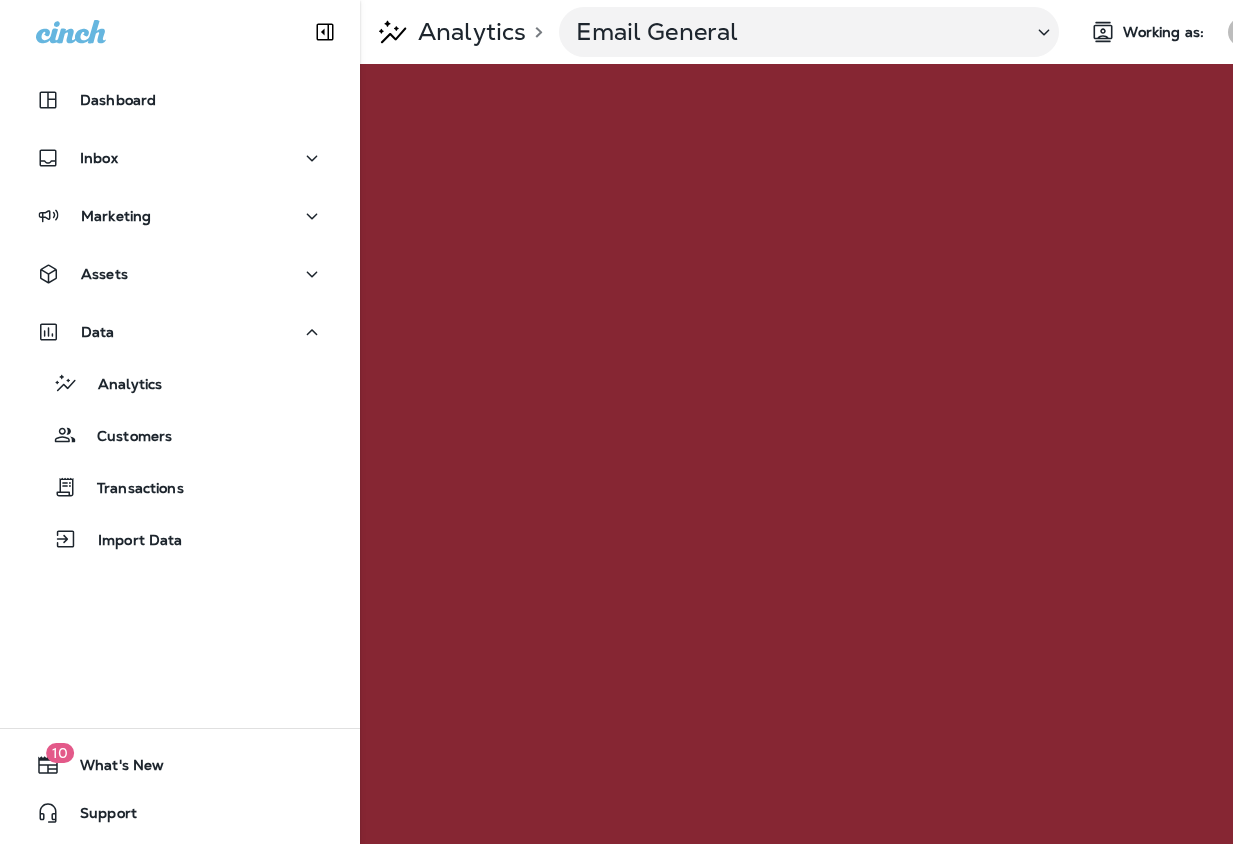 click on "BL" at bounding box center (1243, 32) 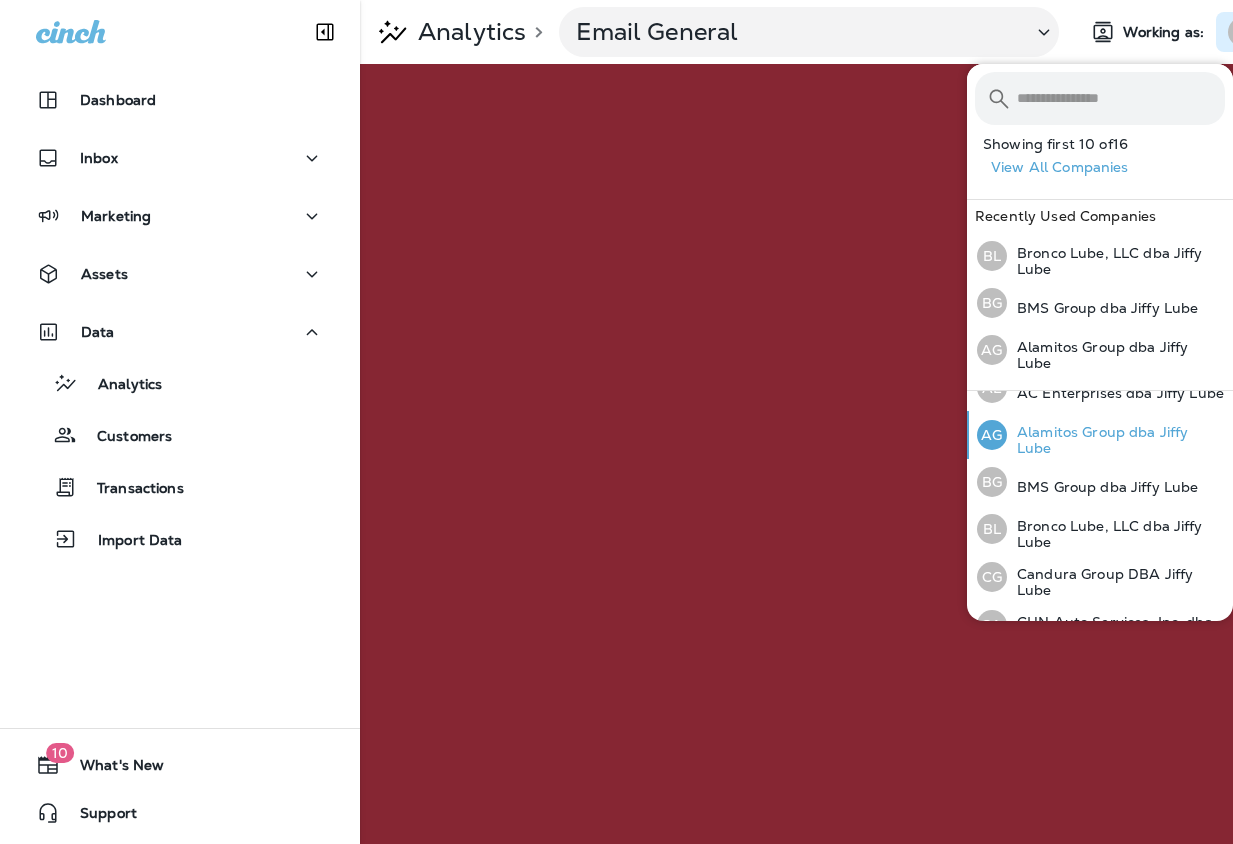 scroll, scrollTop: 58, scrollLeft: 0, axis: vertical 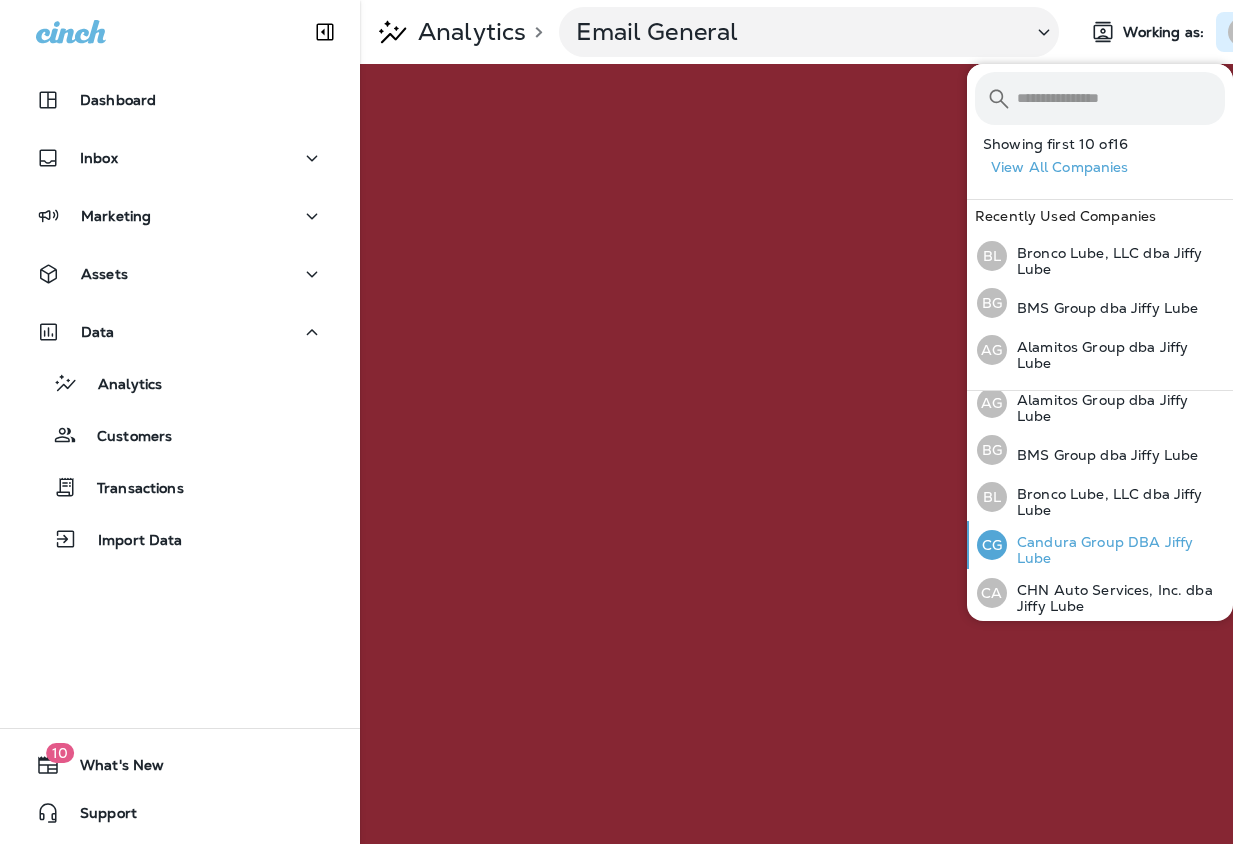 click on "Candura Group DBA Jiffy Lube" at bounding box center (1116, 550) 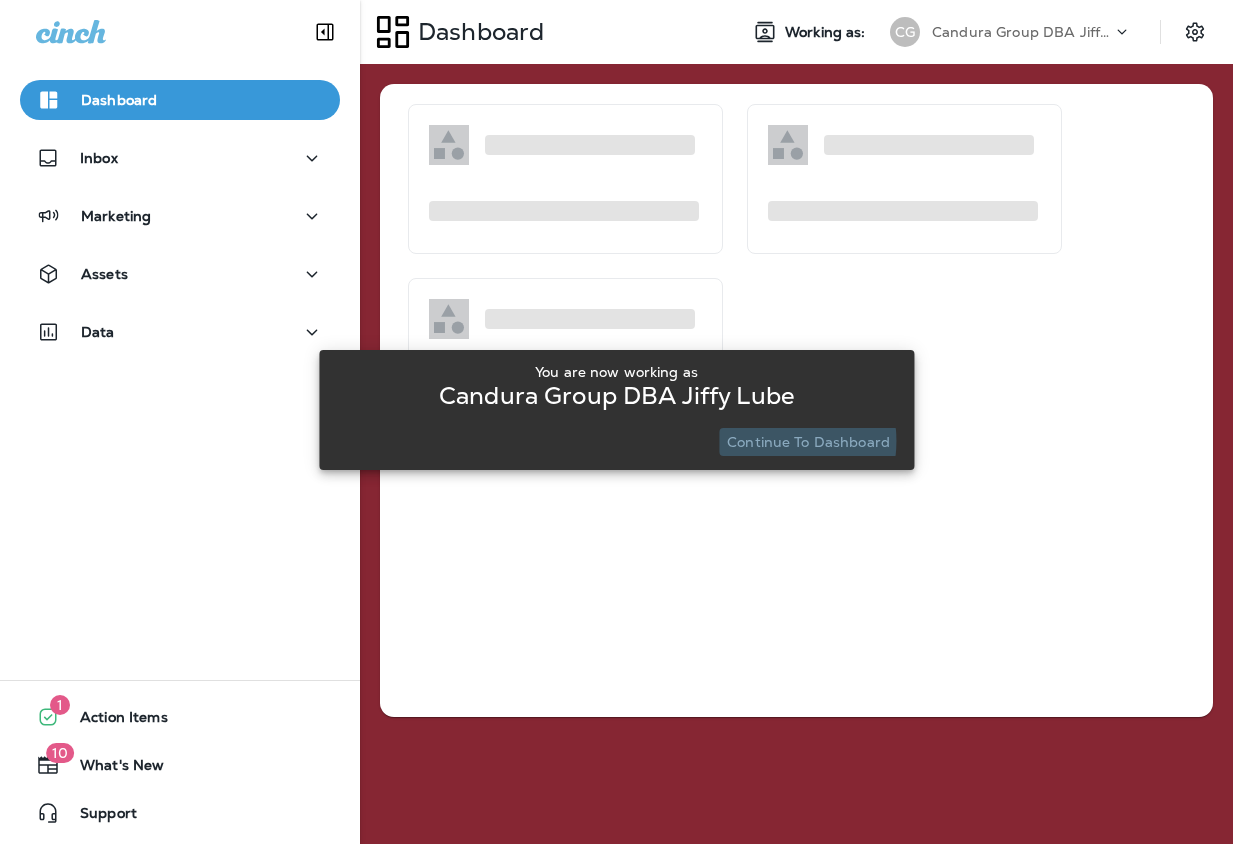 click on "Continue to Dashboard" at bounding box center (808, 442) 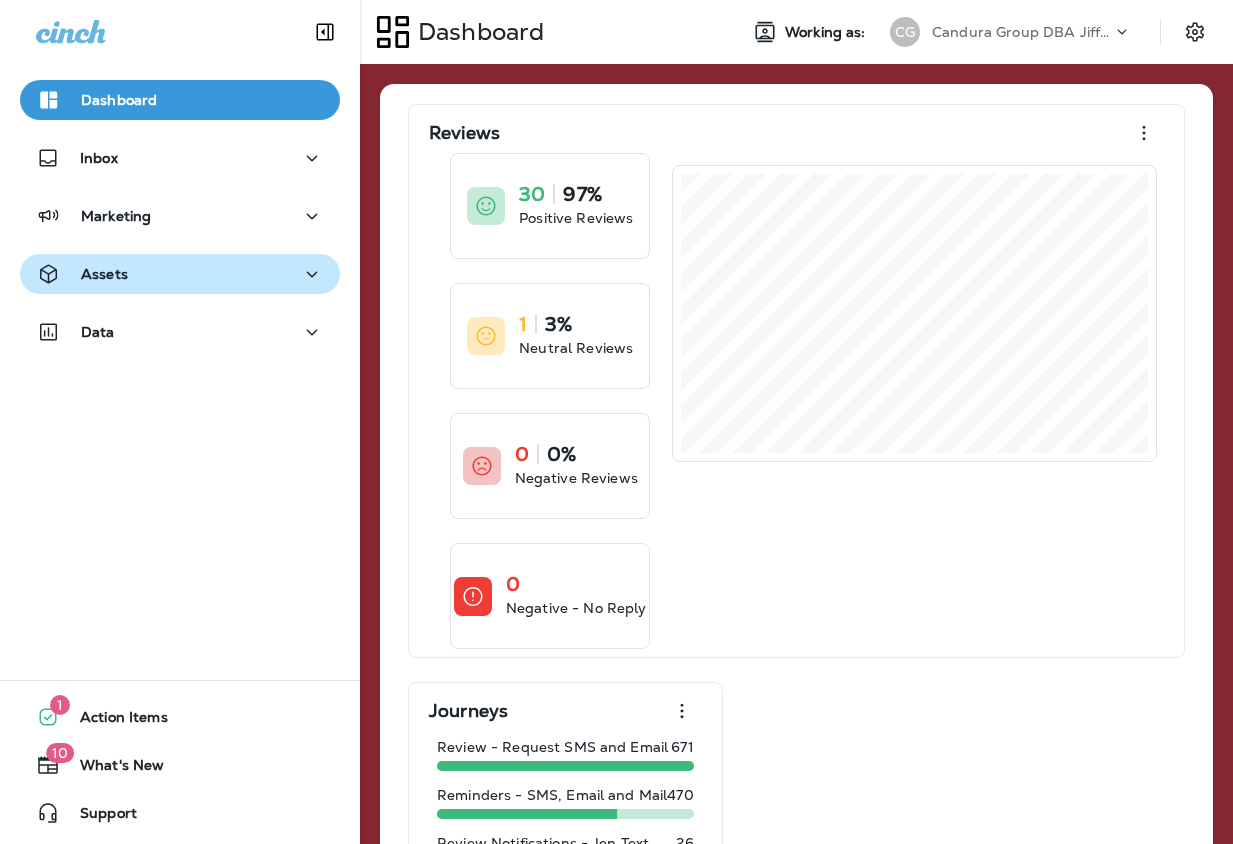 click on "Assets" at bounding box center (180, 274) 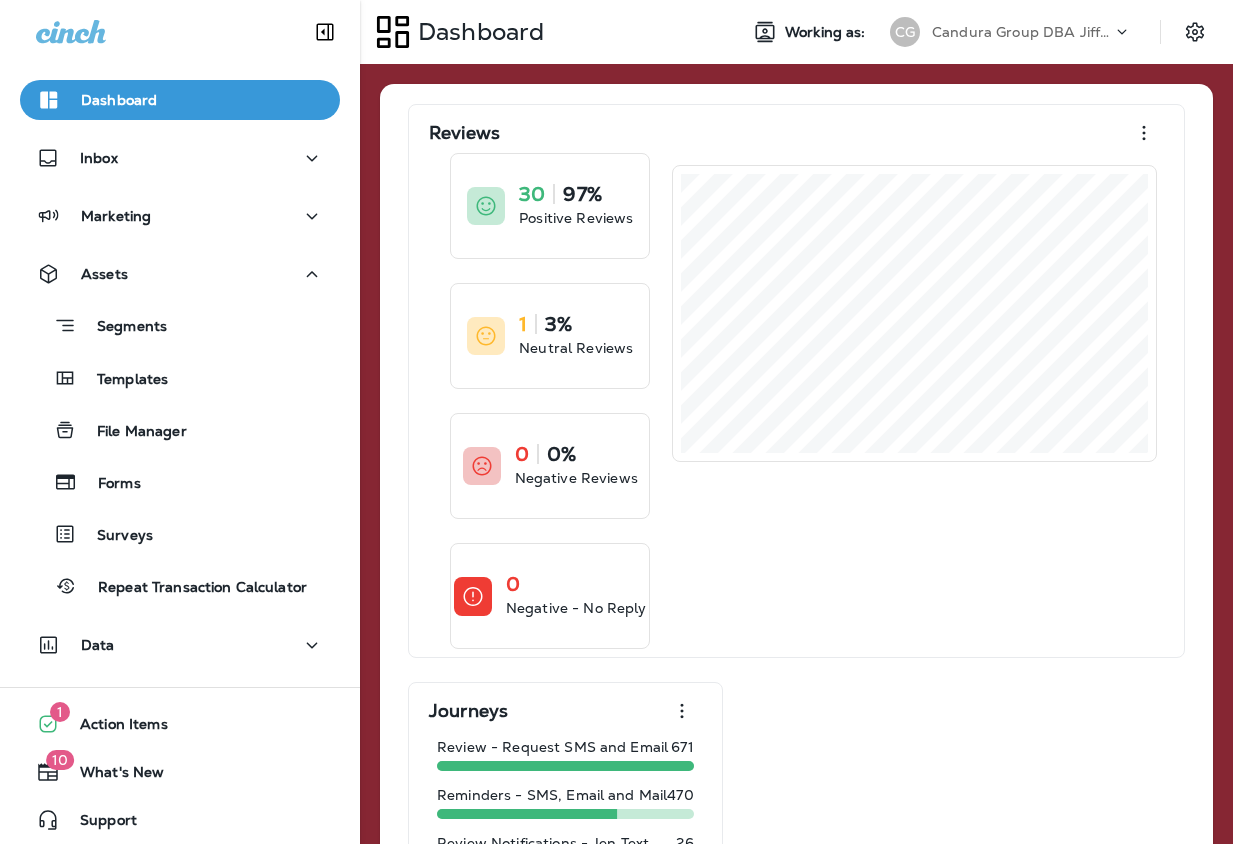 click on "Data" at bounding box center (180, 650) 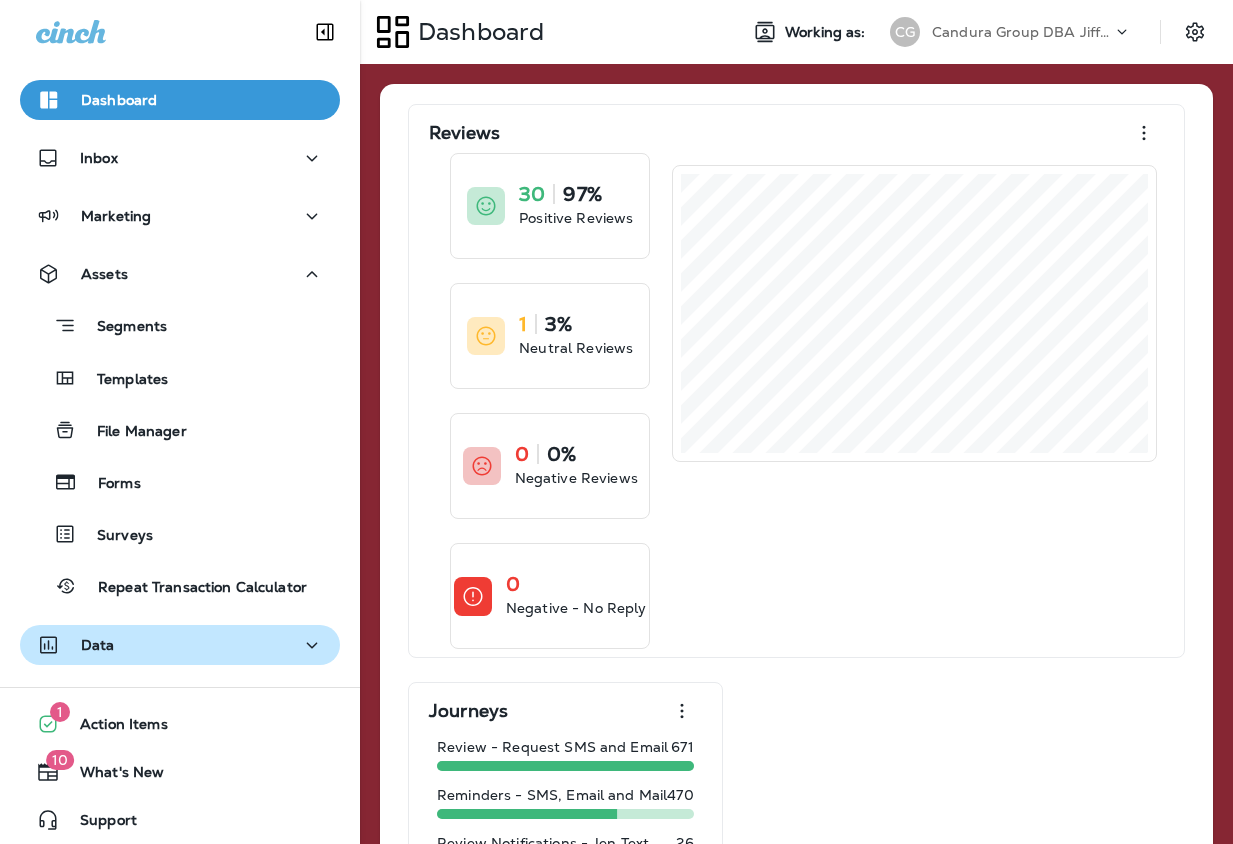 click on "Data" at bounding box center [180, 645] 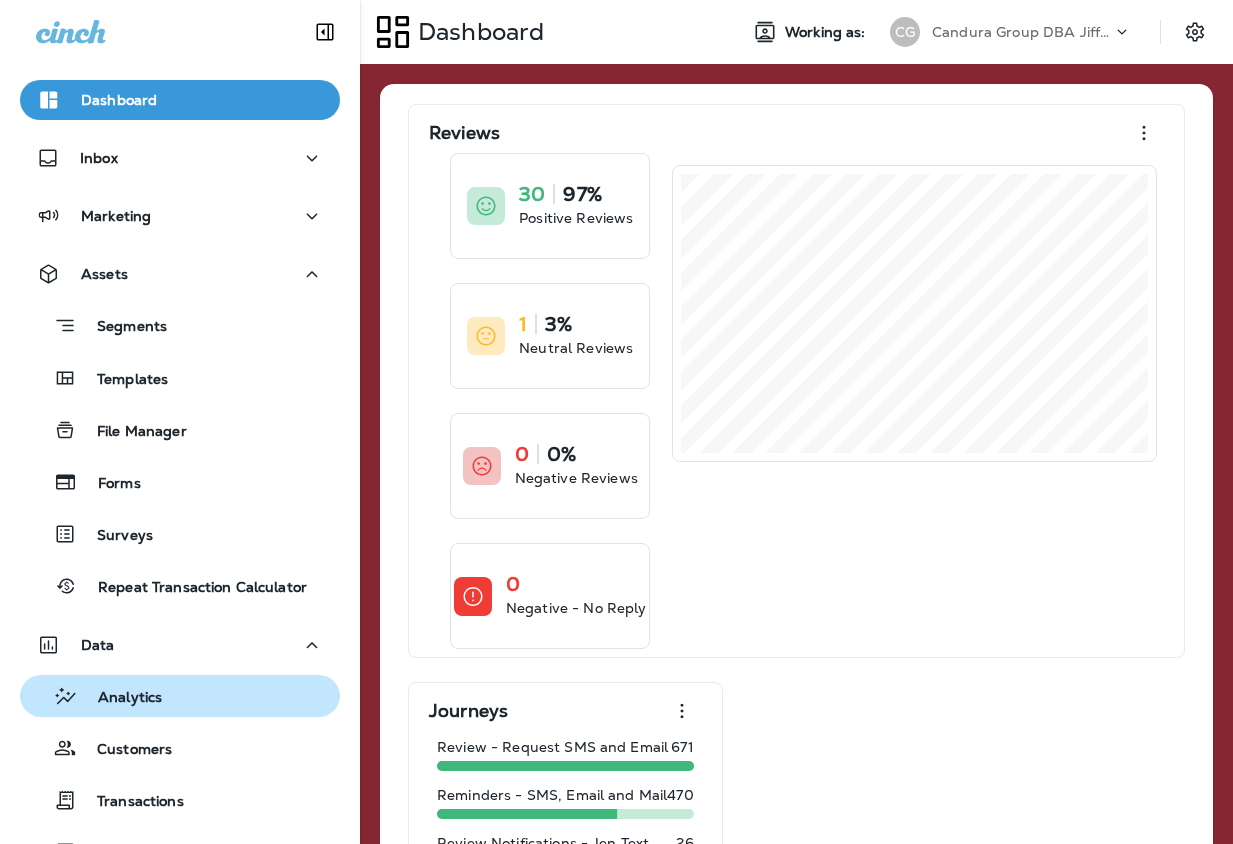 click on "Analytics" at bounding box center [120, 698] 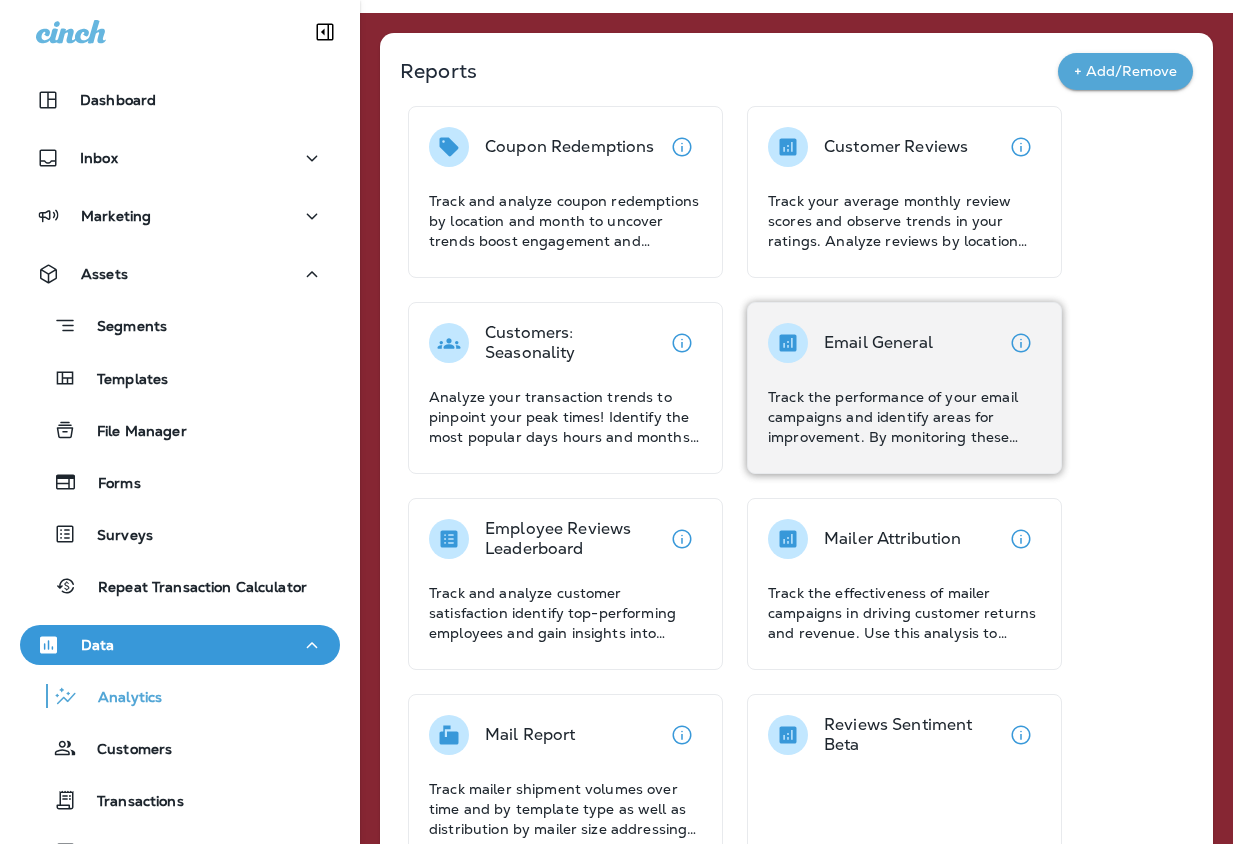 scroll, scrollTop: 49, scrollLeft: 0, axis: vertical 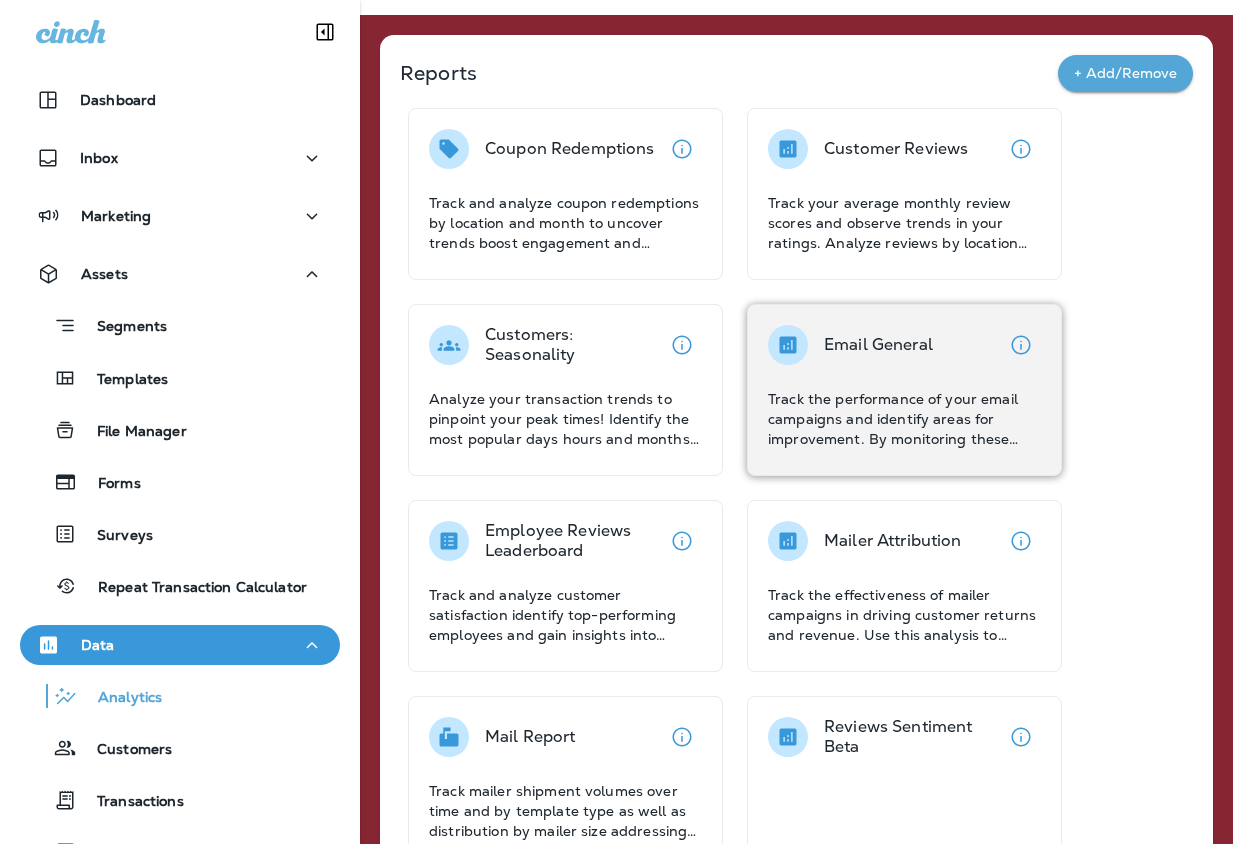 click on "Email General Track the performance of your email campaigns and identify areas for improvement. By monitoring these metrics, you can optimize your email campaigns to improve engagement and drive conversions." at bounding box center (904, 387) 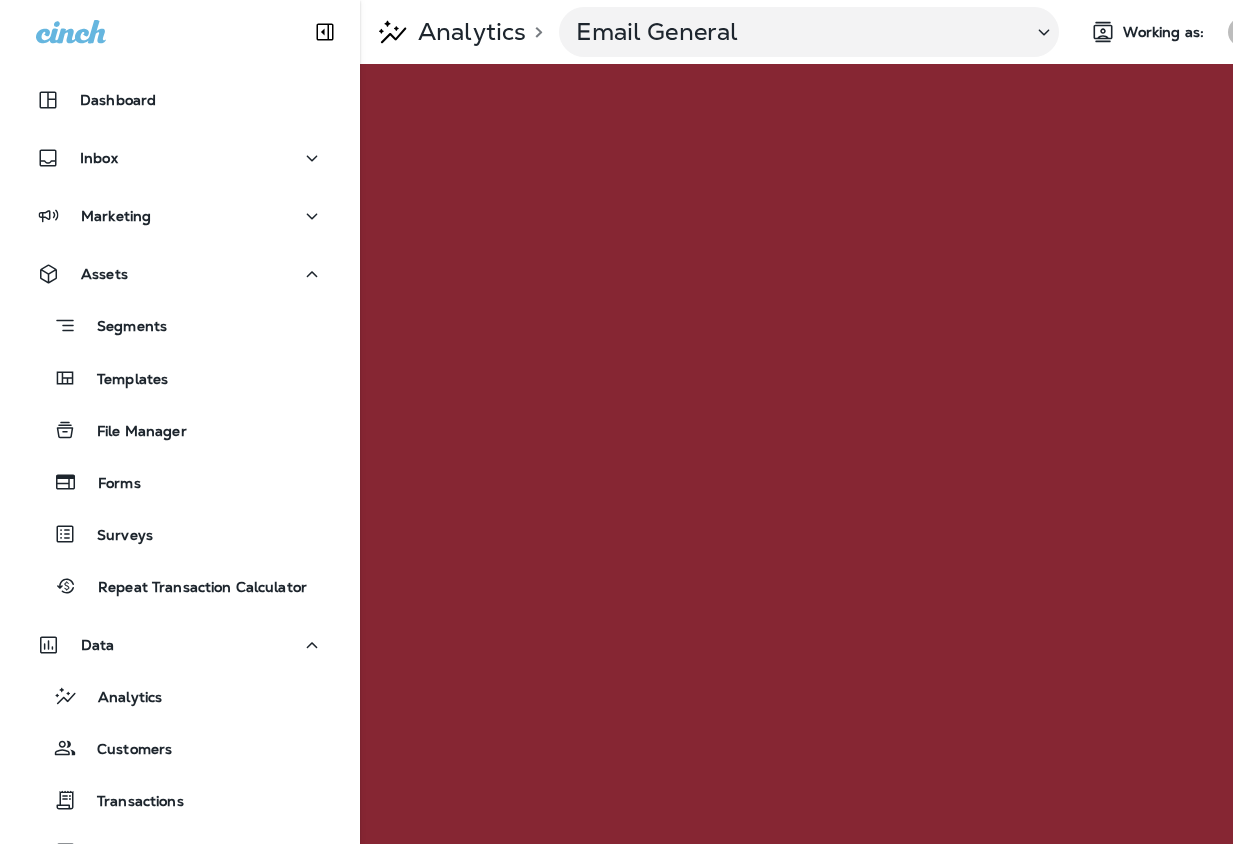 click on "CG" at bounding box center [1243, 32] 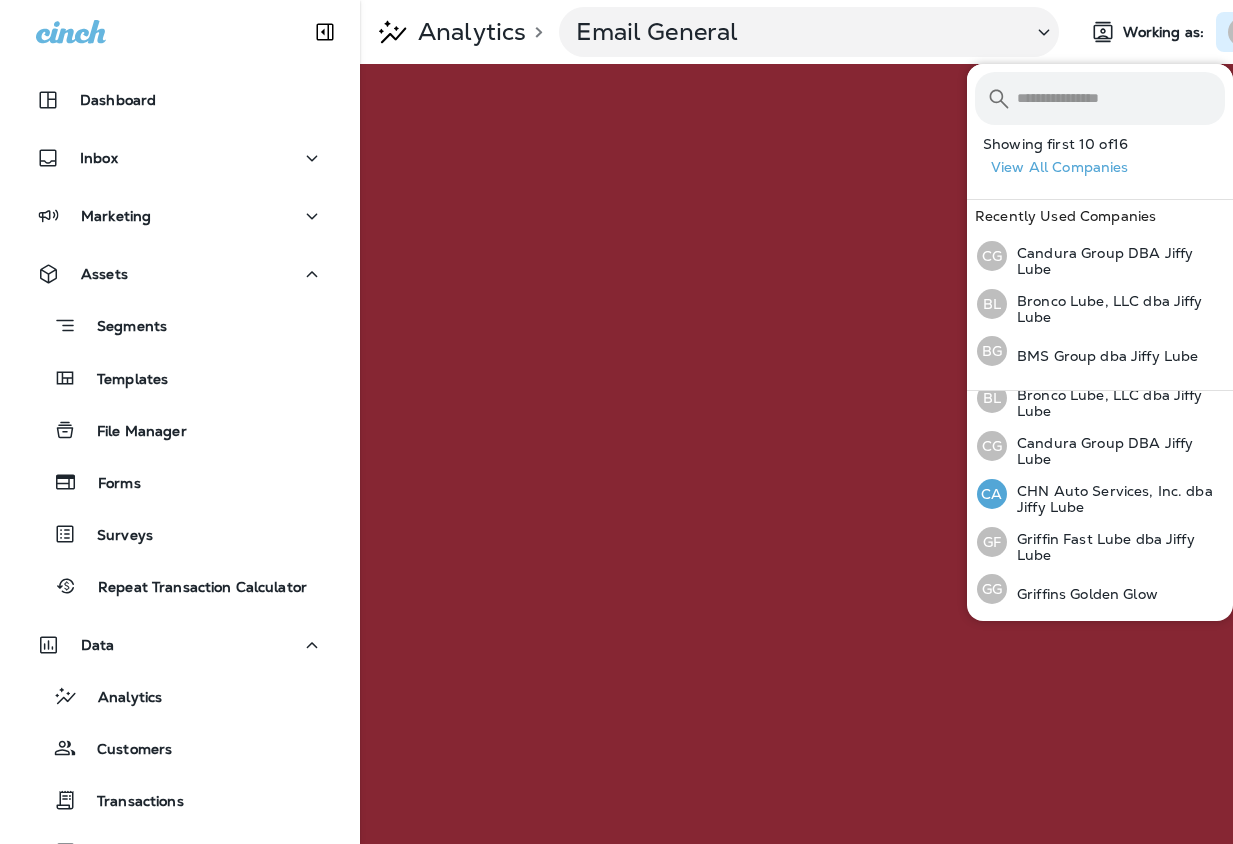scroll, scrollTop: 159, scrollLeft: 0, axis: vertical 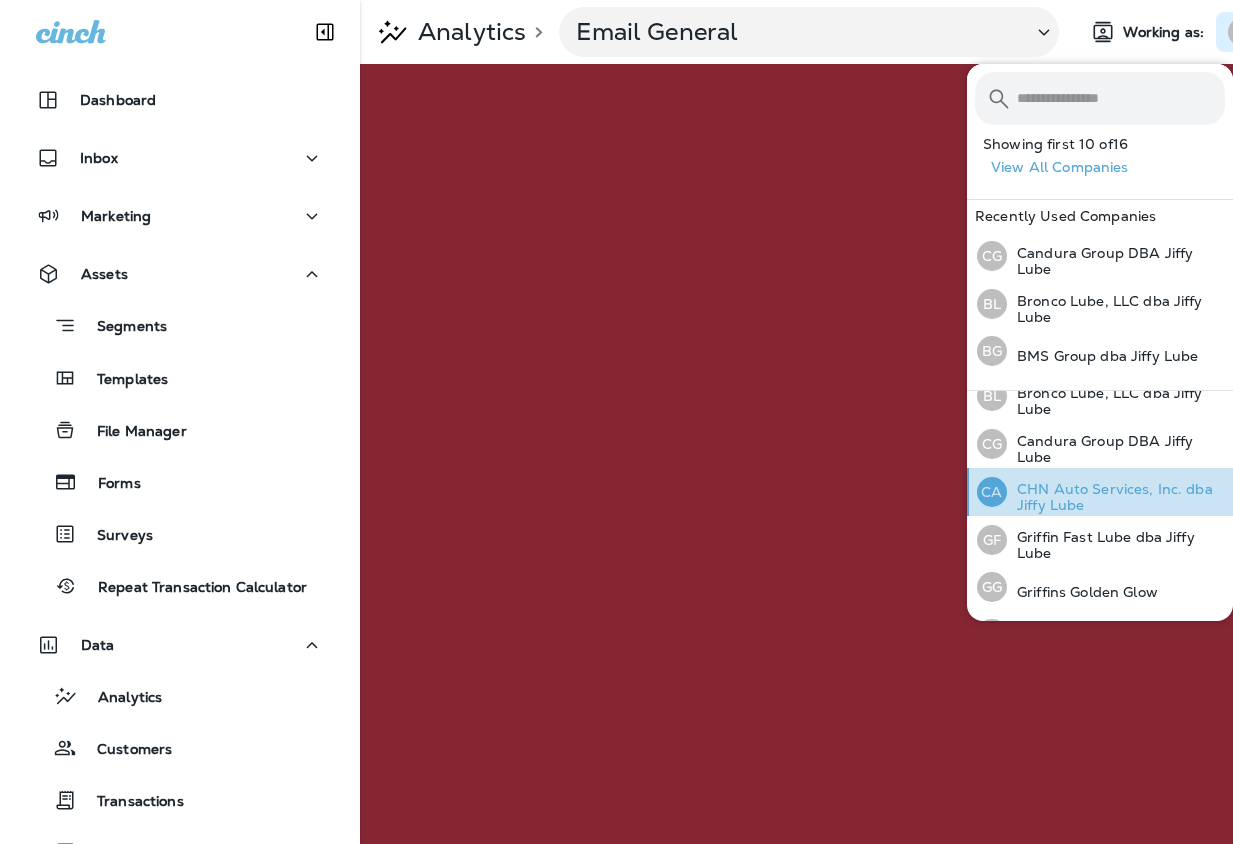 click on "CHN Auto Services, Inc. dba Jiffy Lube" at bounding box center [1116, 497] 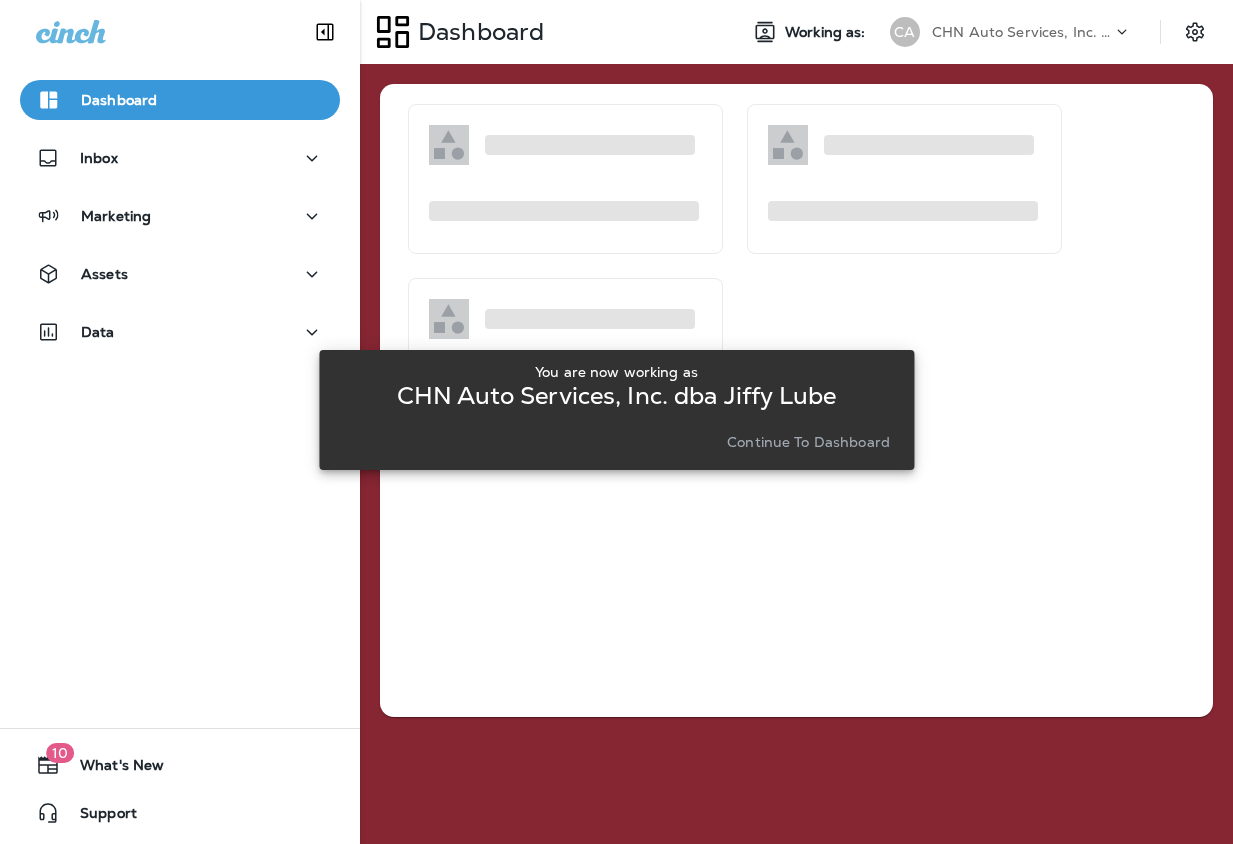 click on "Continue to Dashboard" at bounding box center [808, 442] 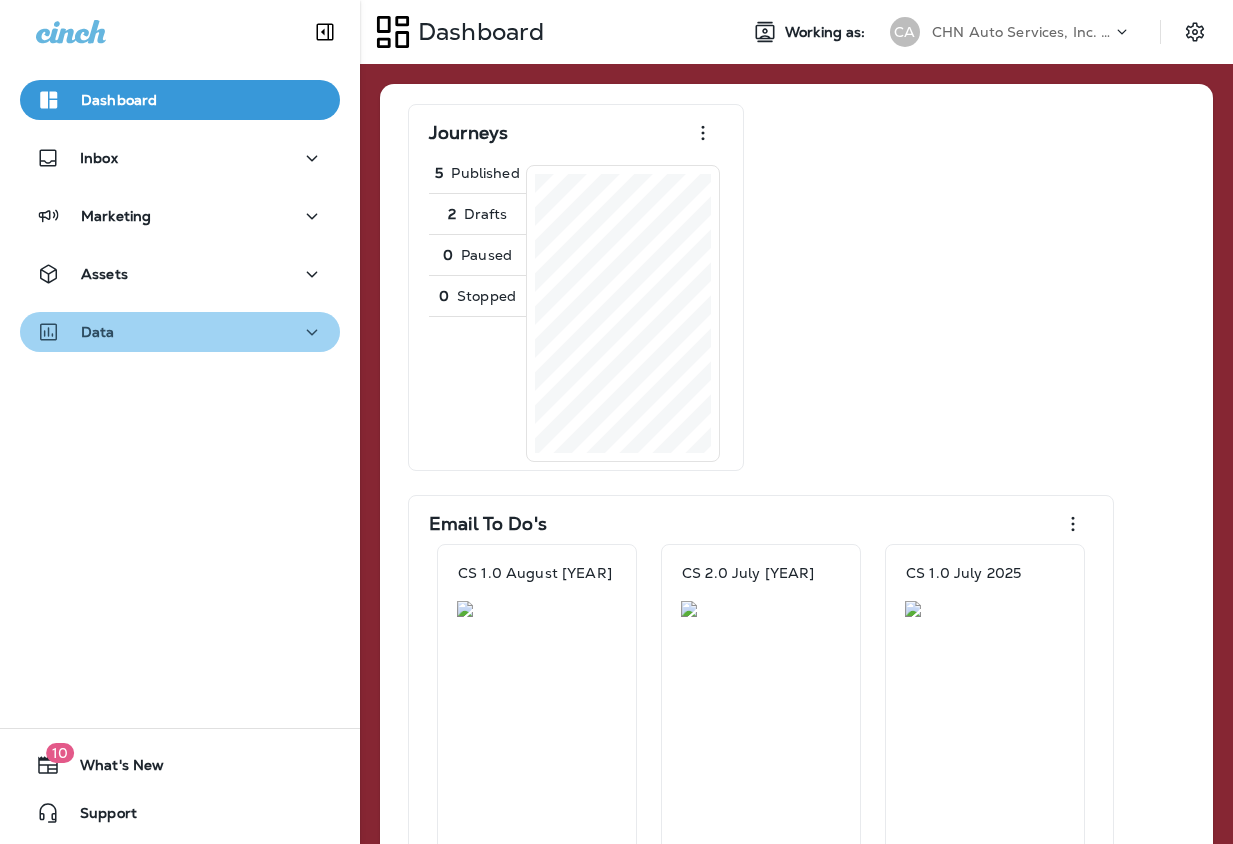 click on "Data" at bounding box center [180, 332] 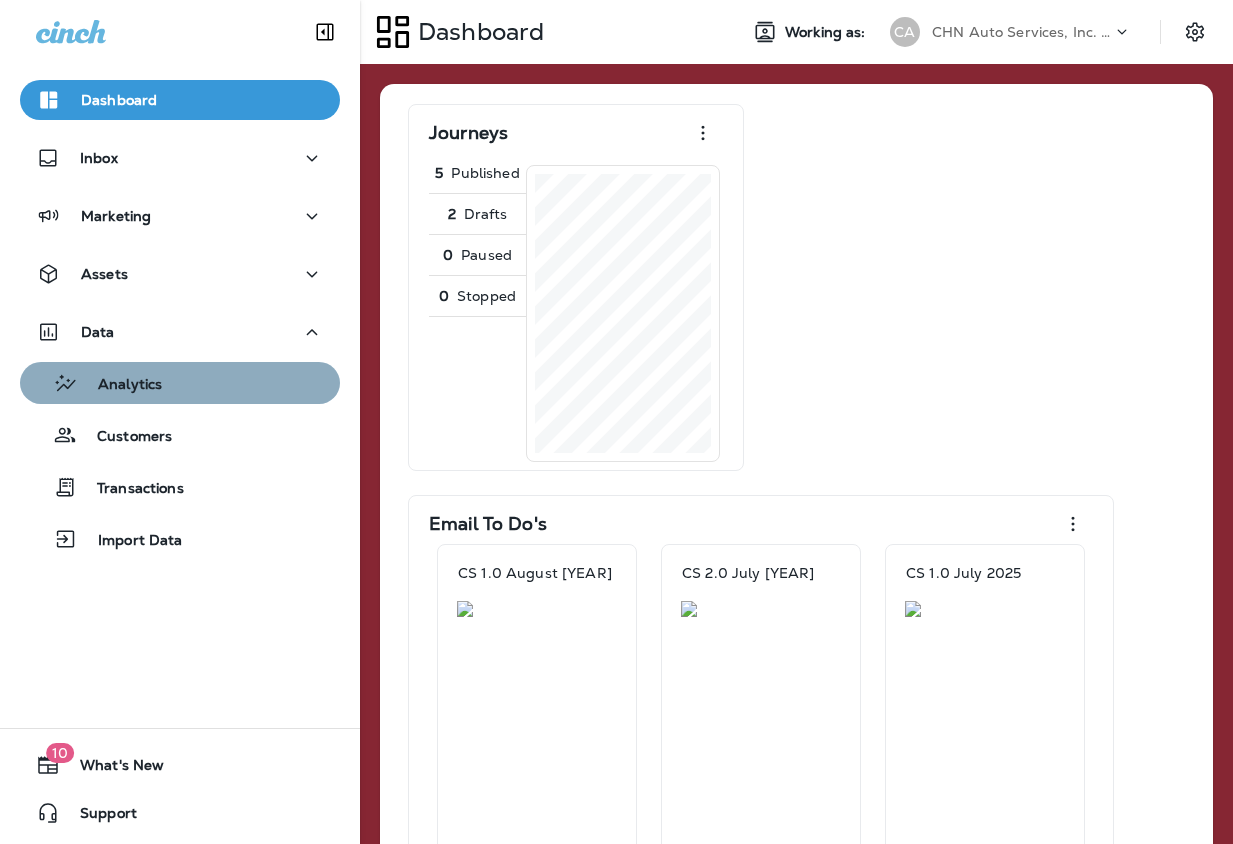 click on "Analytics" at bounding box center (120, 385) 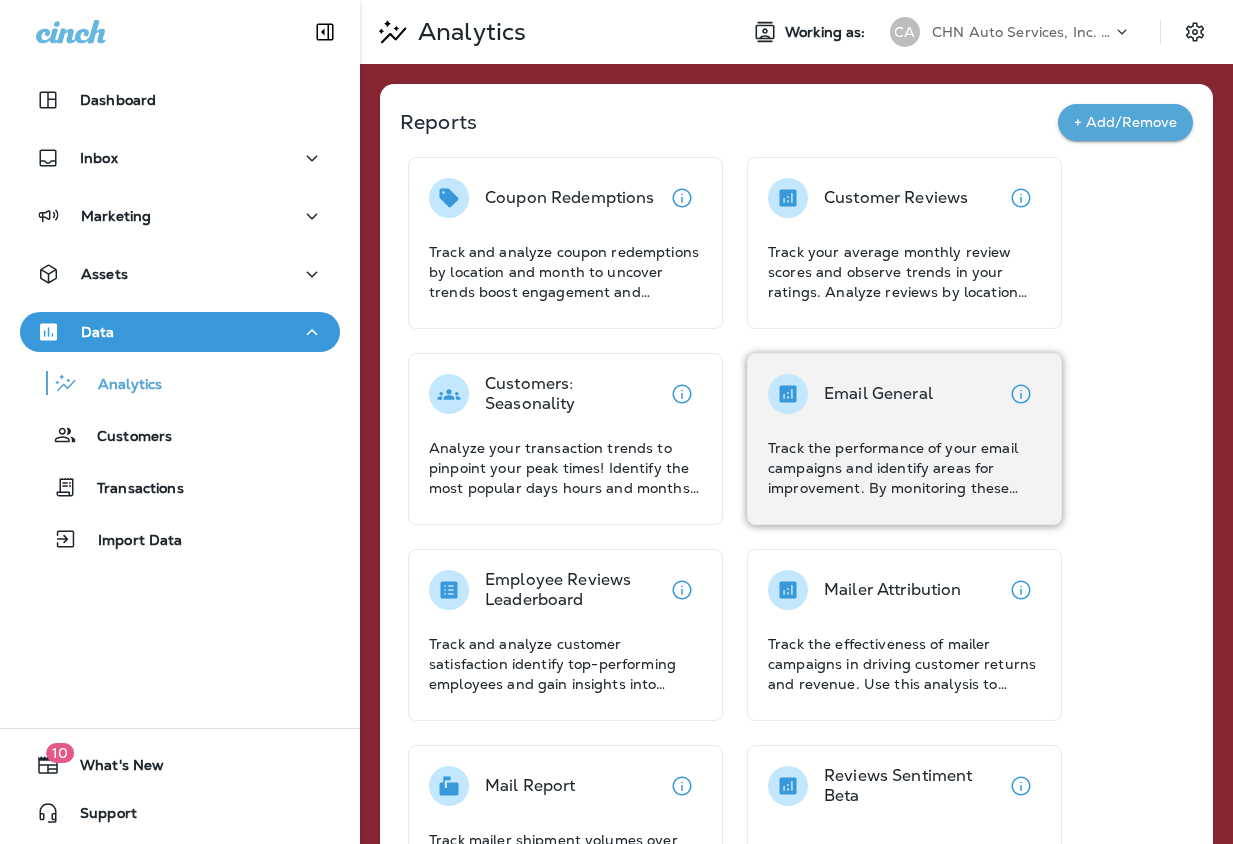 click on "Email General" at bounding box center [878, 394] 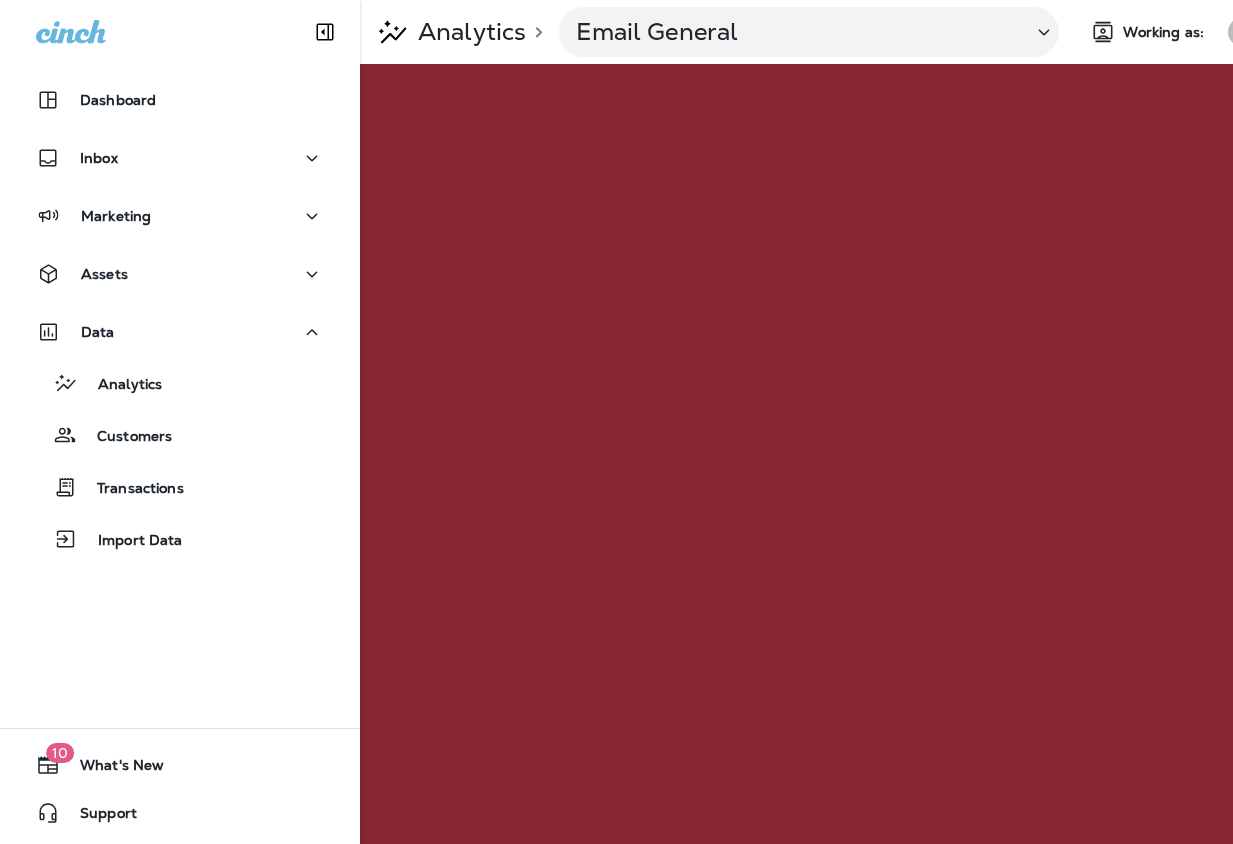click on "CA" at bounding box center [1243, 32] 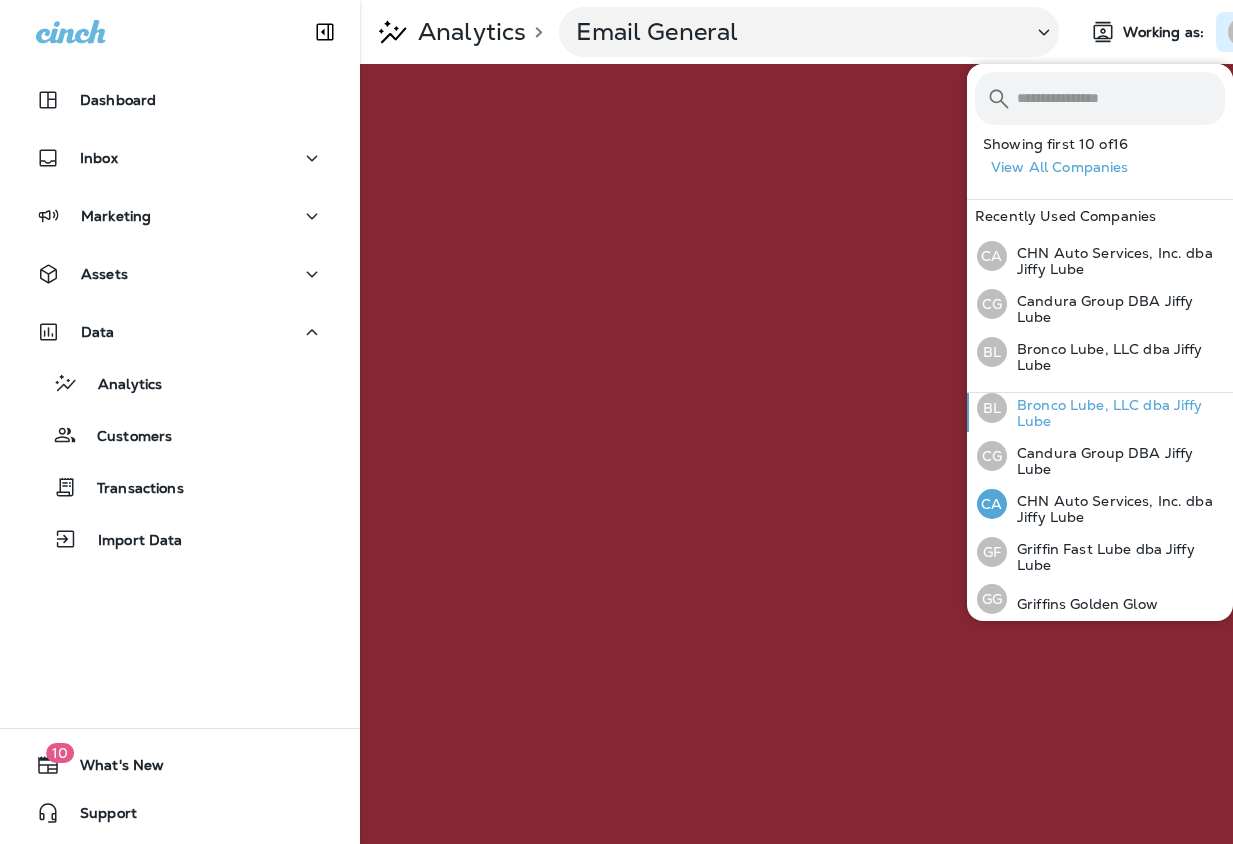 scroll, scrollTop: 161, scrollLeft: 0, axis: vertical 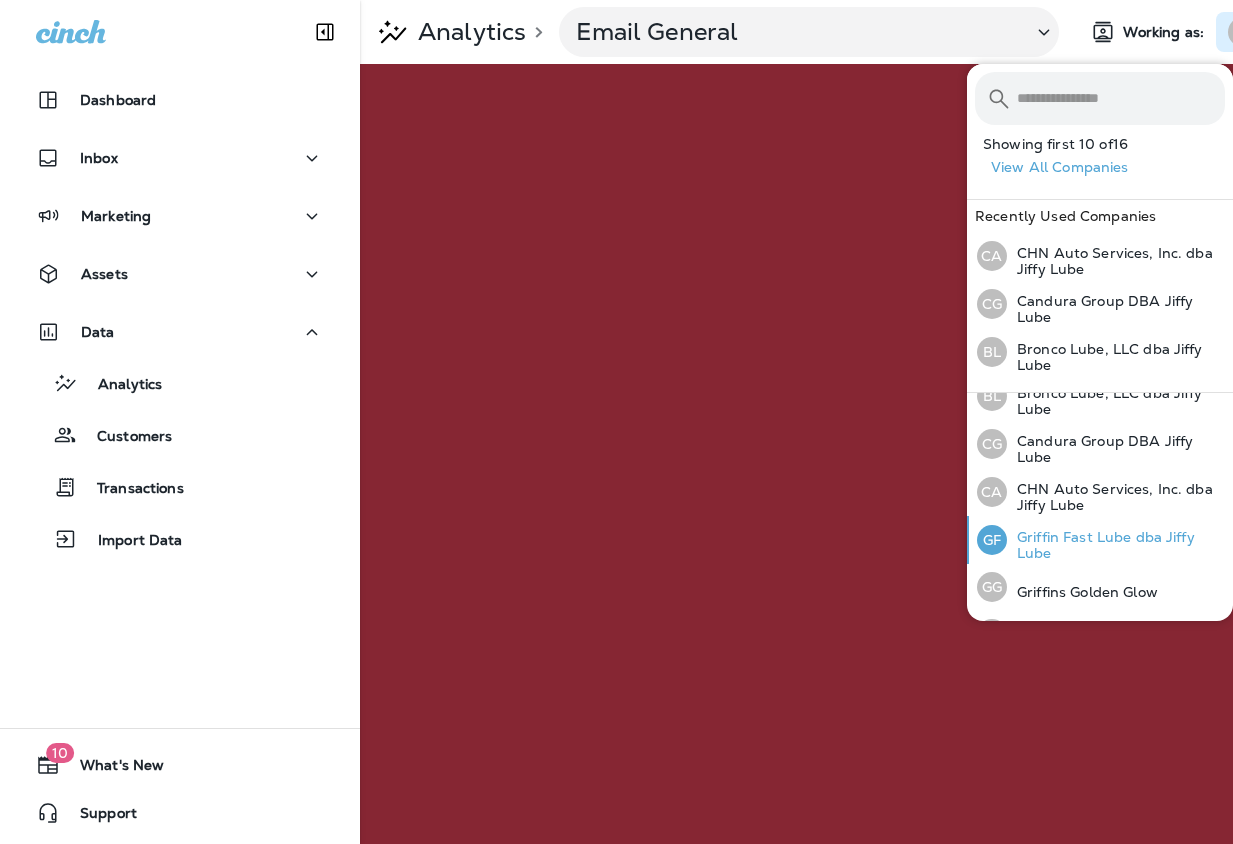 click on "Griffin Fast Lube dba Jiffy Lube" at bounding box center (1116, 545) 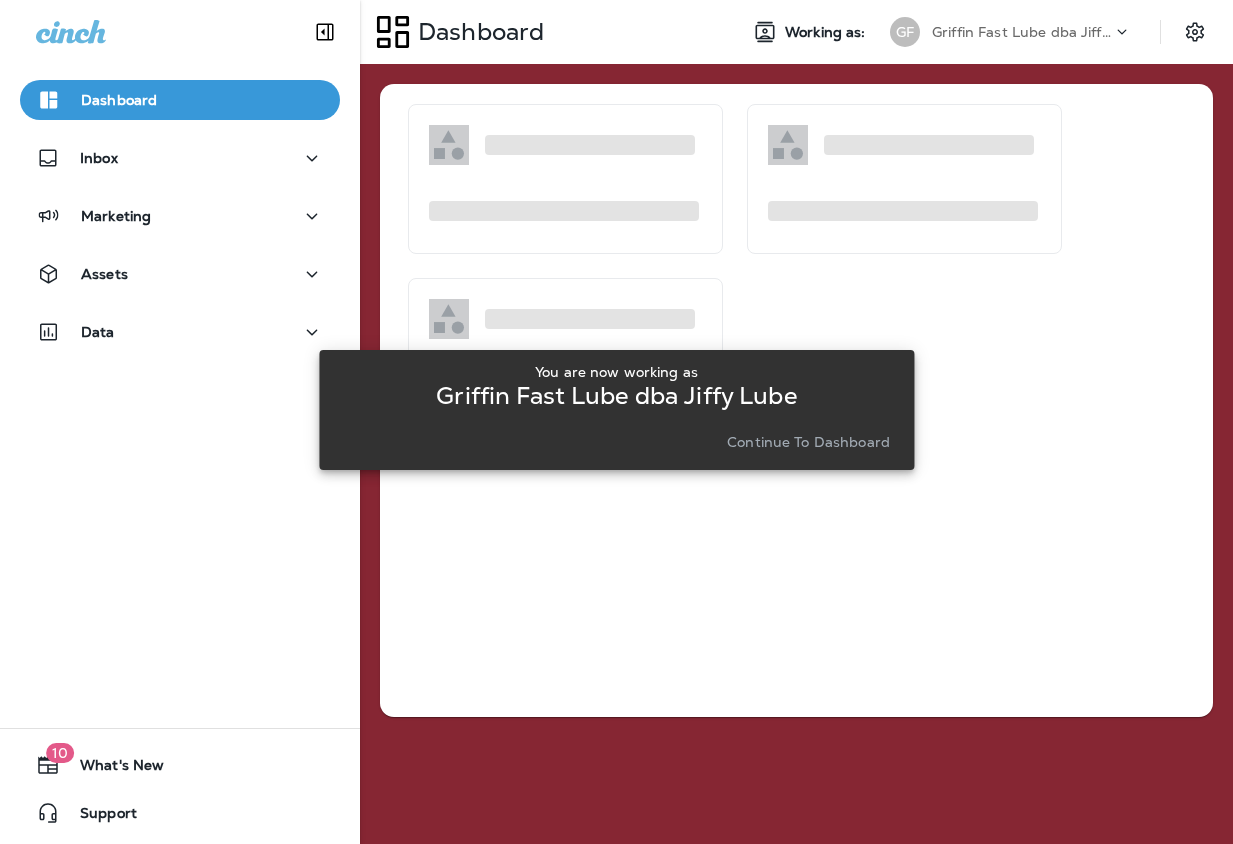 click on "Continue to Dashboard" at bounding box center [808, 442] 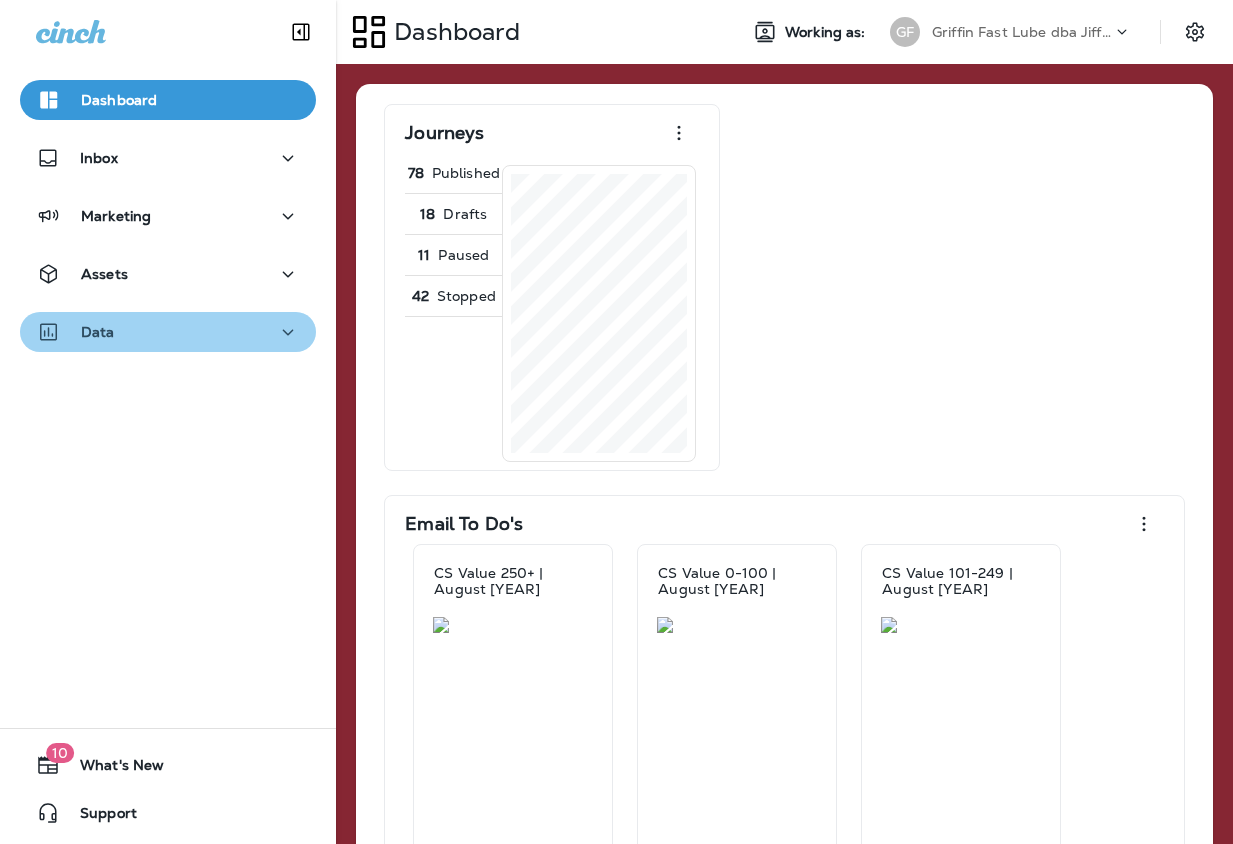 click on "Data" at bounding box center (168, 332) 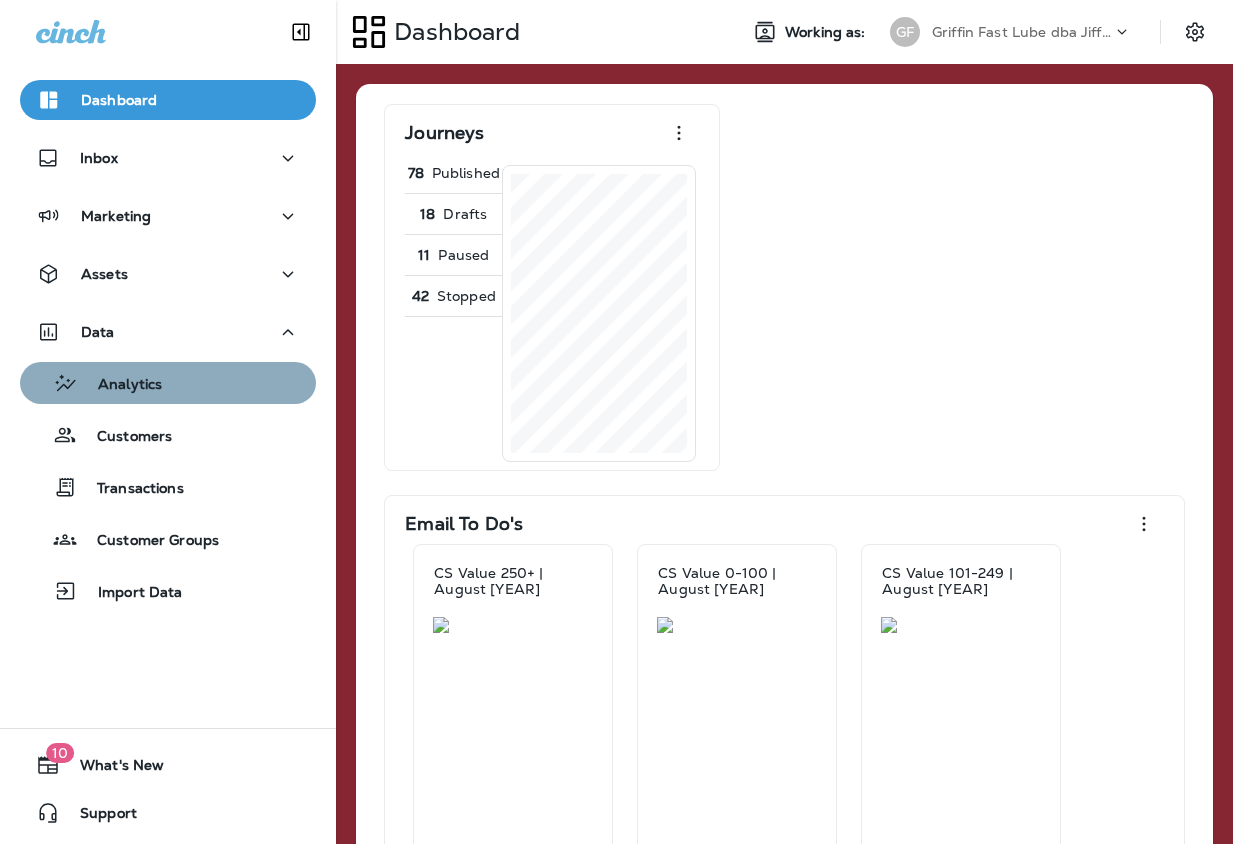 click on "Analytics" at bounding box center (120, 385) 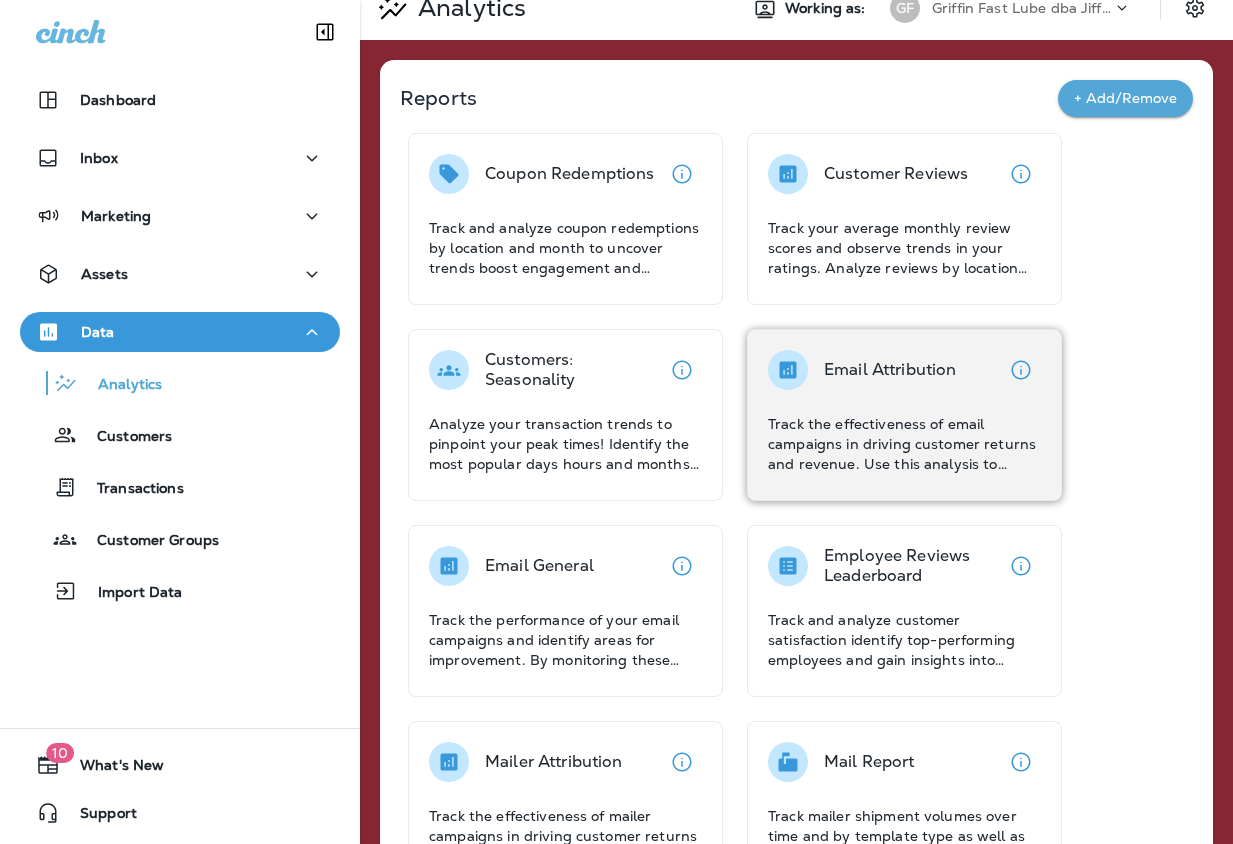 scroll, scrollTop: 40, scrollLeft: 0, axis: vertical 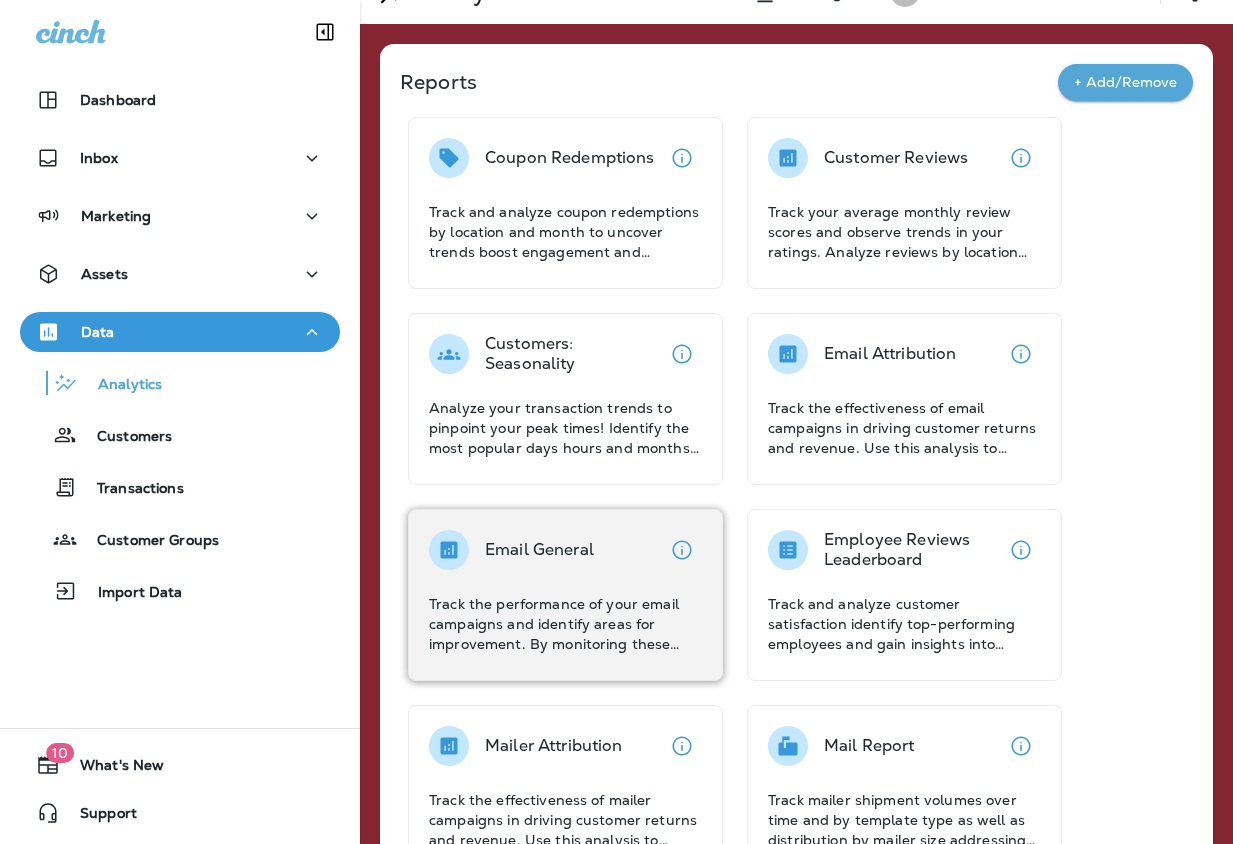 click on "Email General Track the performance of your email campaigns and identify areas for improvement. By monitoring these metrics, you can optimize your email campaigns to improve engagement and drive conversions." at bounding box center (565, 592) 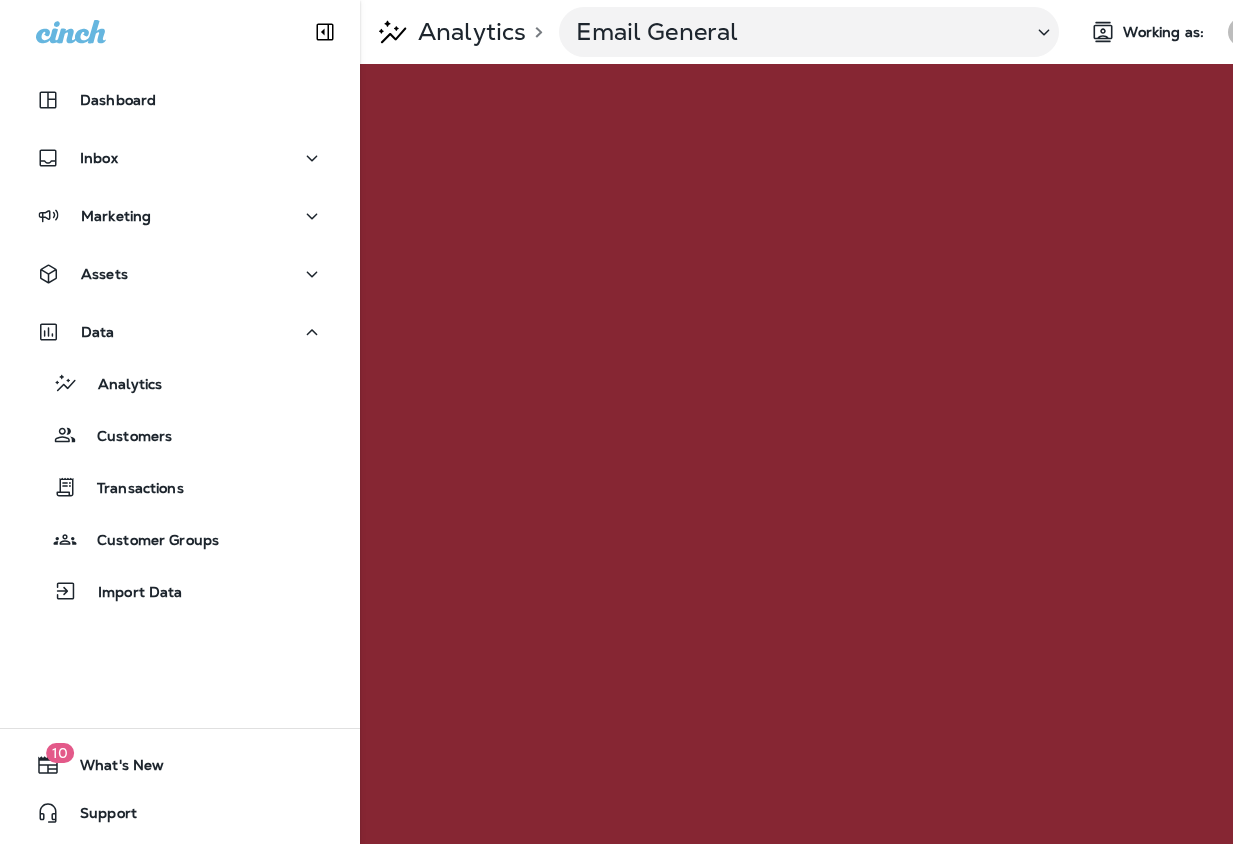 click on "GF" at bounding box center [1243, 32] 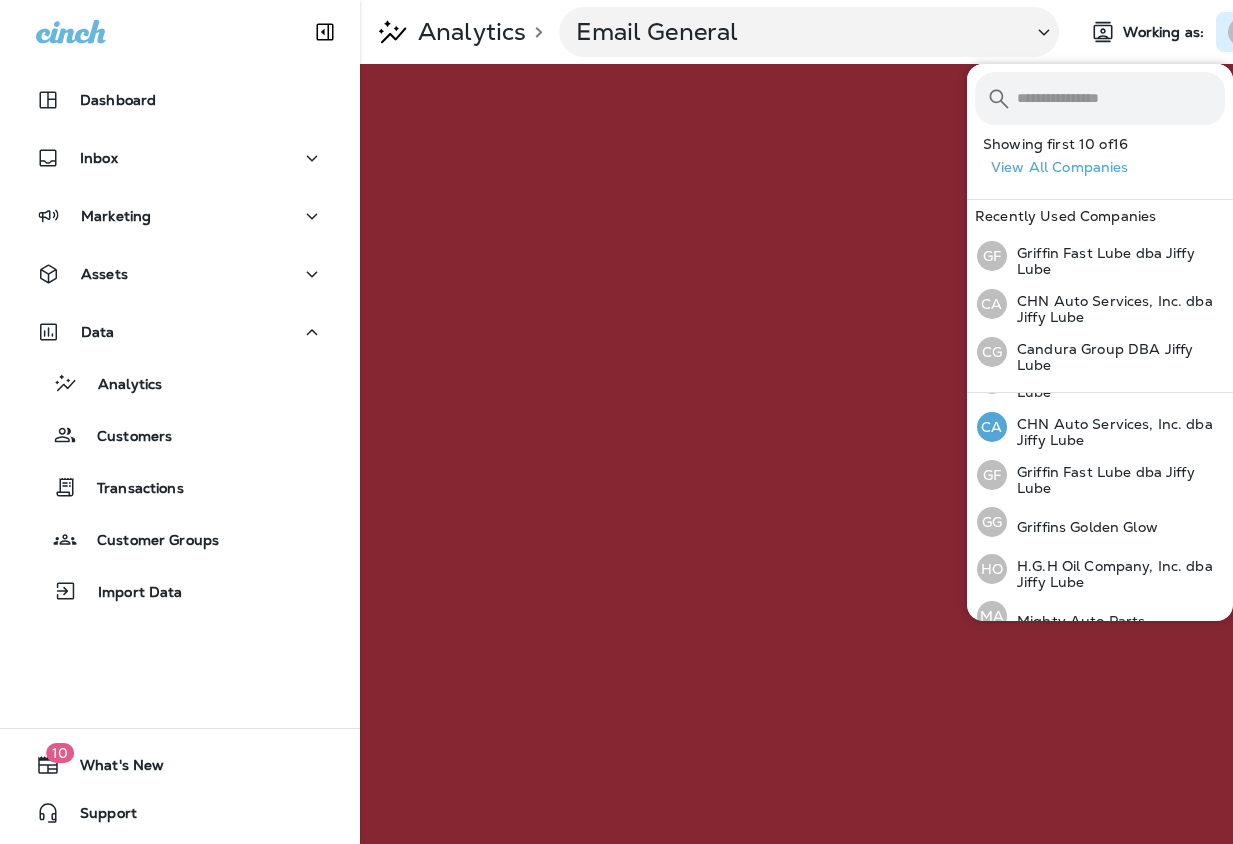 scroll, scrollTop: 228, scrollLeft: 0, axis: vertical 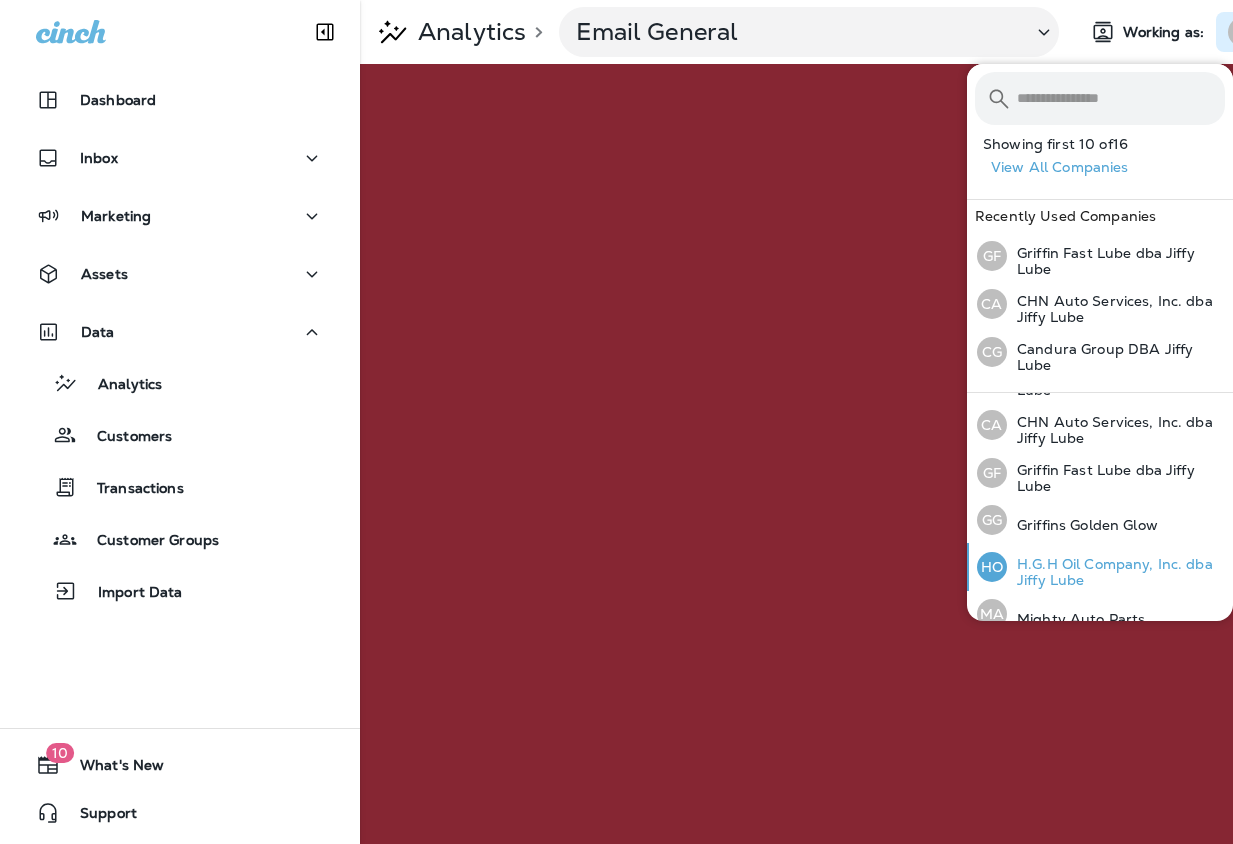 click on "H.G.H Oil Company, Inc. dba Jiffy Lube" at bounding box center [1116, 572] 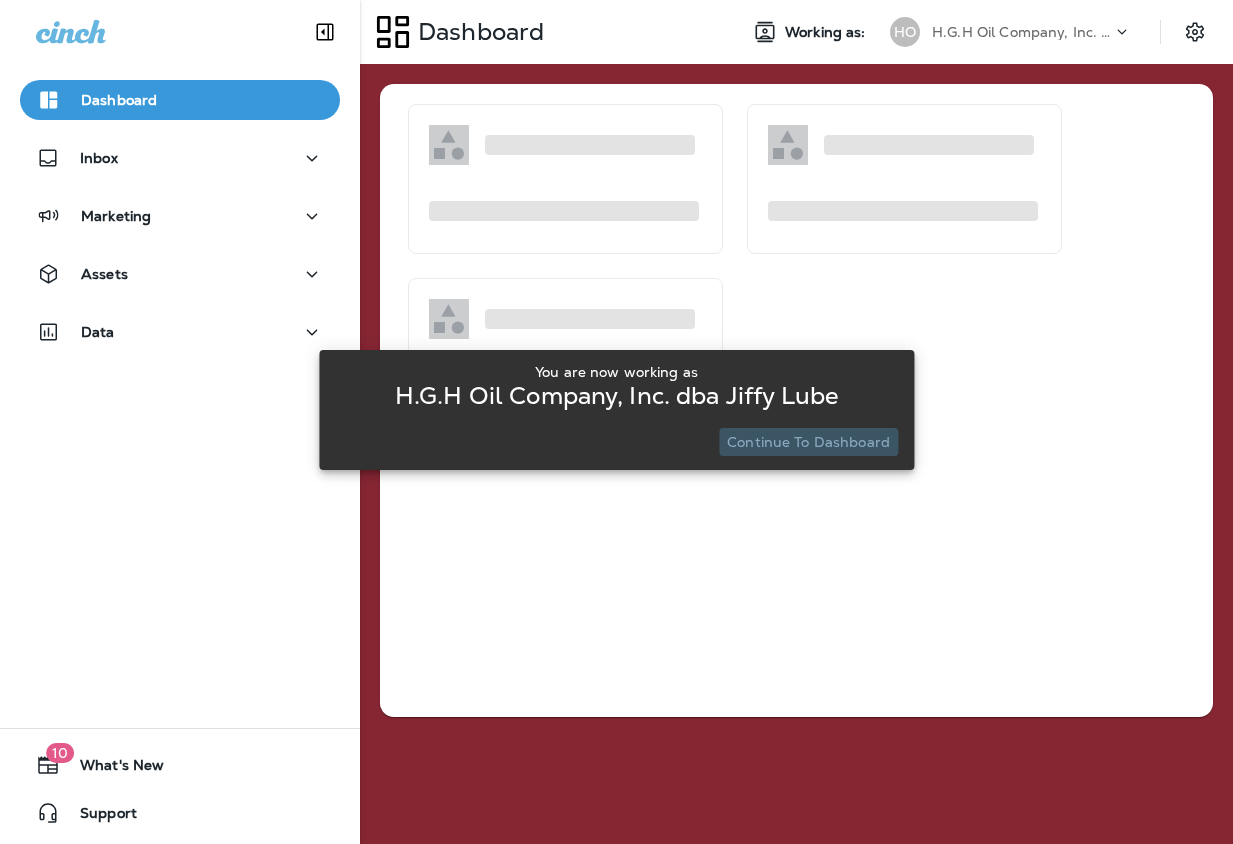 click on "Continue to Dashboard" at bounding box center (808, 442) 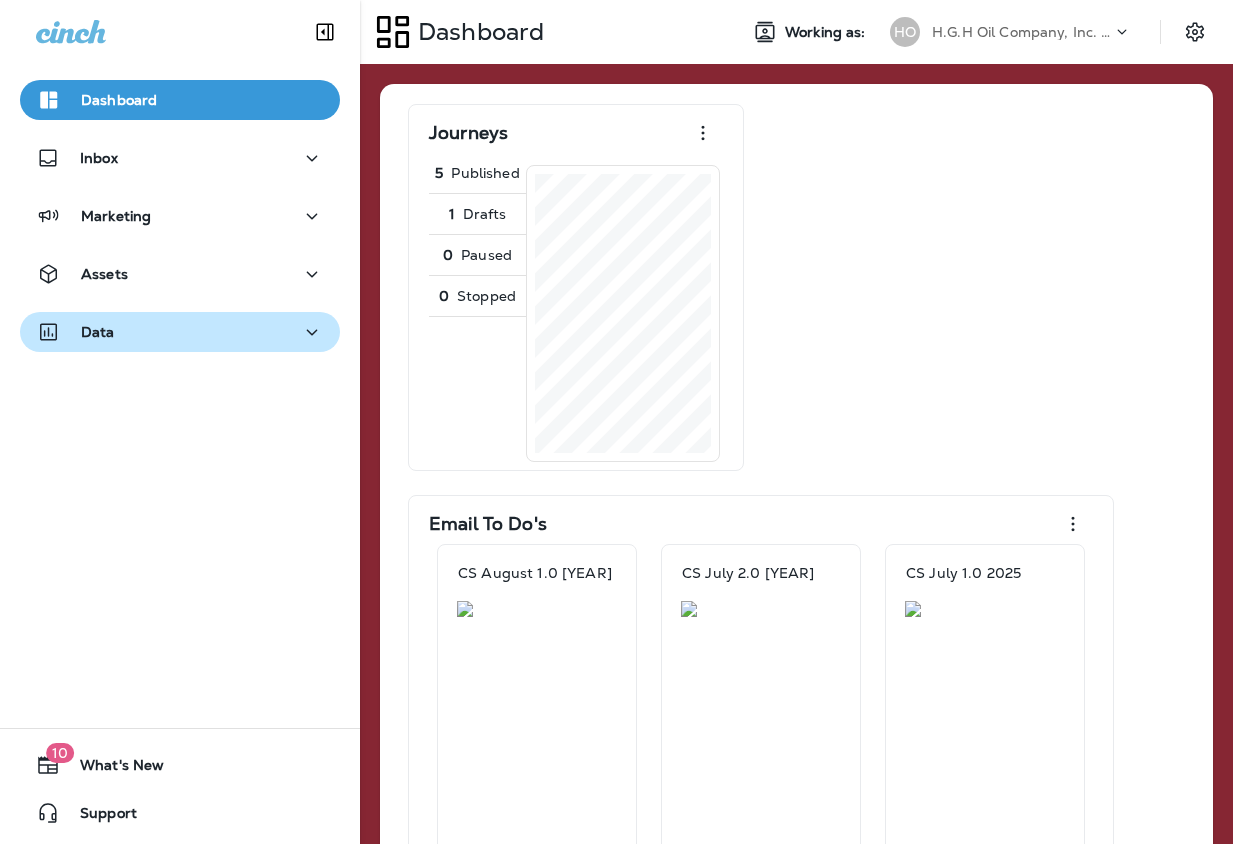 click on "Data" at bounding box center (180, 332) 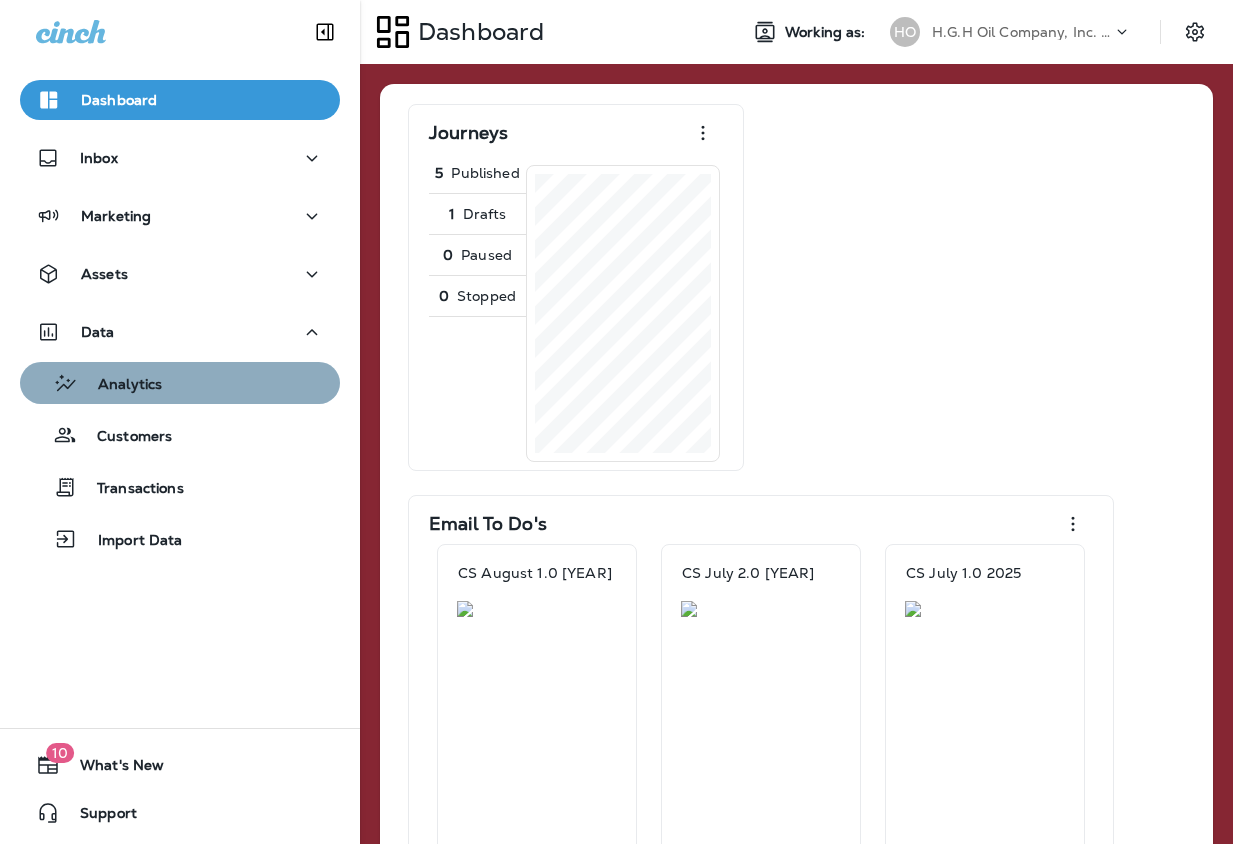 click on "Analytics" at bounding box center [120, 385] 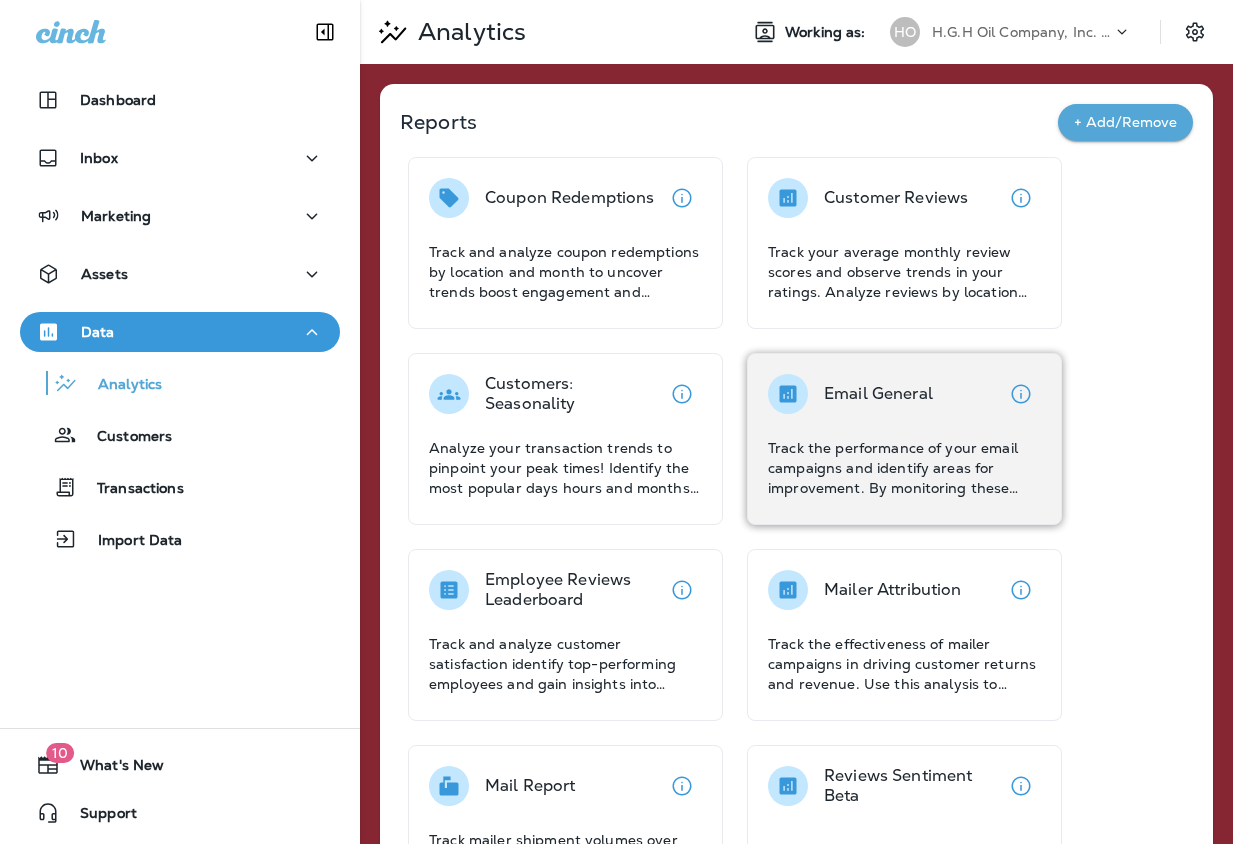 click on "Email General" at bounding box center (850, 394) 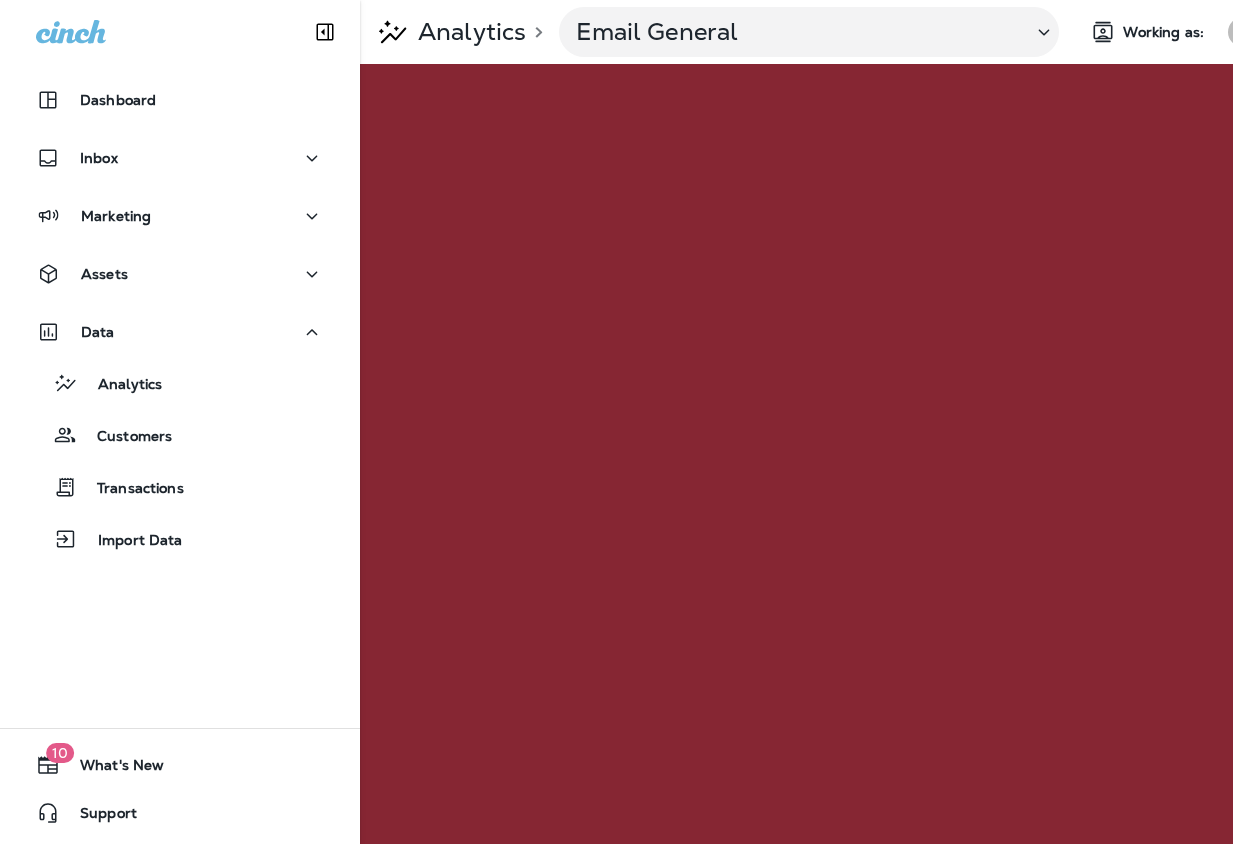 click on "HO" at bounding box center [1243, 32] 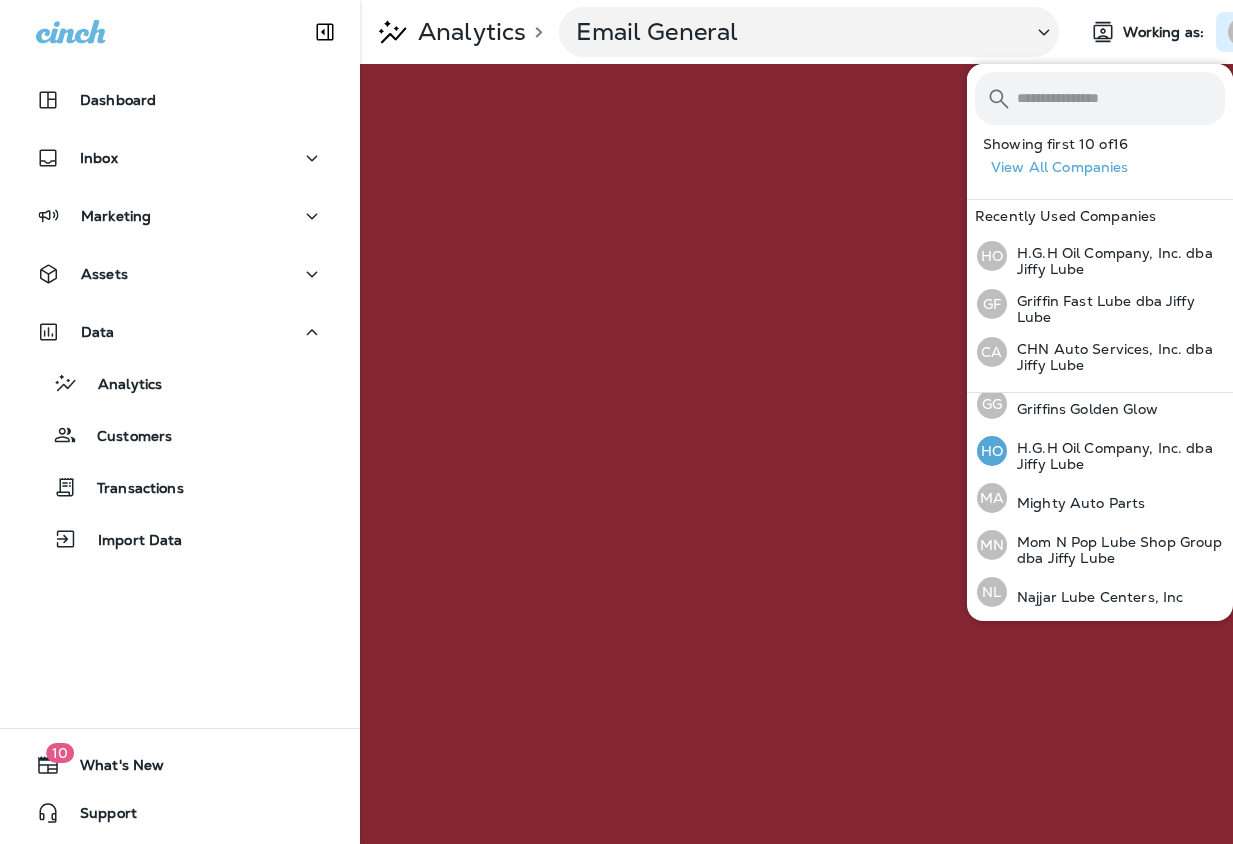 scroll, scrollTop: 346, scrollLeft: 0, axis: vertical 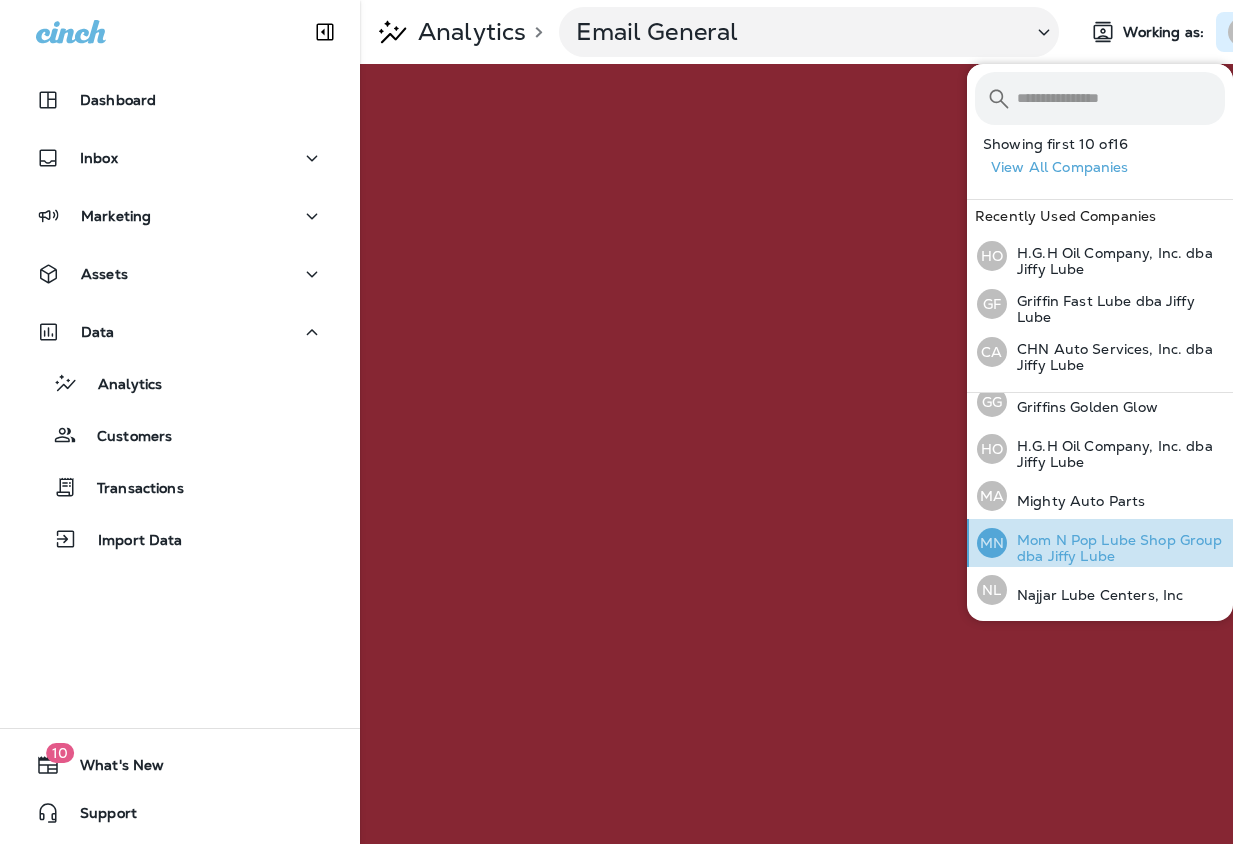 click on "Mom N Pop Lube Shop Group dba Jiffy Lube" at bounding box center [1116, 548] 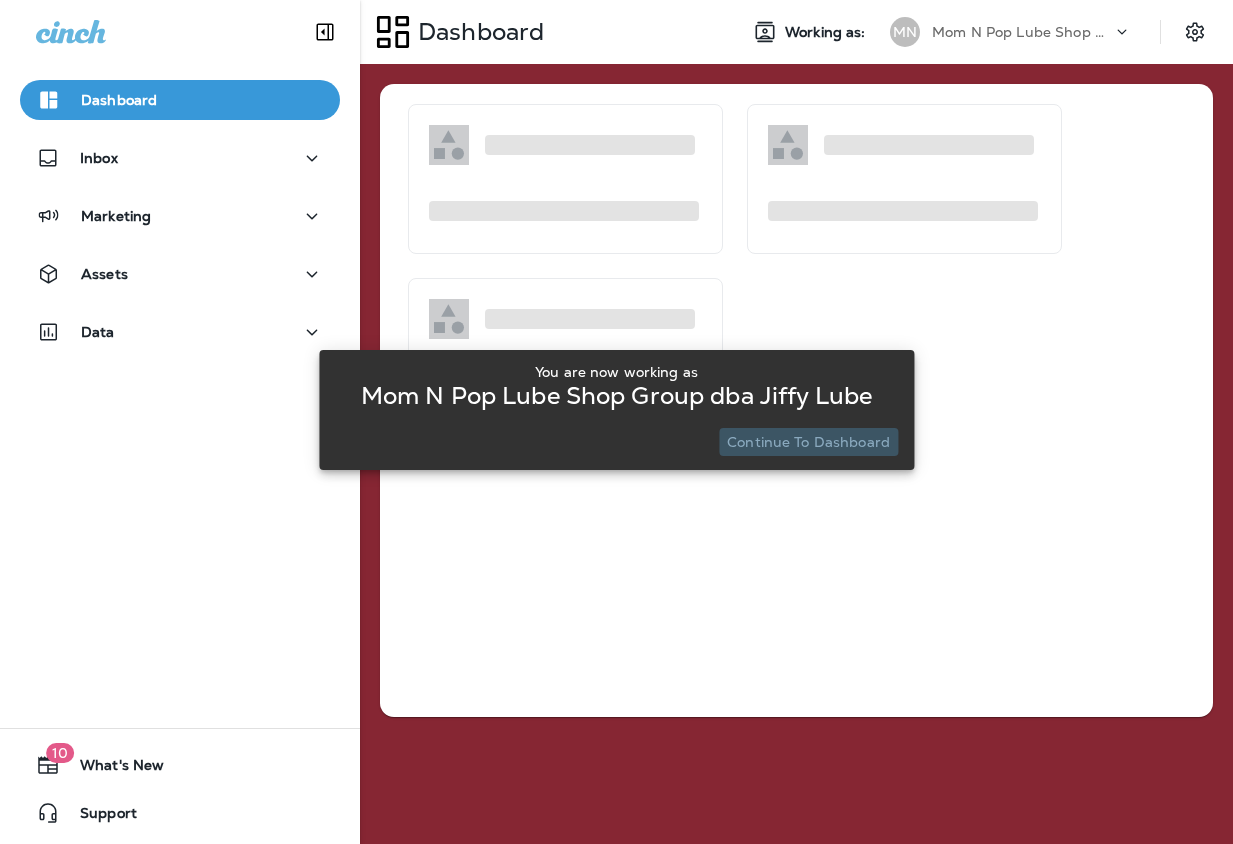 click on "Continue to Dashboard" at bounding box center [808, 442] 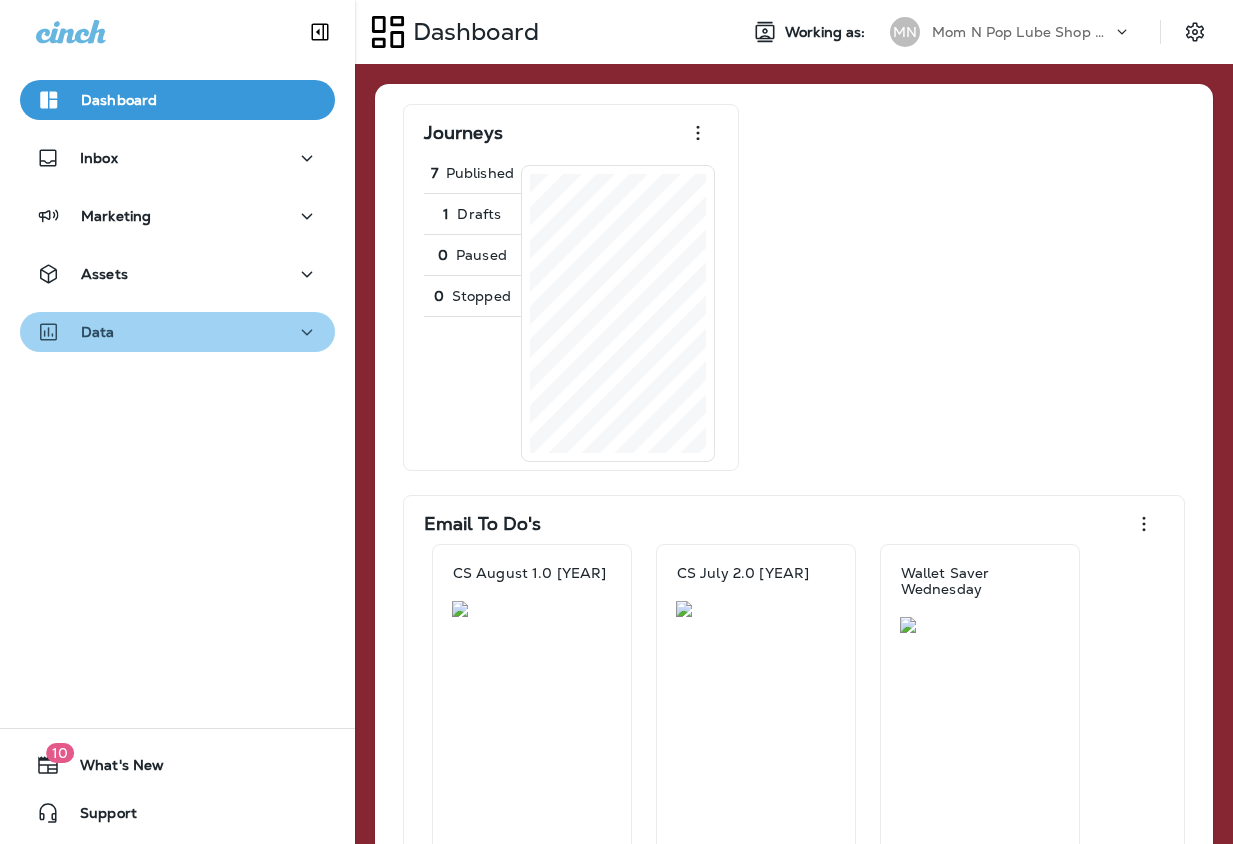 click on "Data" at bounding box center [177, 332] 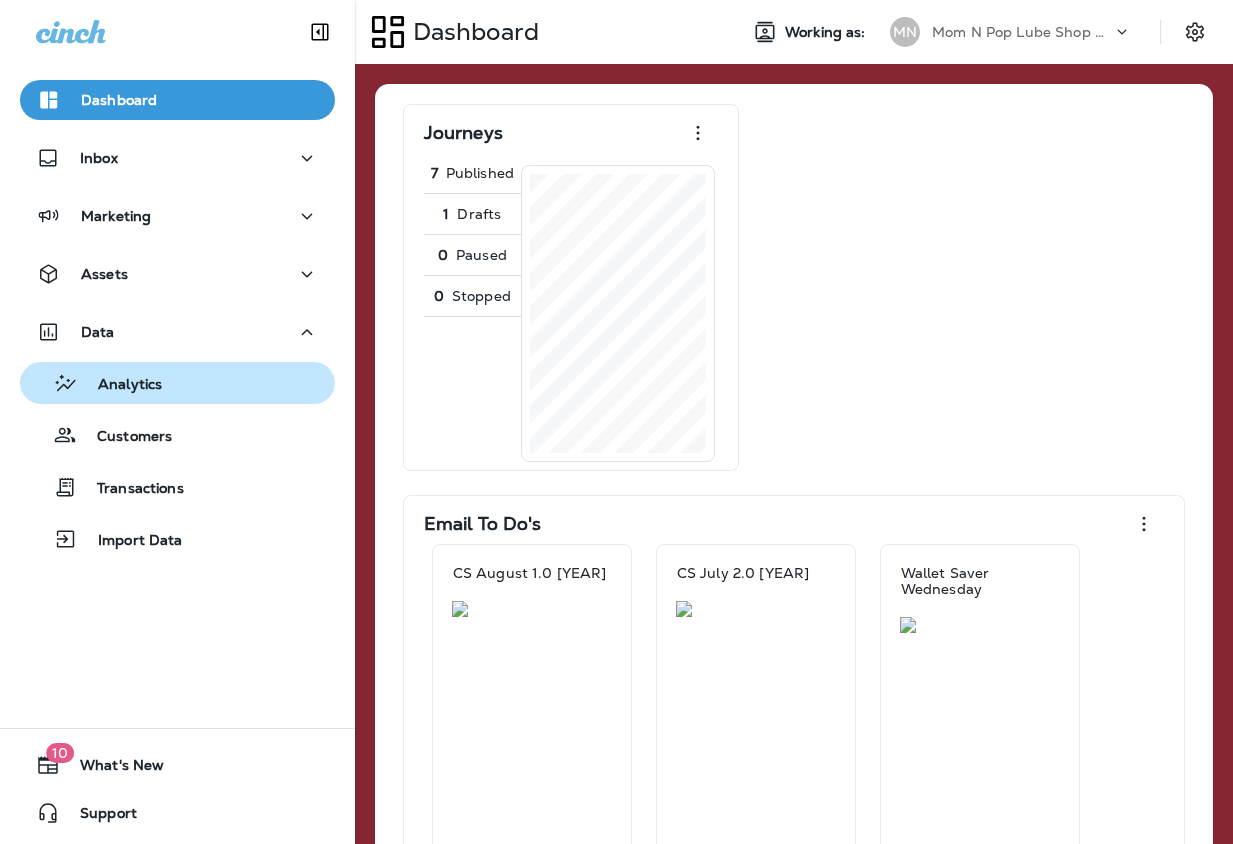 click on "Analytics" at bounding box center [95, 383] 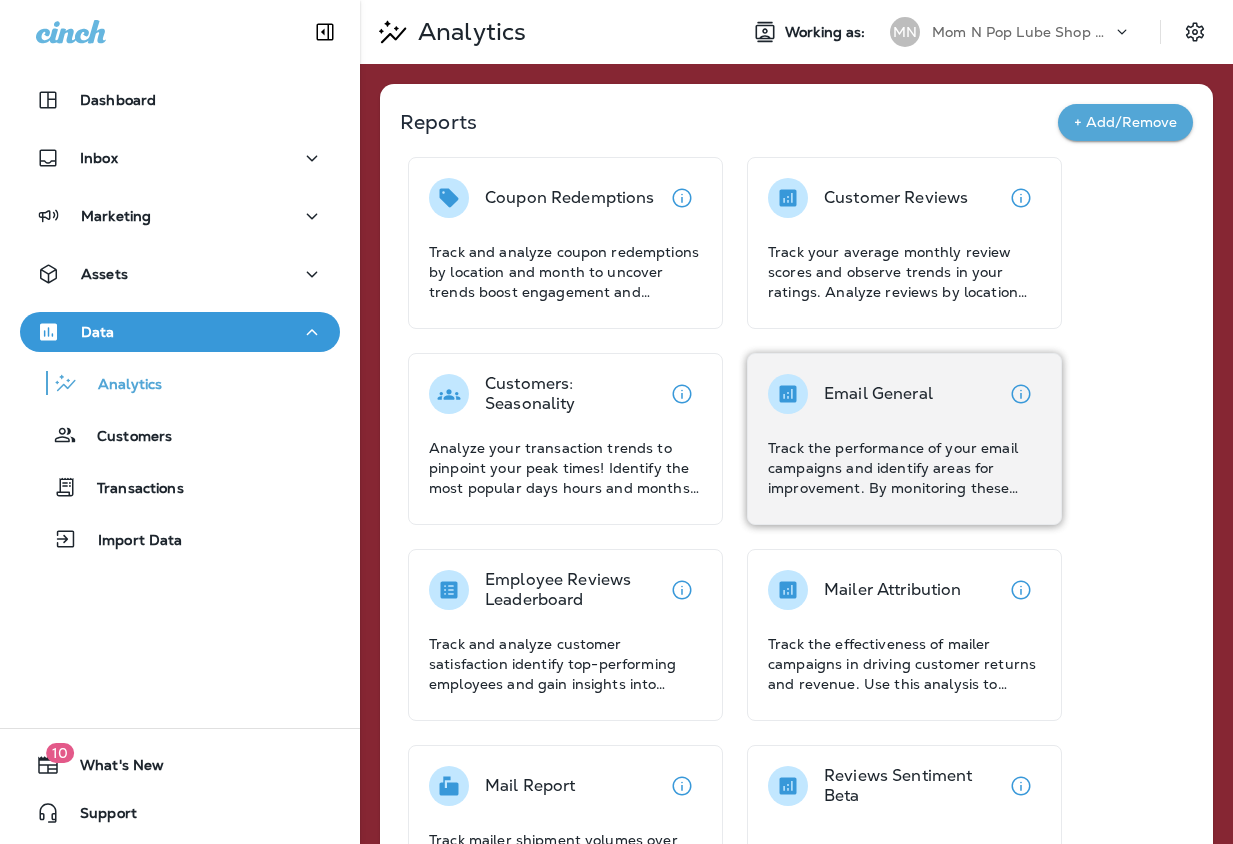 click on "Track the performance of your email campaigns and identify areas for improvement. By monitoring these metrics, you can optimize your email campaigns to improve engagement and drive conversions." at bounding box center (904, 468) 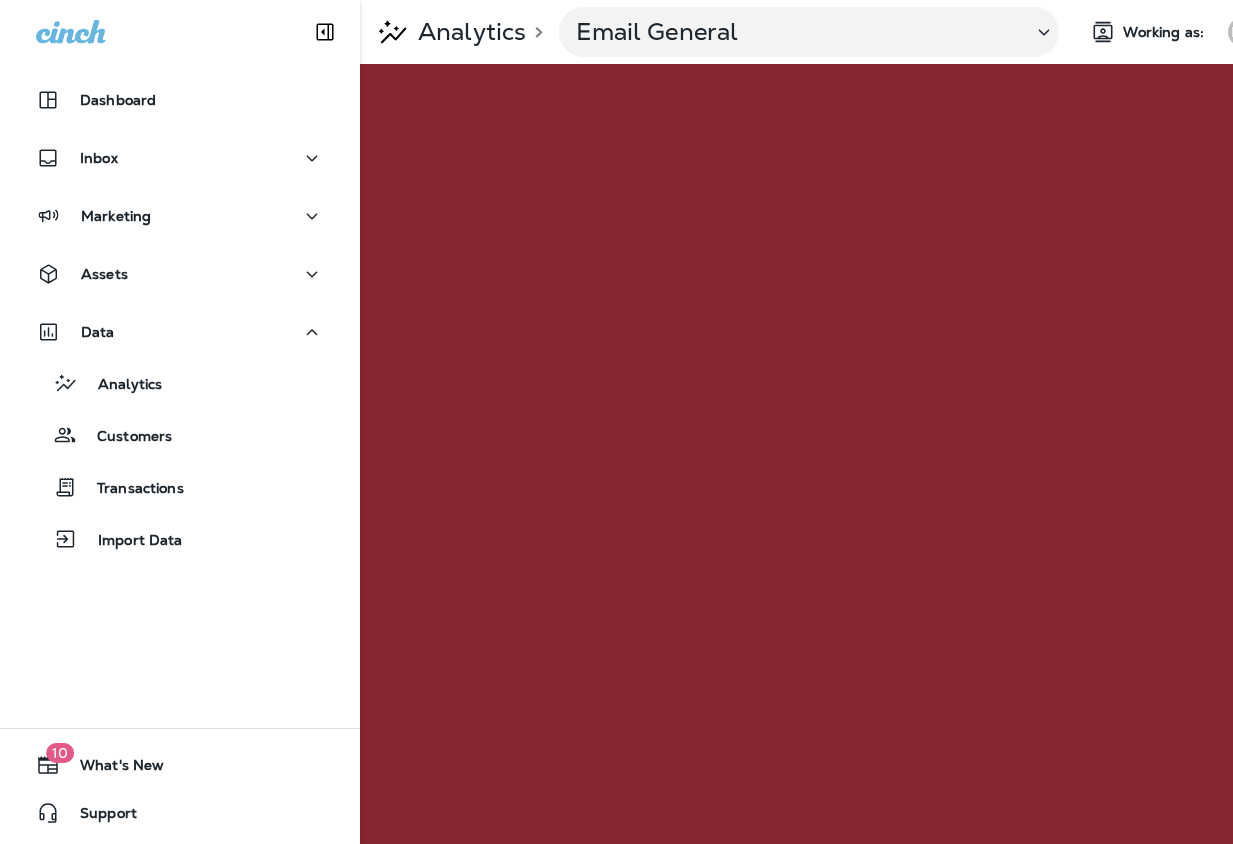 click on "MN" at bounding box center (1243, 32) 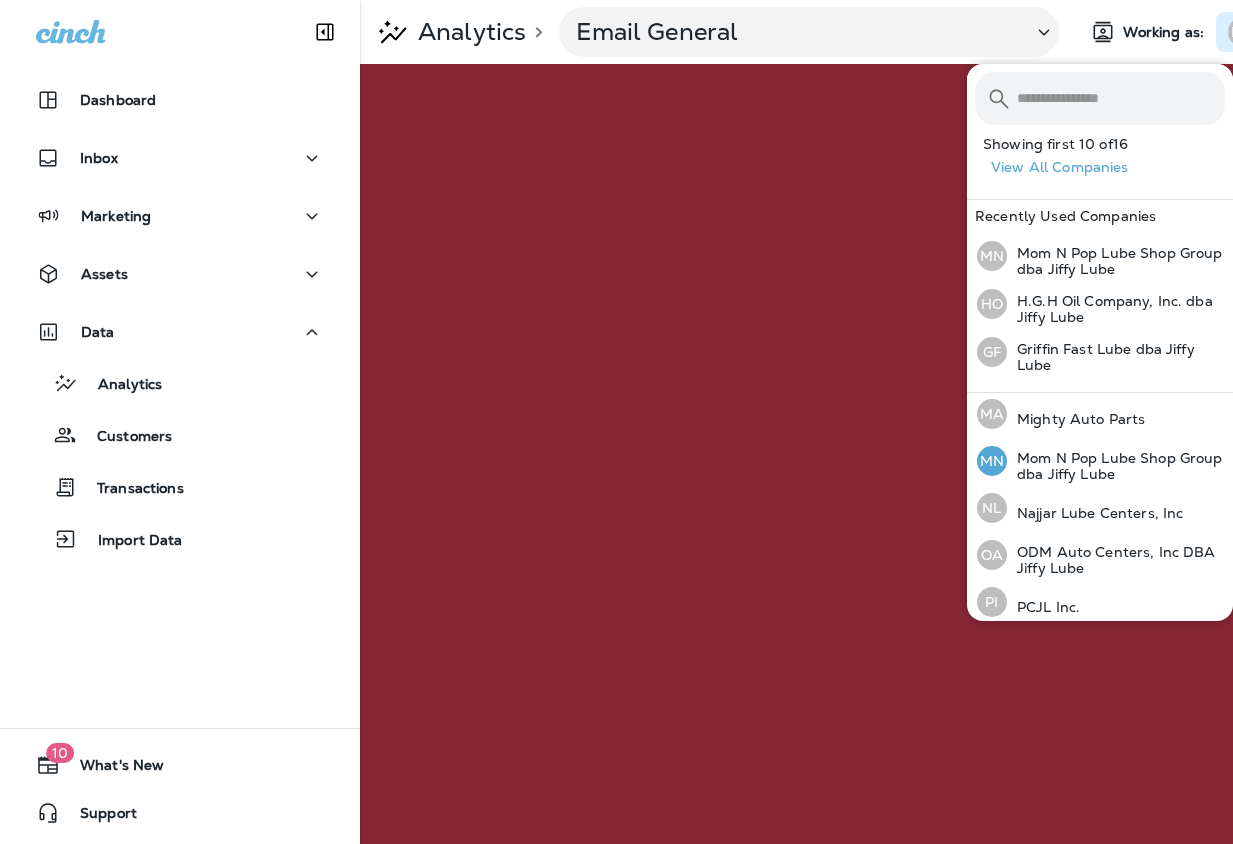scroll, scrollTop: 429, scrollLeft: 0, axis: vertical 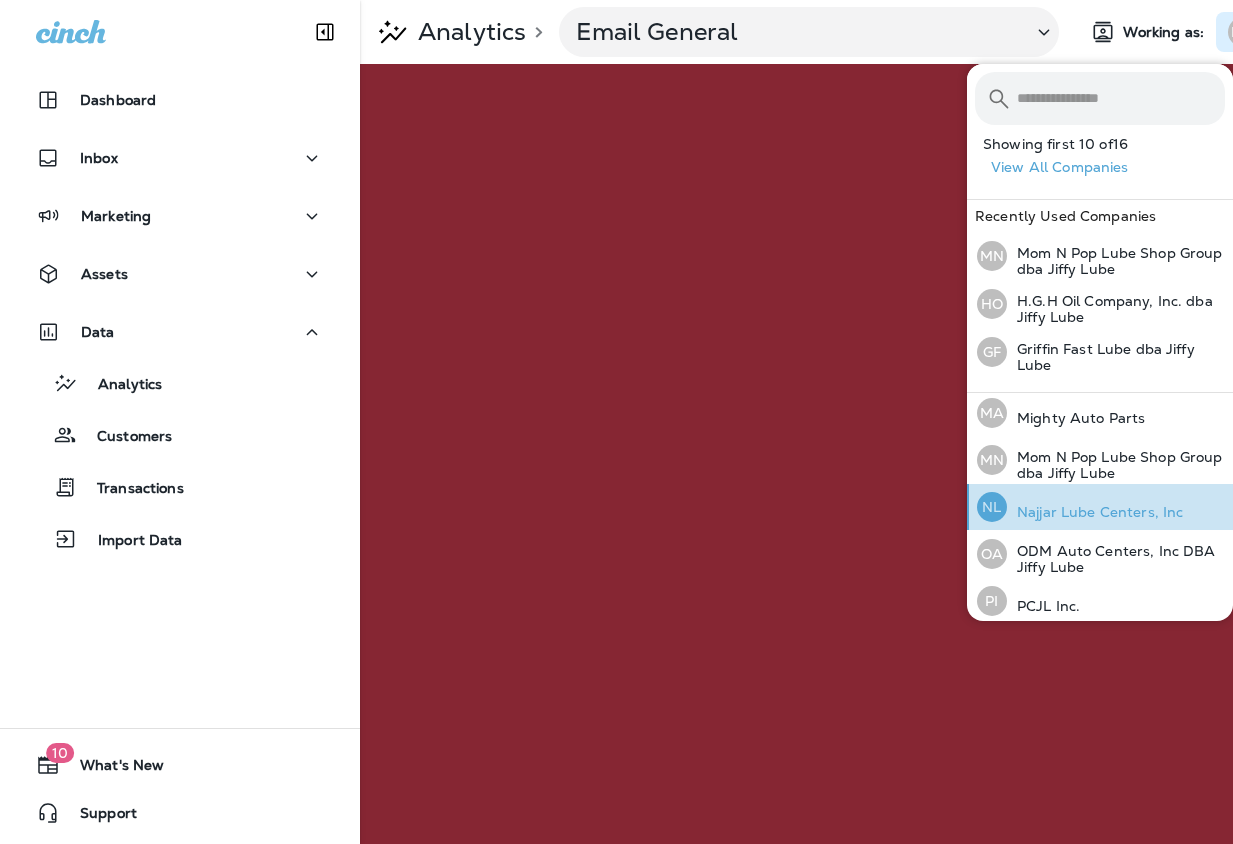 click on "Najjar Lube Centers, Inc" at bounding box center [1095, 512] 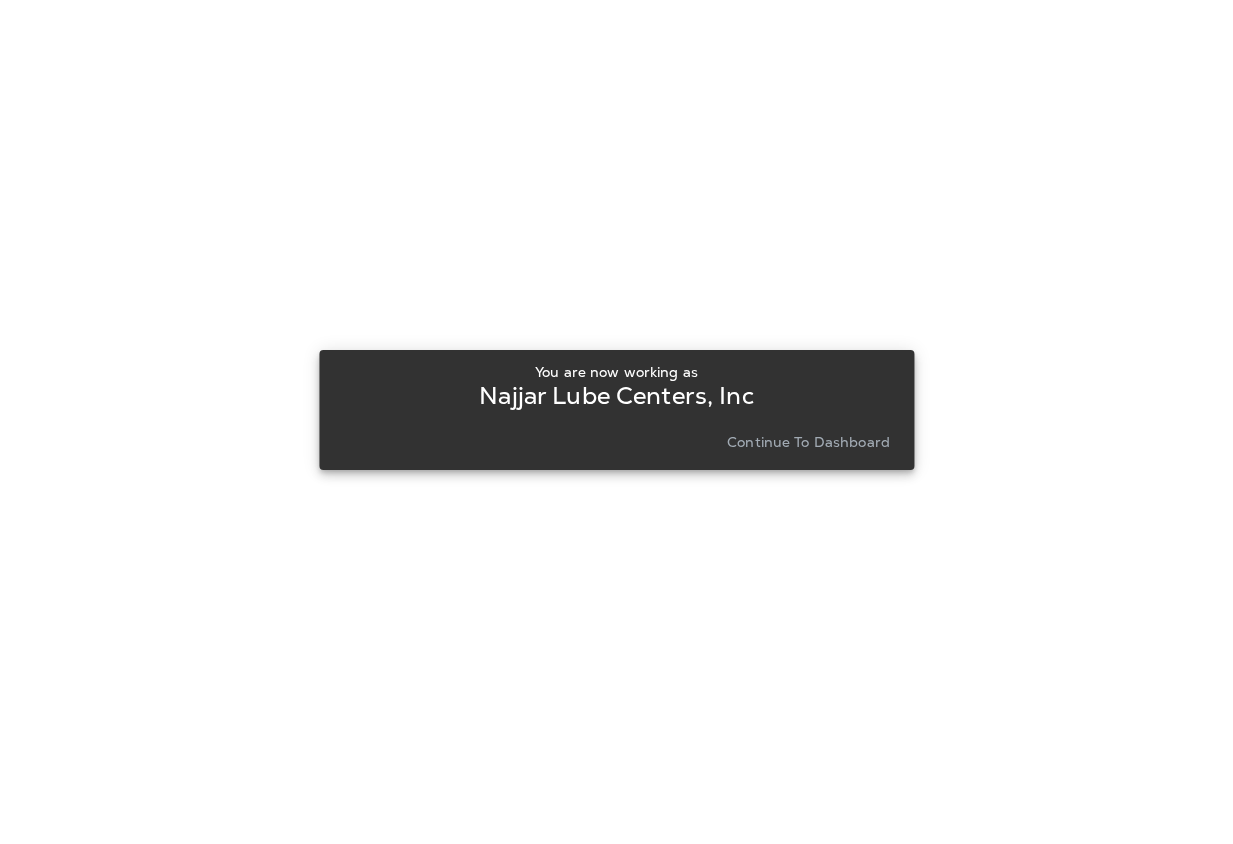 click on "Continue to Dashboard" at bounding box center (808, 442) 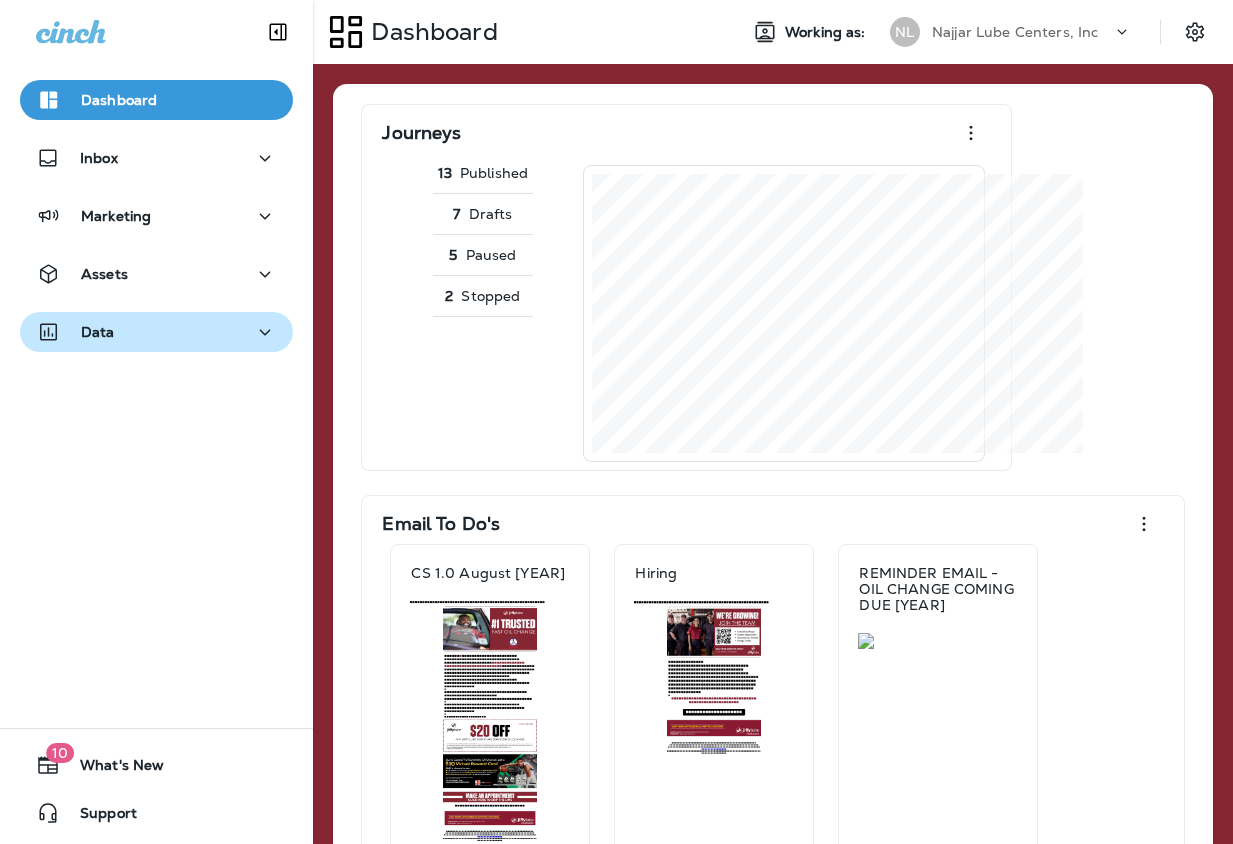 click on "Data" at bounding box center [156, 332] 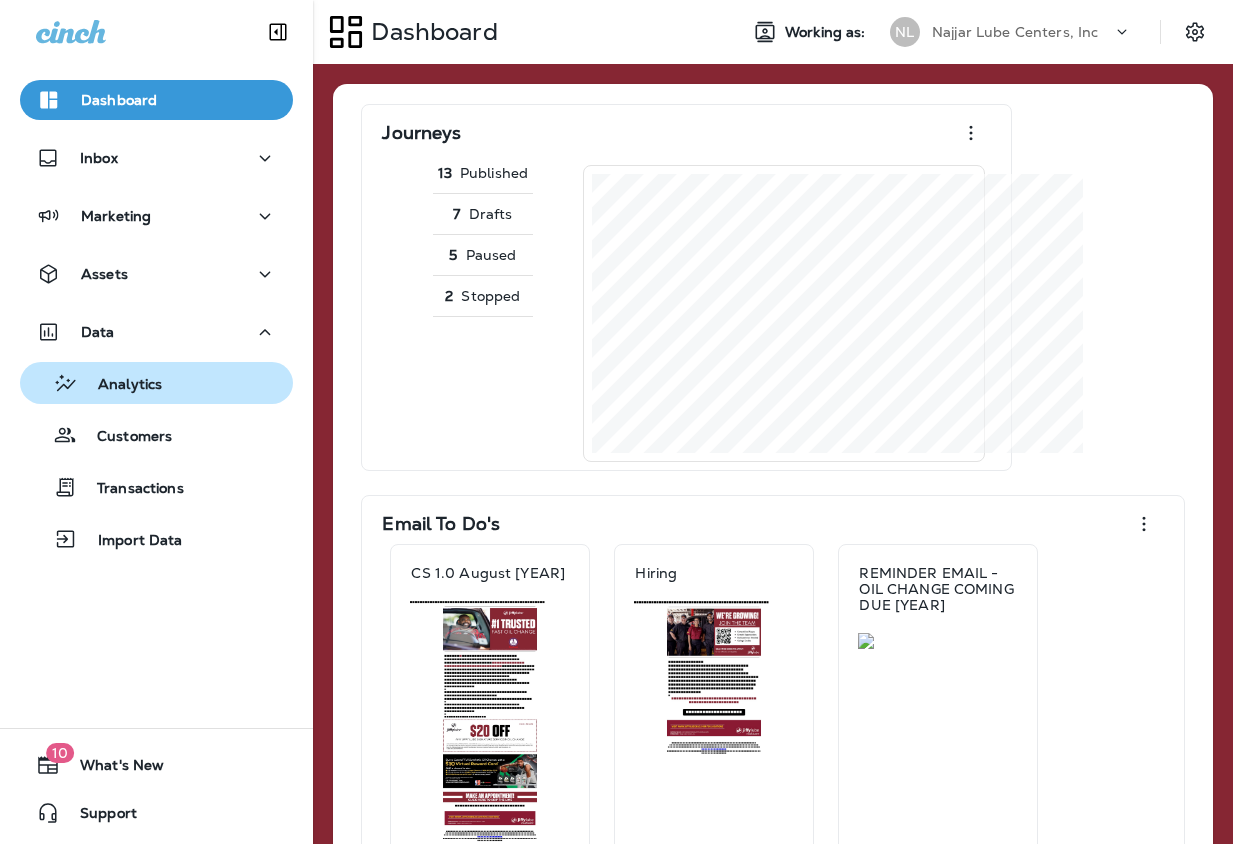click on "Analytics" at bounding box center (120, 385) 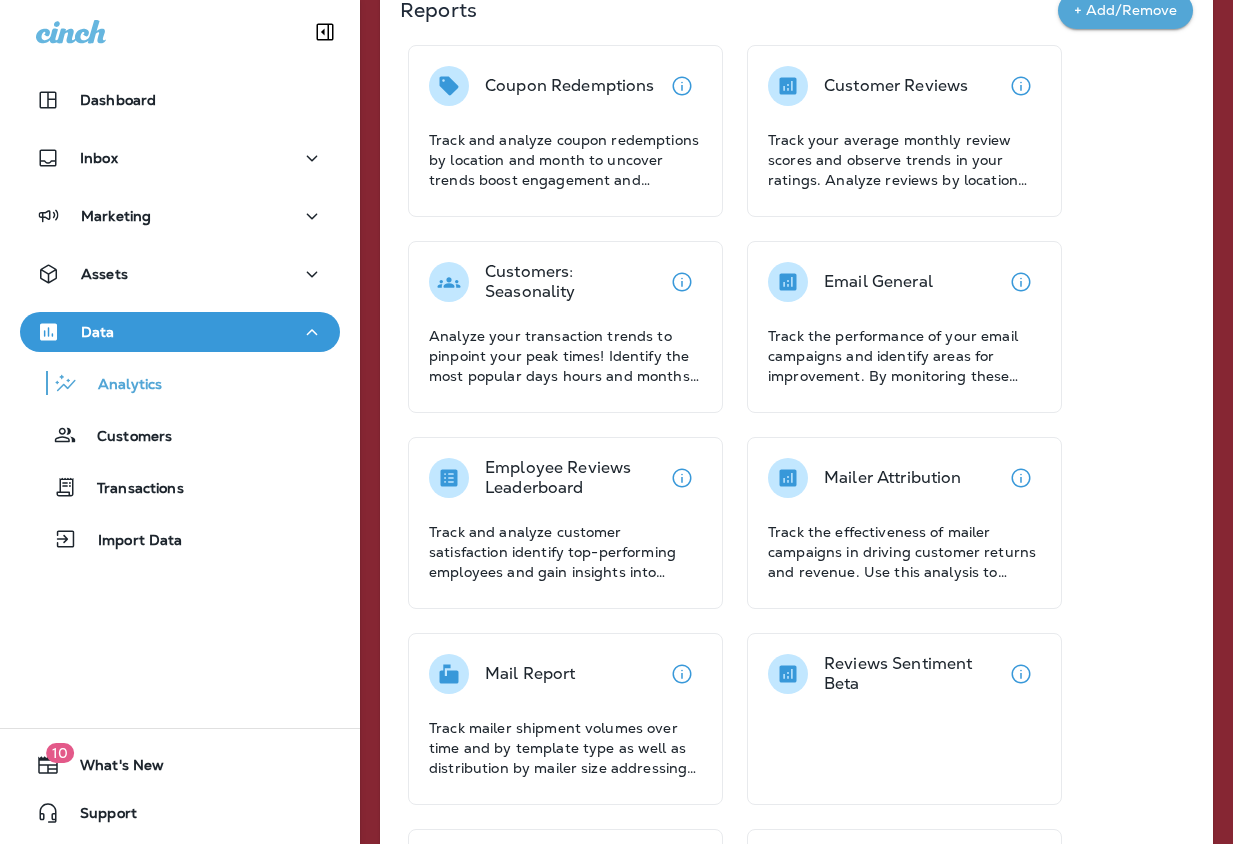 scroll, scrollTop: 114, scrollLeft: 0, axis: vertical 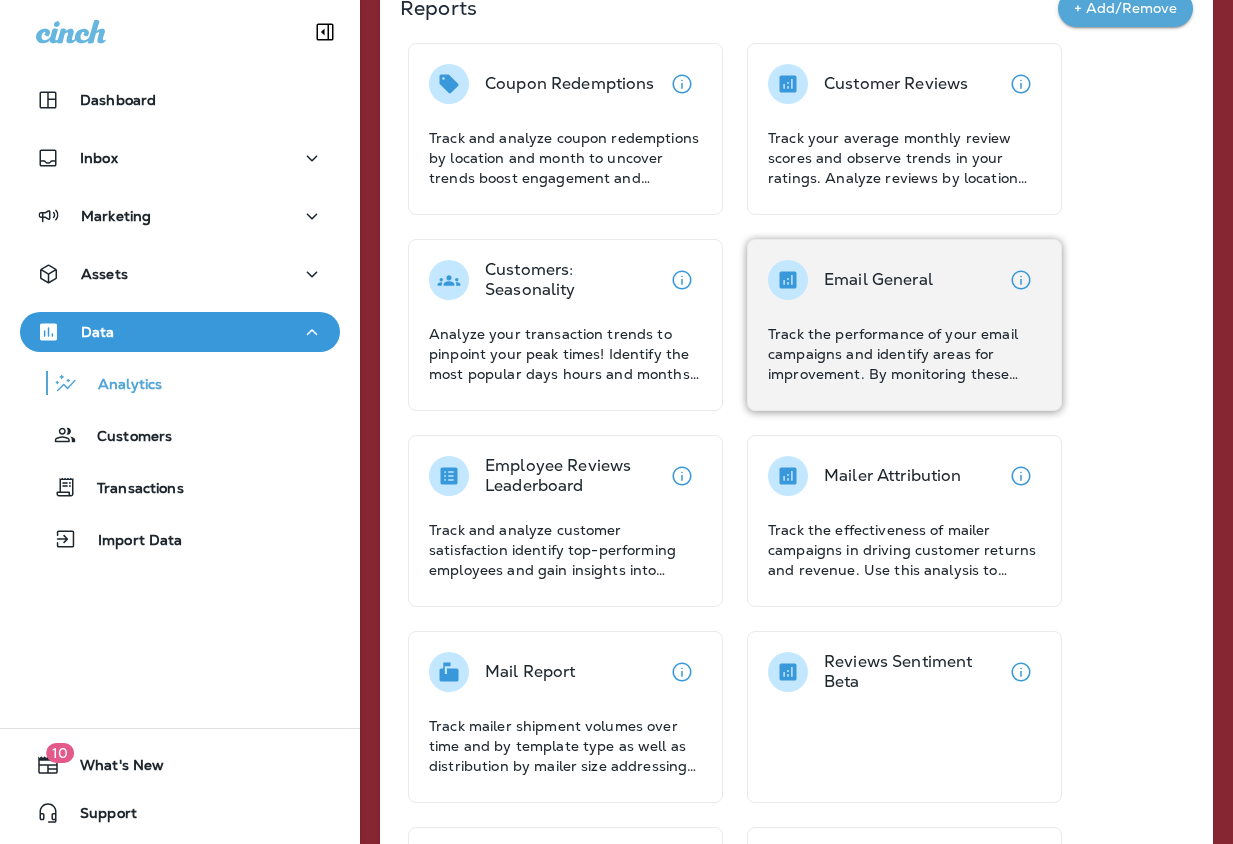 click on "Email General Track the performance of your email campaigns and identify areas for improvement. By monitoring these metrics, you can optimize your email campaigns to improve engagement and drive conversions." at bounding box center [904, 325] 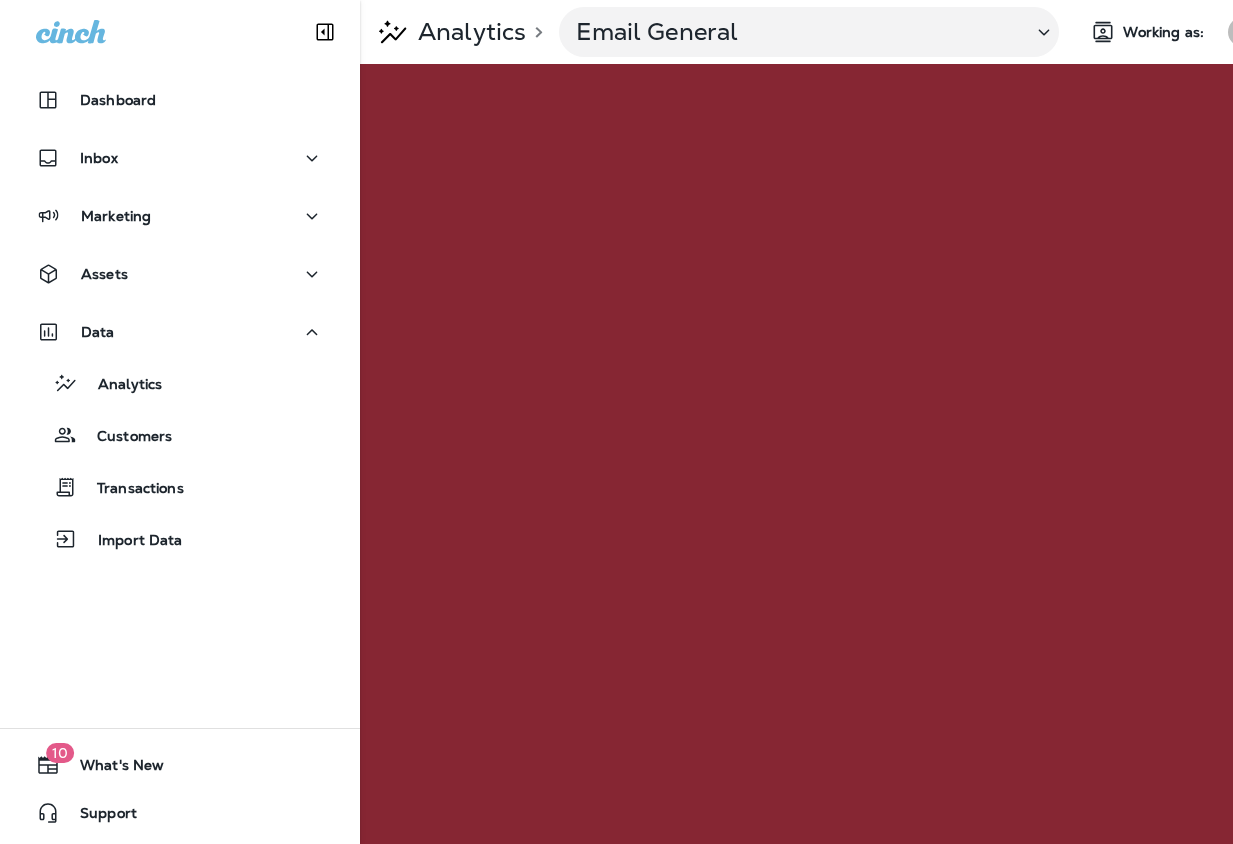 click on "NL" at bounding box center (1243, 32) 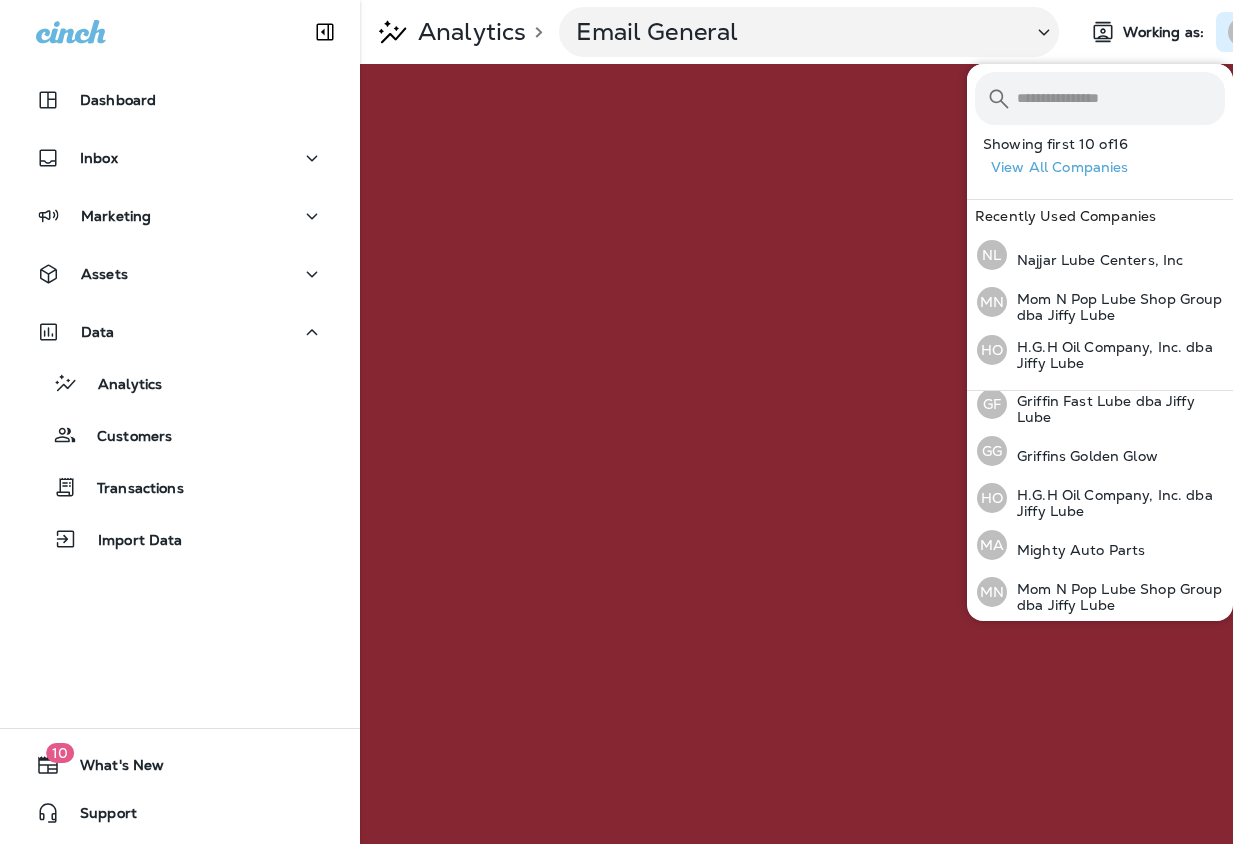 scroll, scrollTop: 530, scrollLeft: 0, axis: vertical 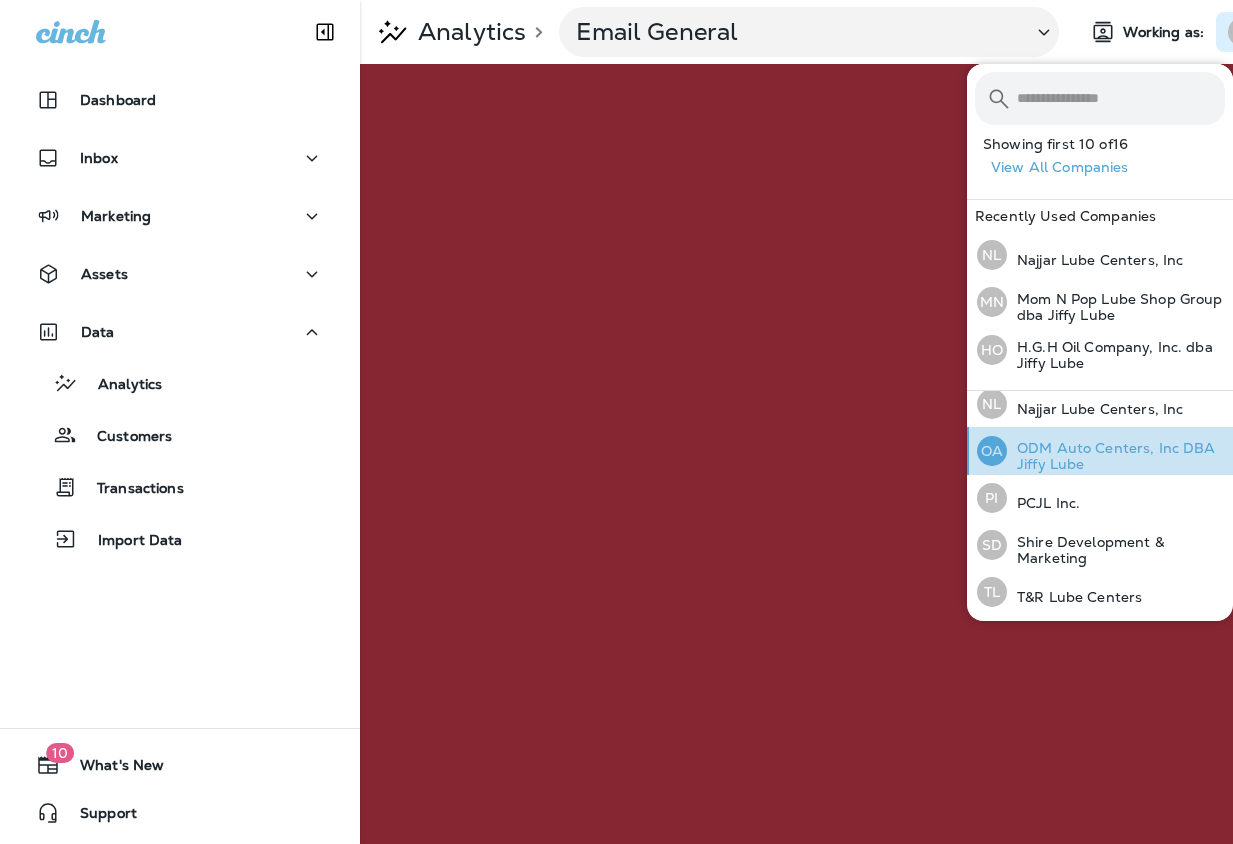 click on "ODM Auto Centers, Inc DBA Jiffy Lube" at bounding box center (1116, 456) 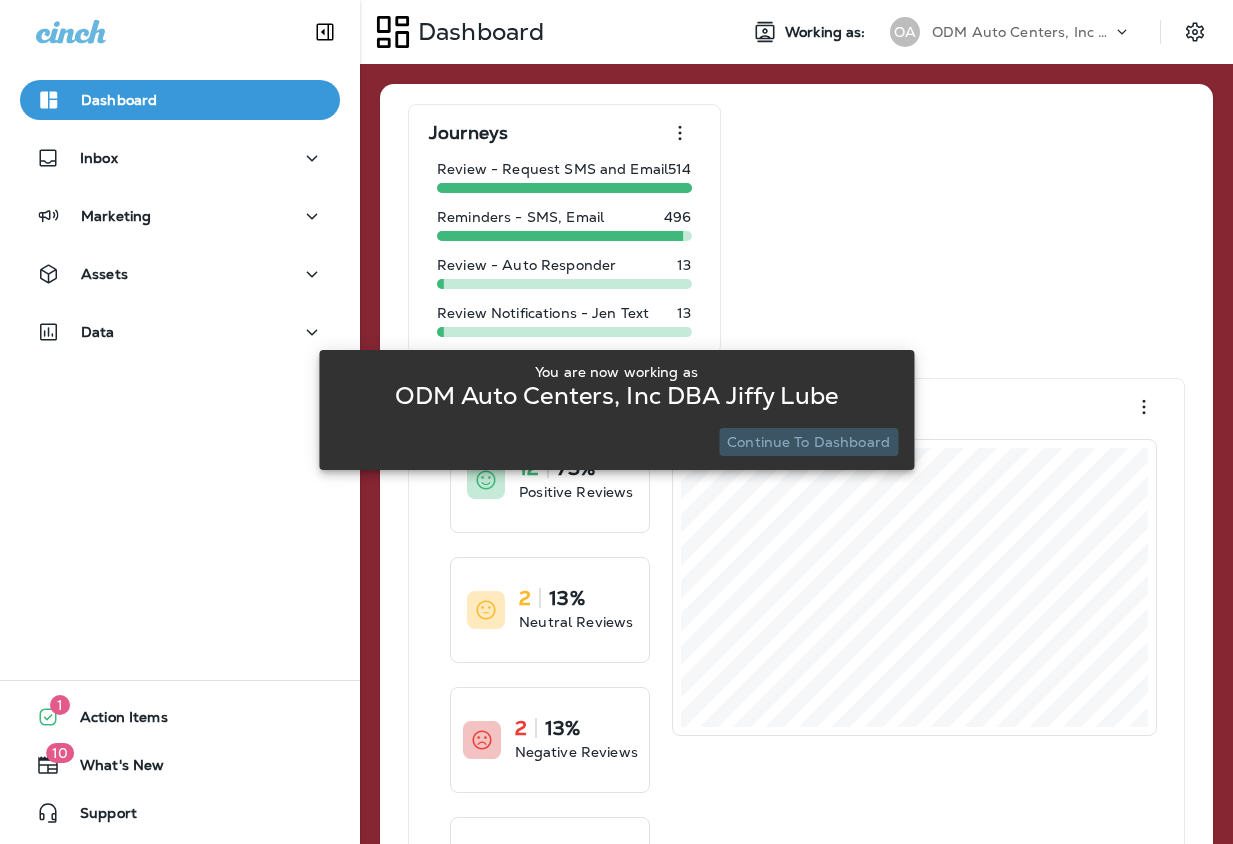 click on "Continue to Dashboard" at bounding box center (808, 442) 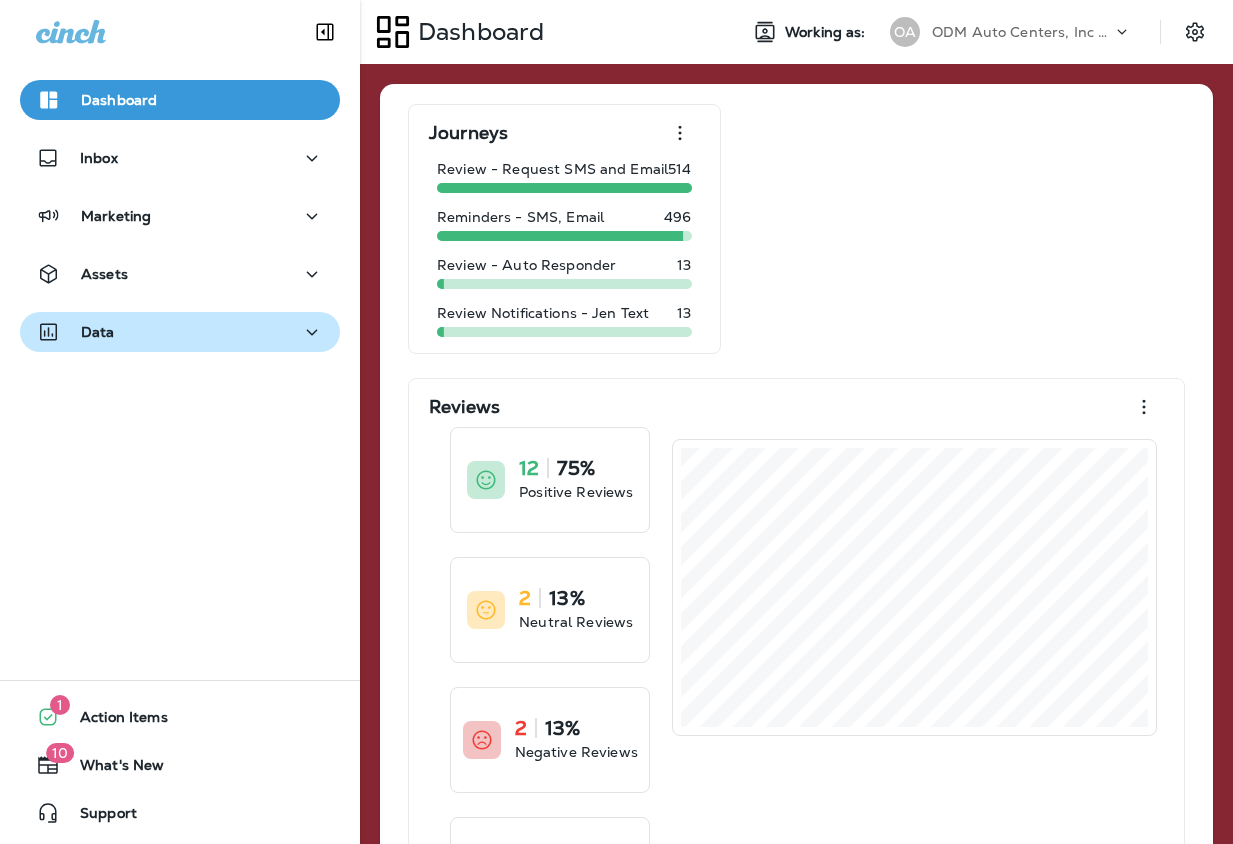 click on "Data" at bounding box center (180, 332) 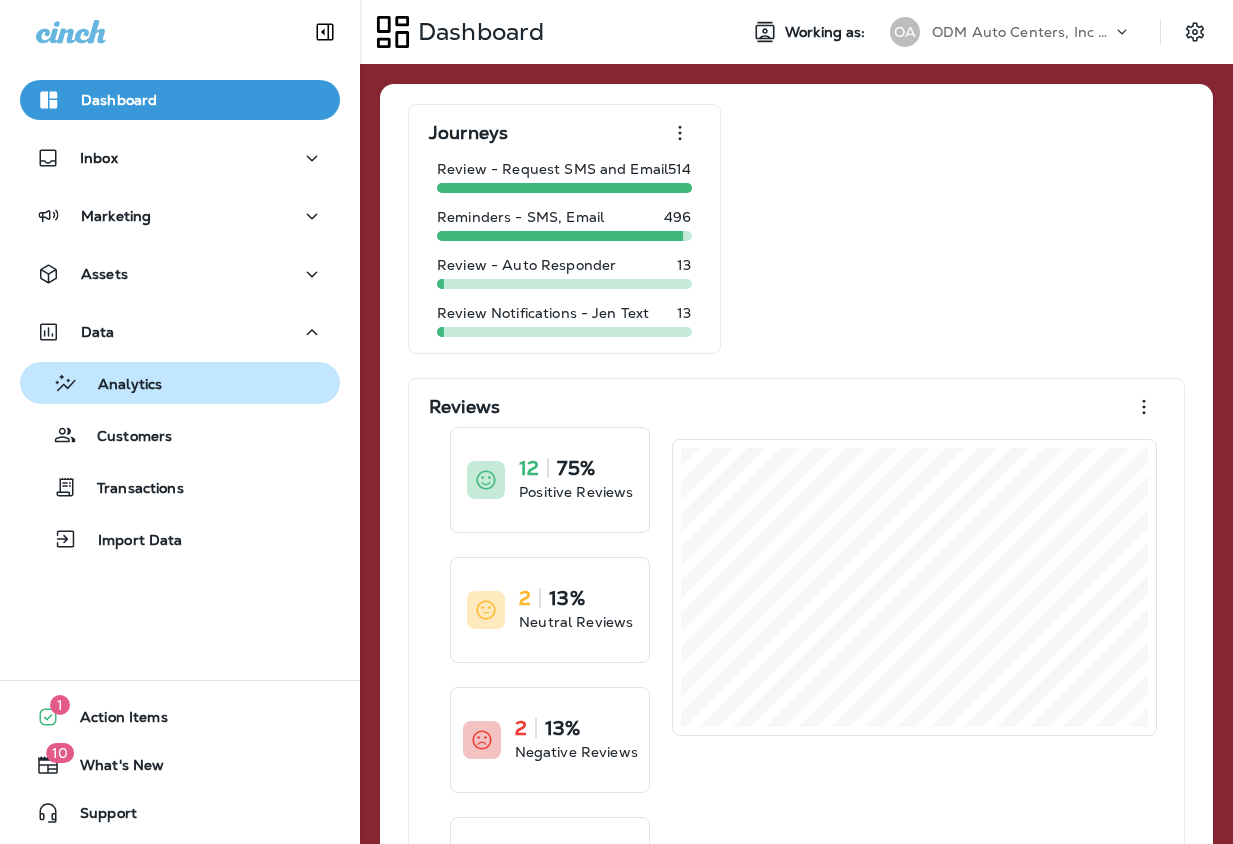 click on "Analytics" at bounding box center (180, 383) 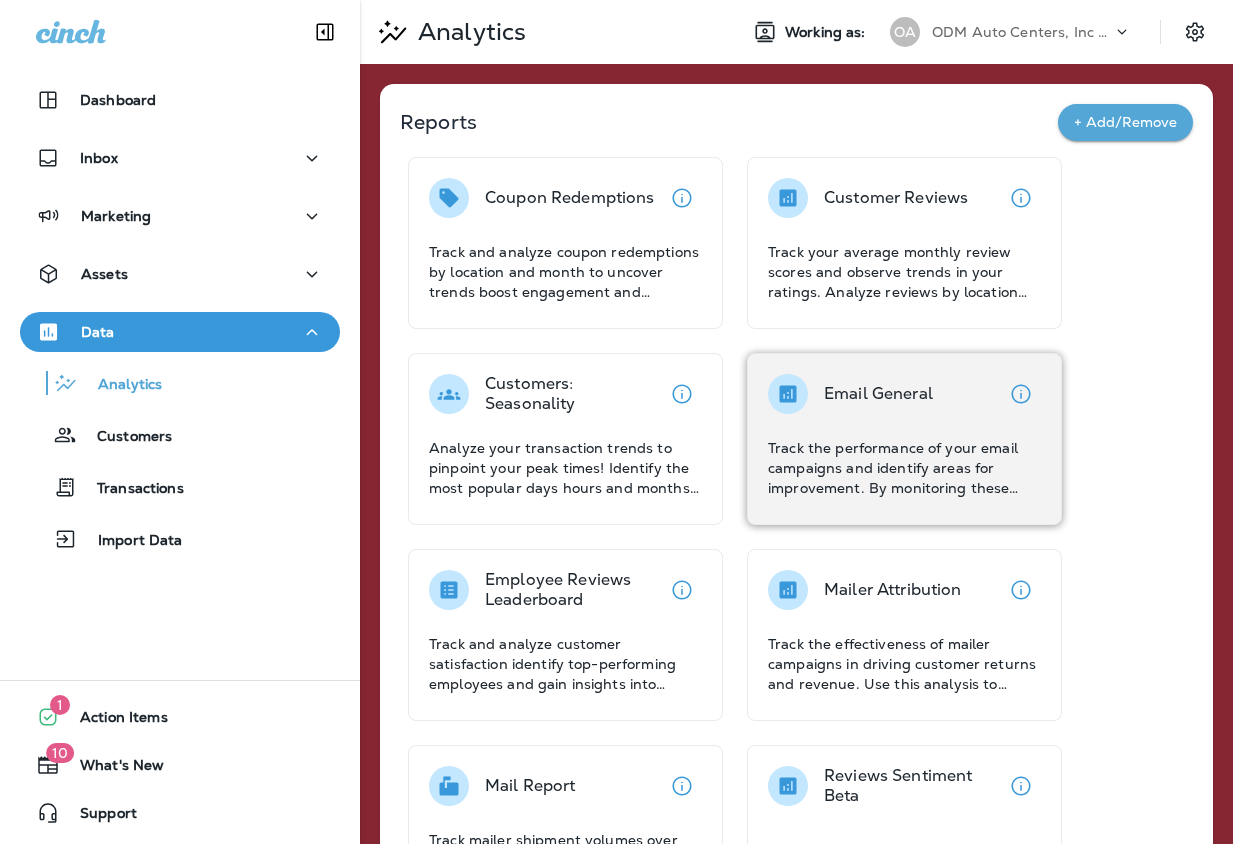 click on "Email General" at bounding box center (878, 394) 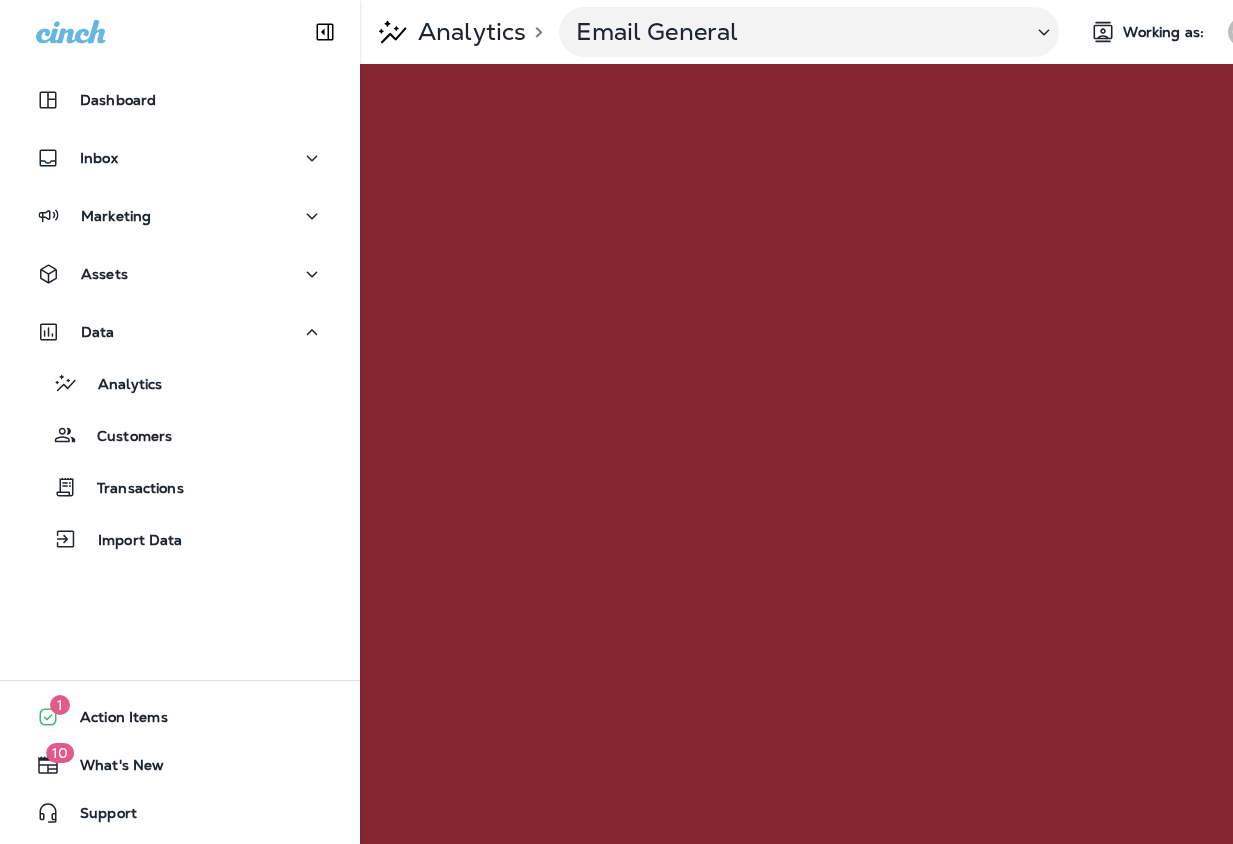 click on "OA" at bounding box center [1243, 32] 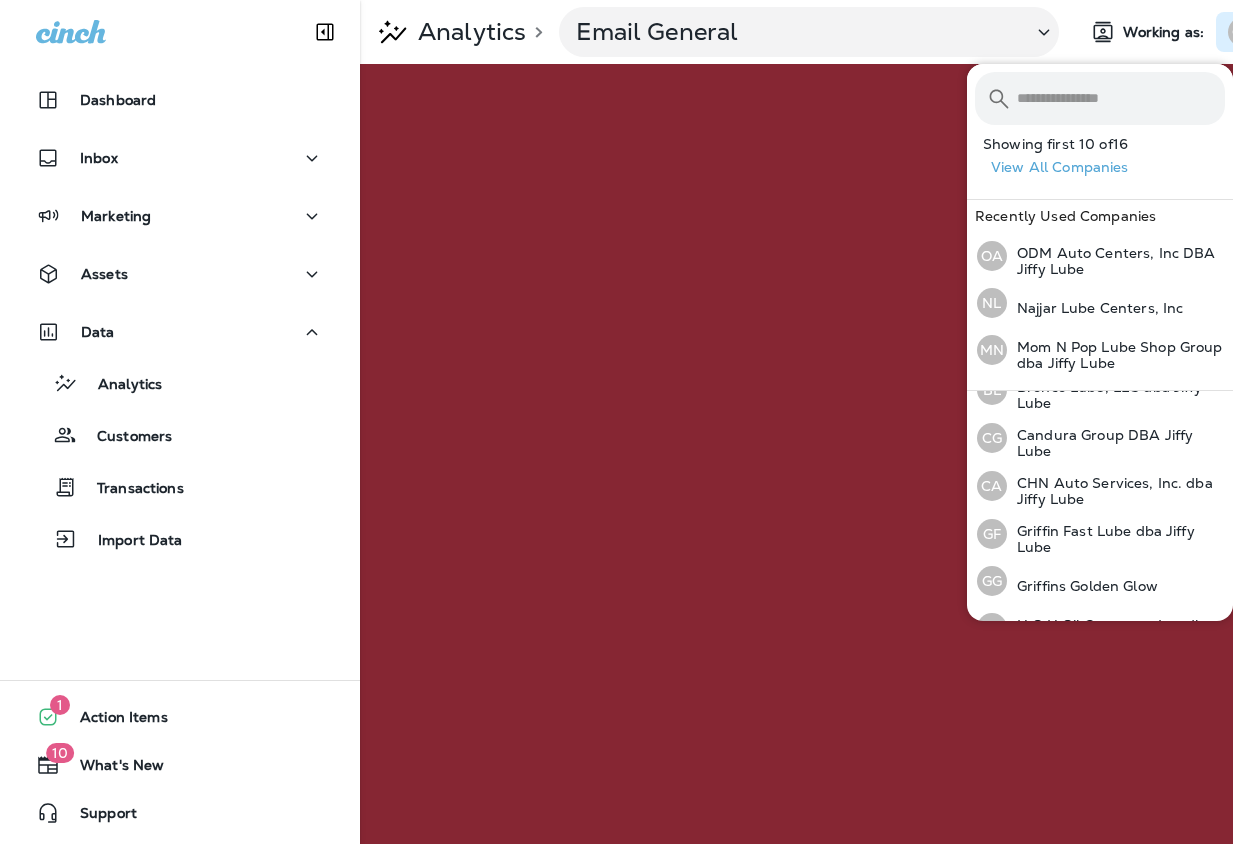 scroll, scrollTop: 530, scrollLeft: 0, axis: vertical 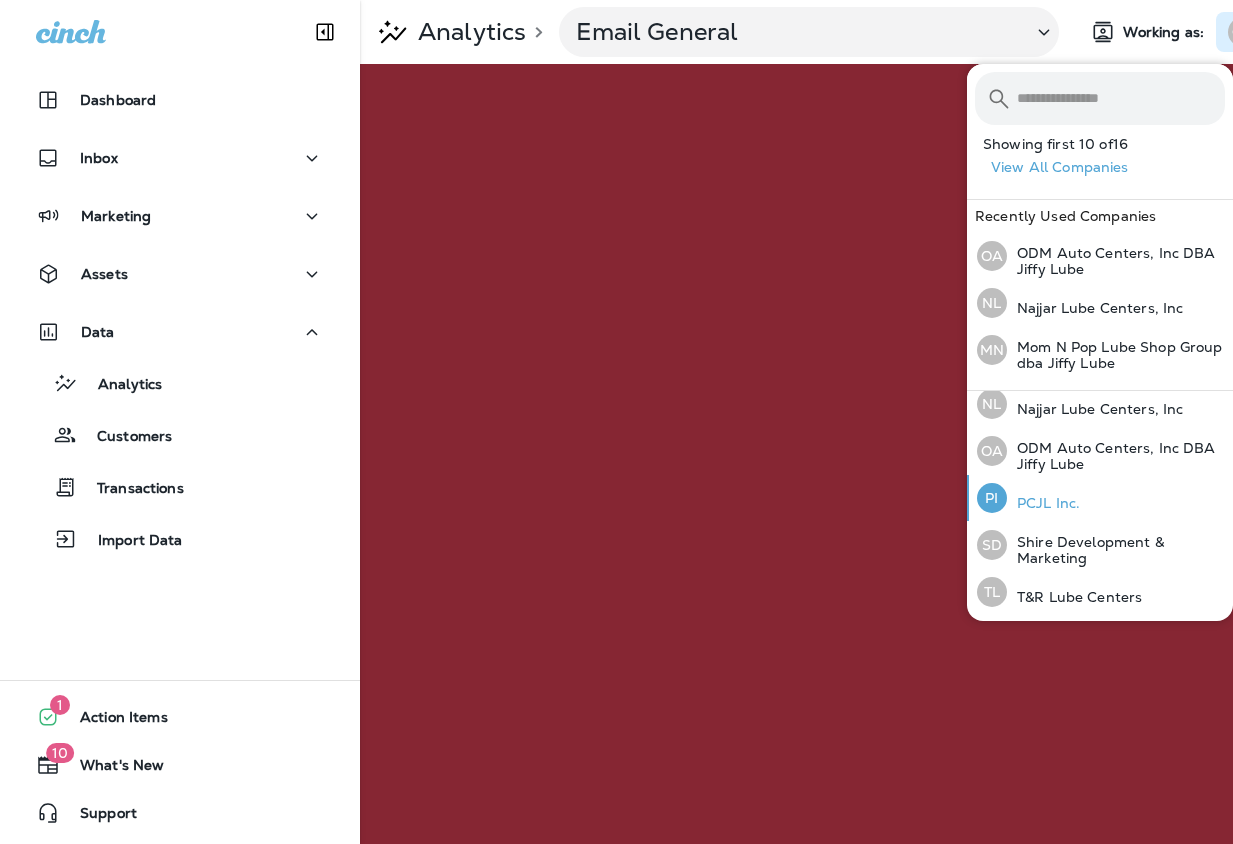click on "PCJL Inc." at bounding box center (1043, 503) 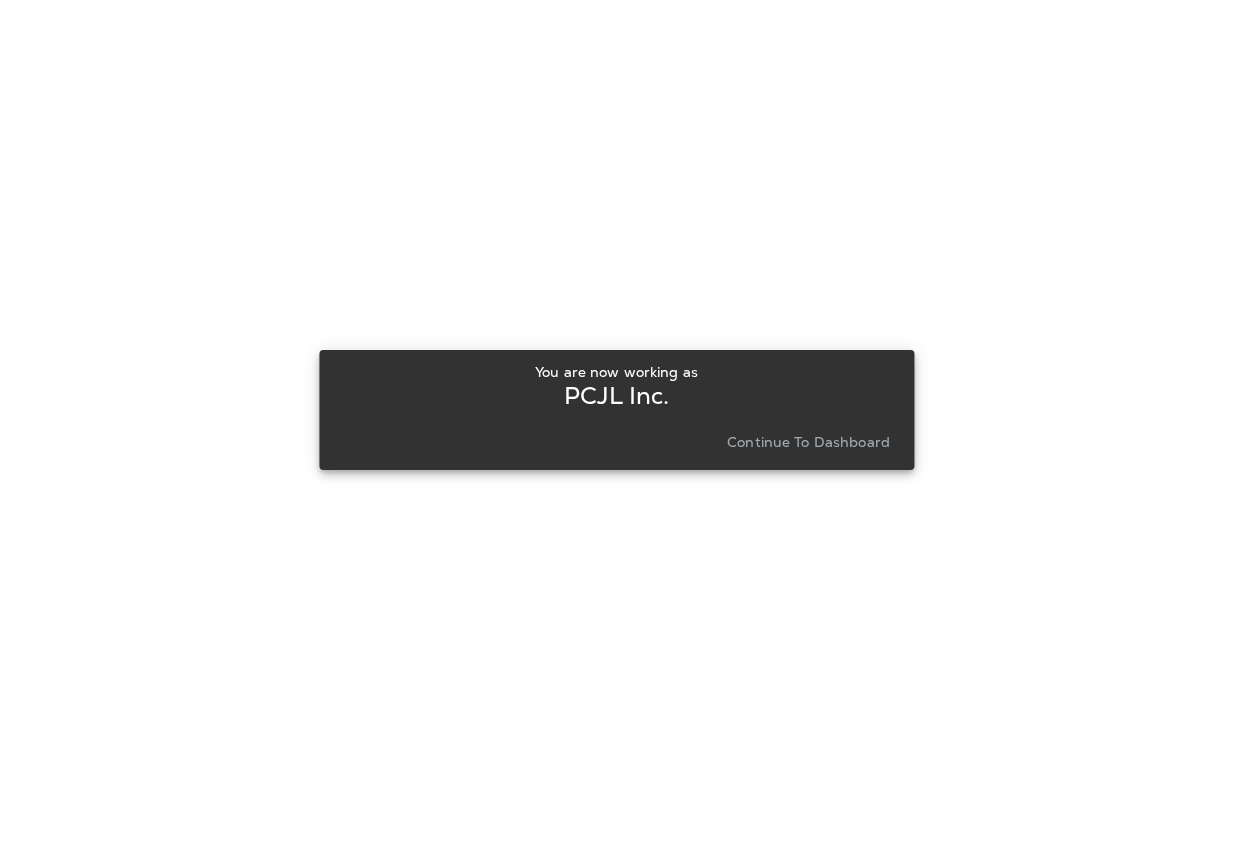 click on "Continue to Dashboard" at bounding box center (808, 442) 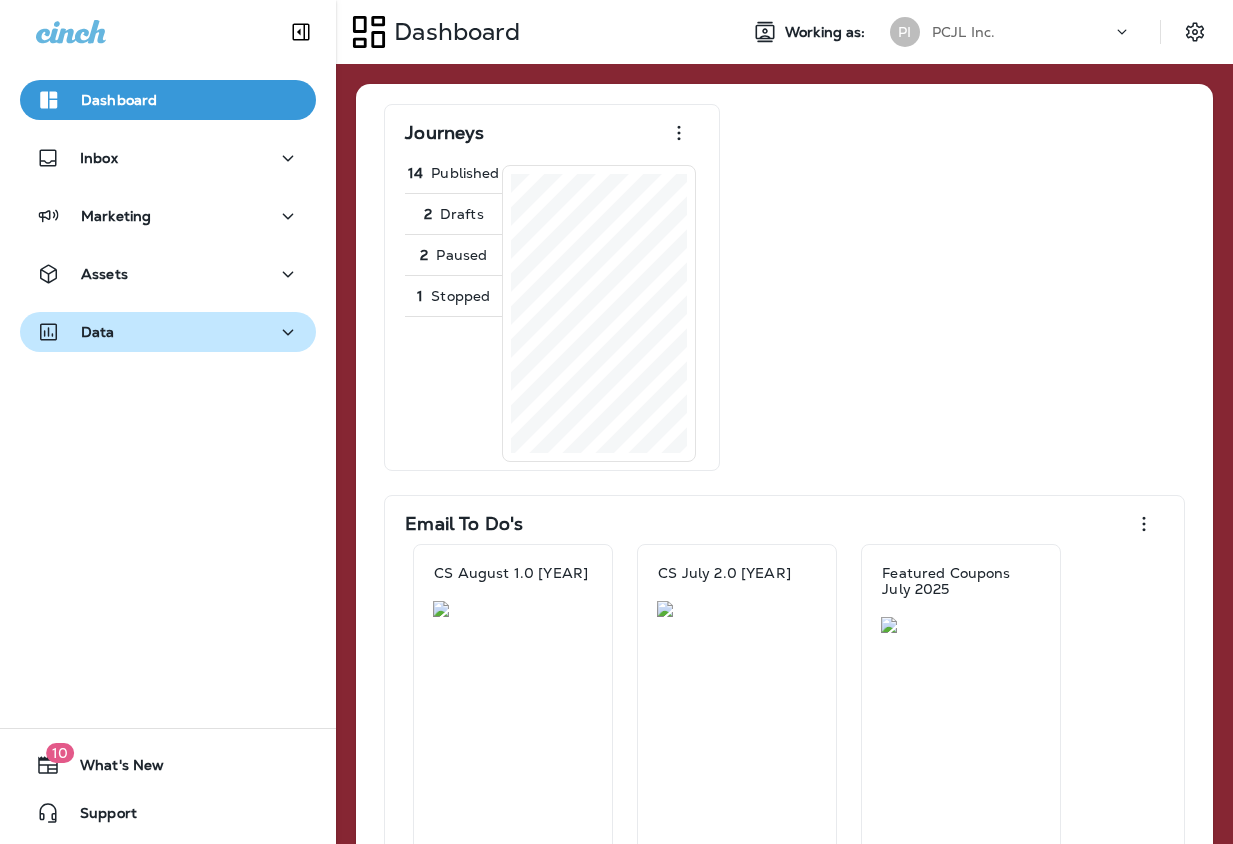 click on "Data" at bounding box center [168, 332] 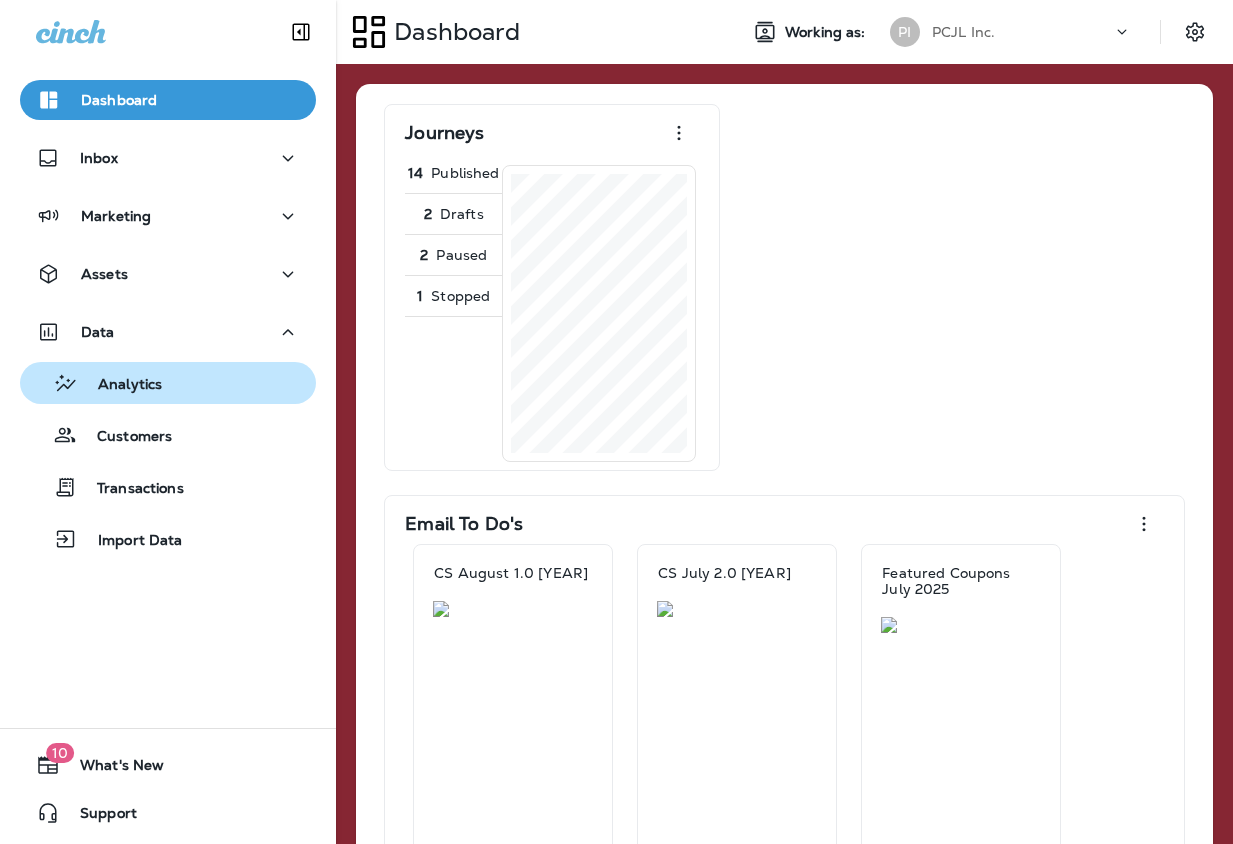 click on "Analytics" at bounding box center [168, 383] 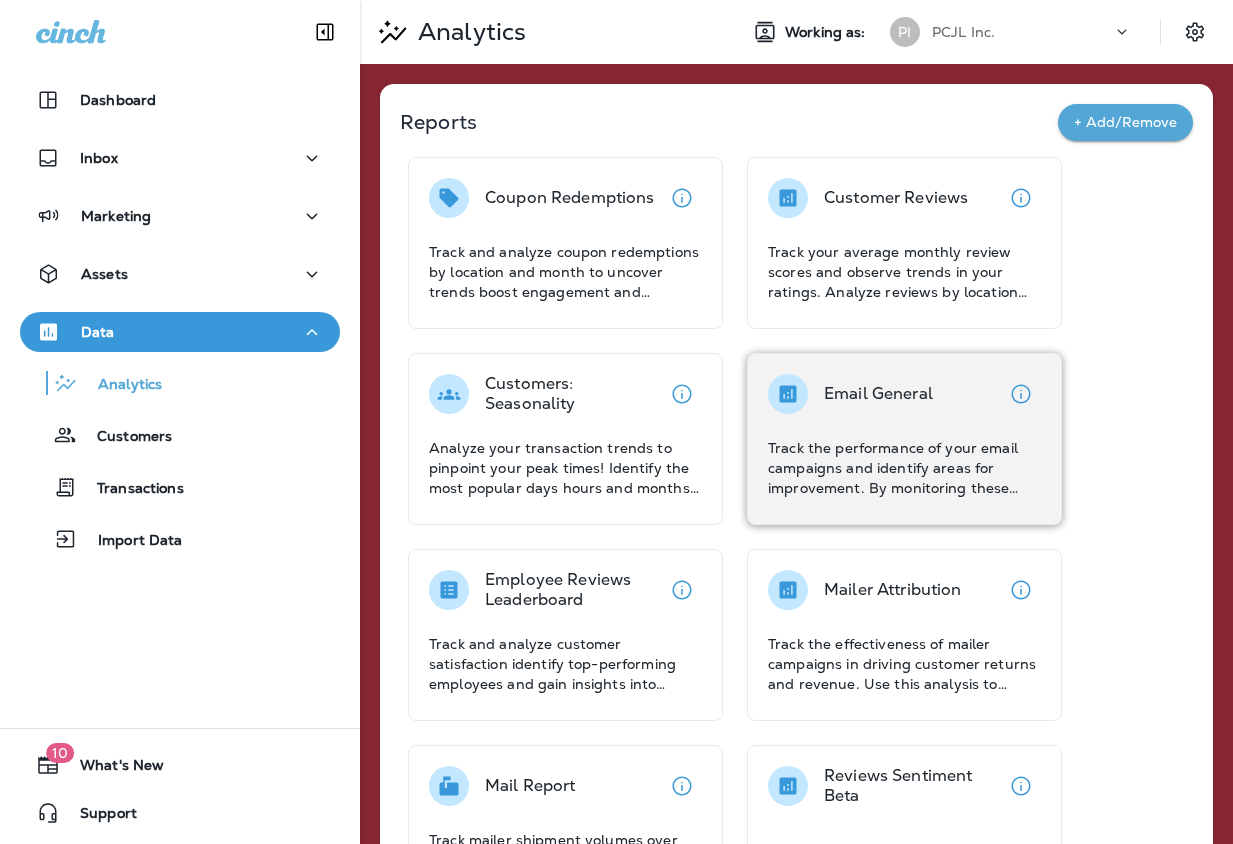 click on "Email General" at bounding box center [878, 394] 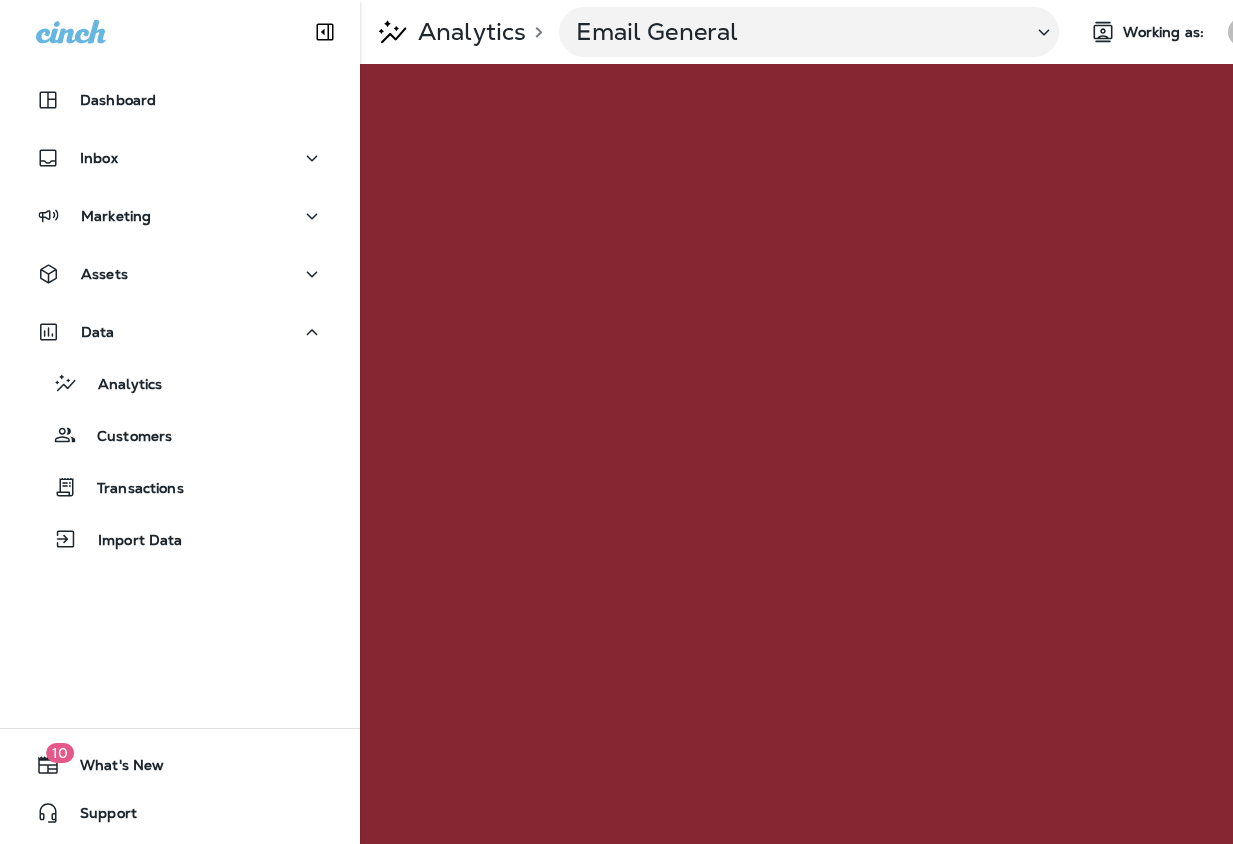 click on "PI" at bounding box center [1243, 32] 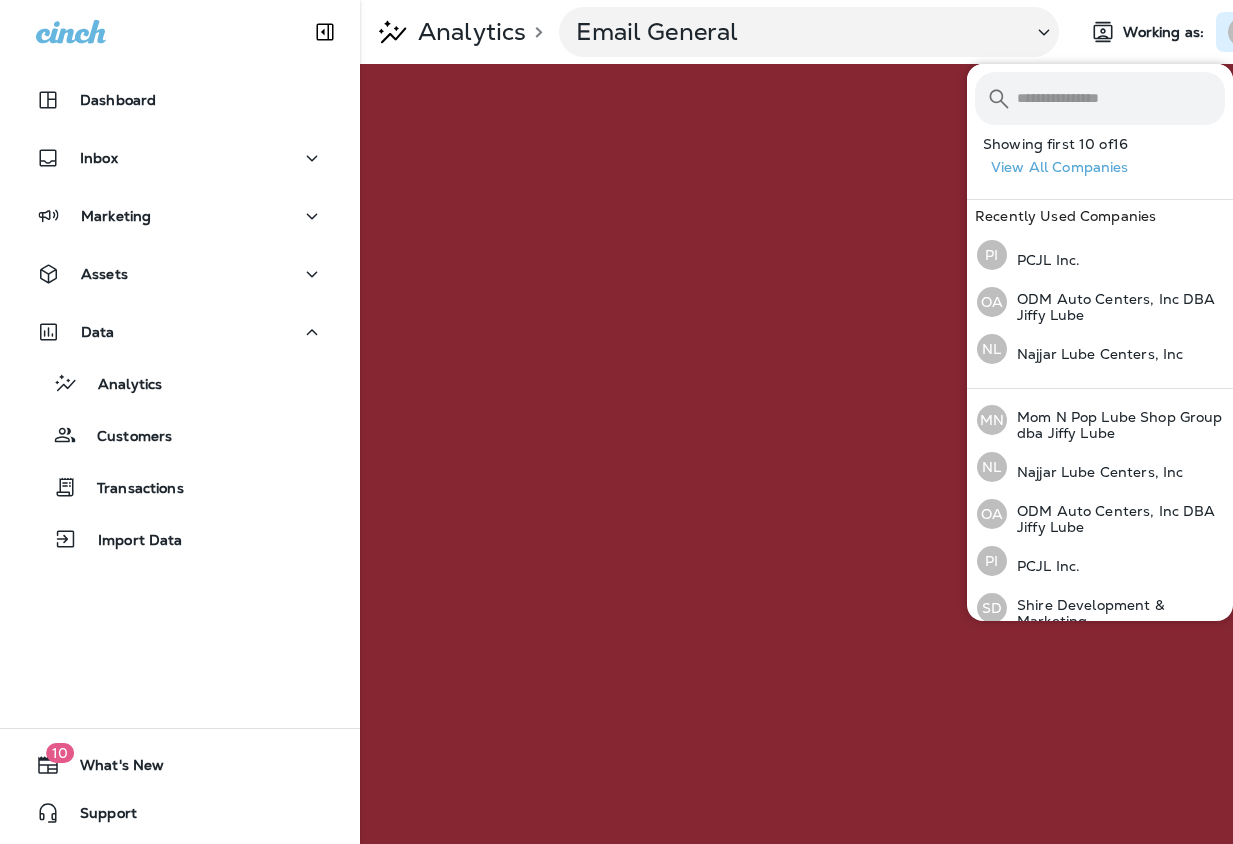 scroll, scrollTop: 528, scrollLeft: 0, axis: vertical 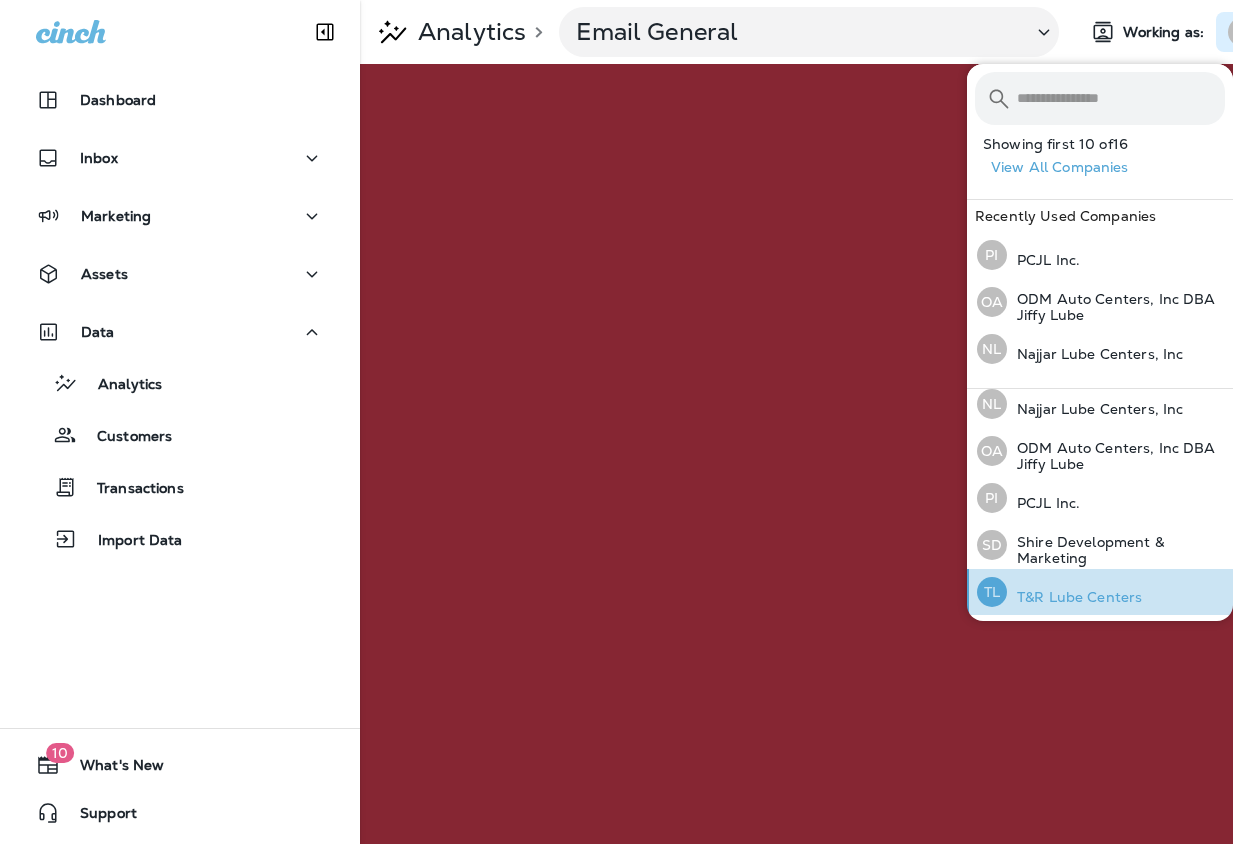 click on "T&R Lube Centers" at bounding box center [1074, 597] 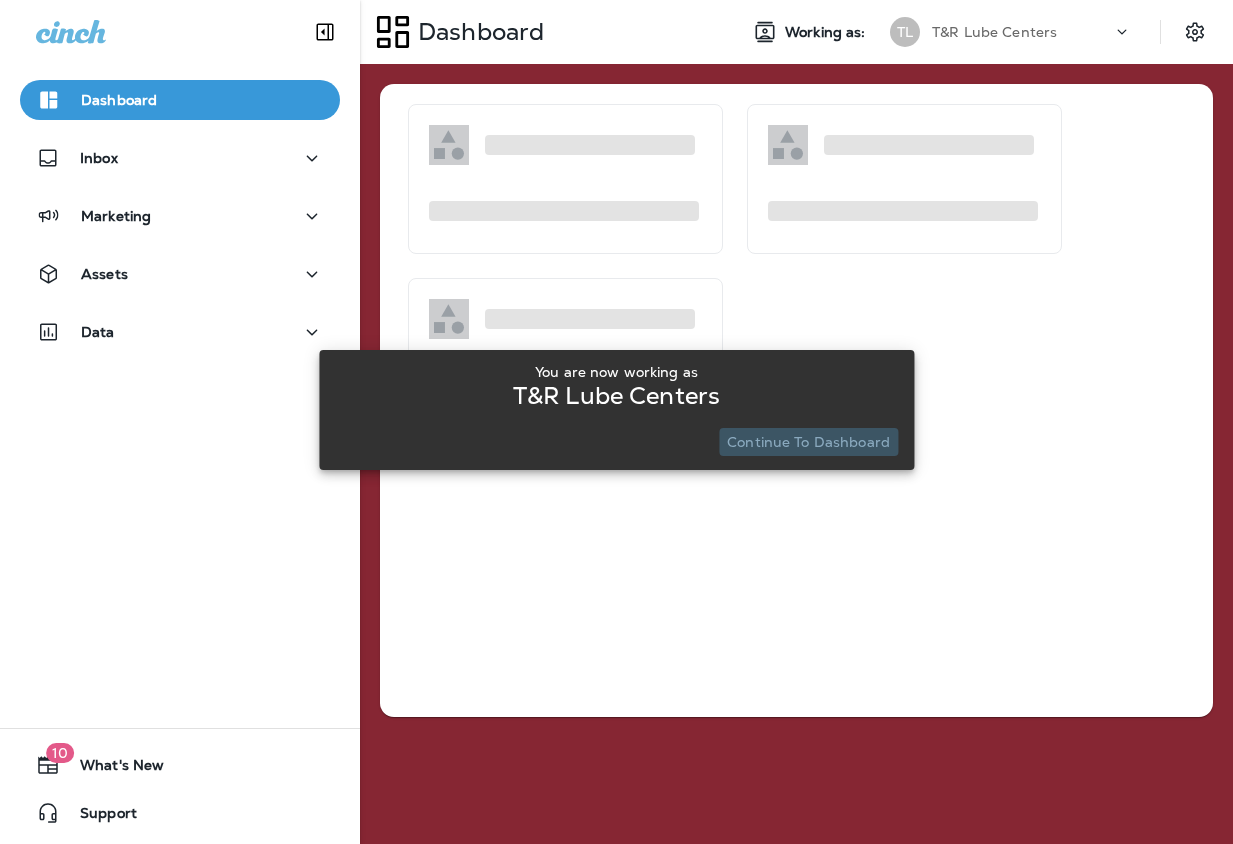 click on "Continue to Dashboard" at bounding box center [808, 442] 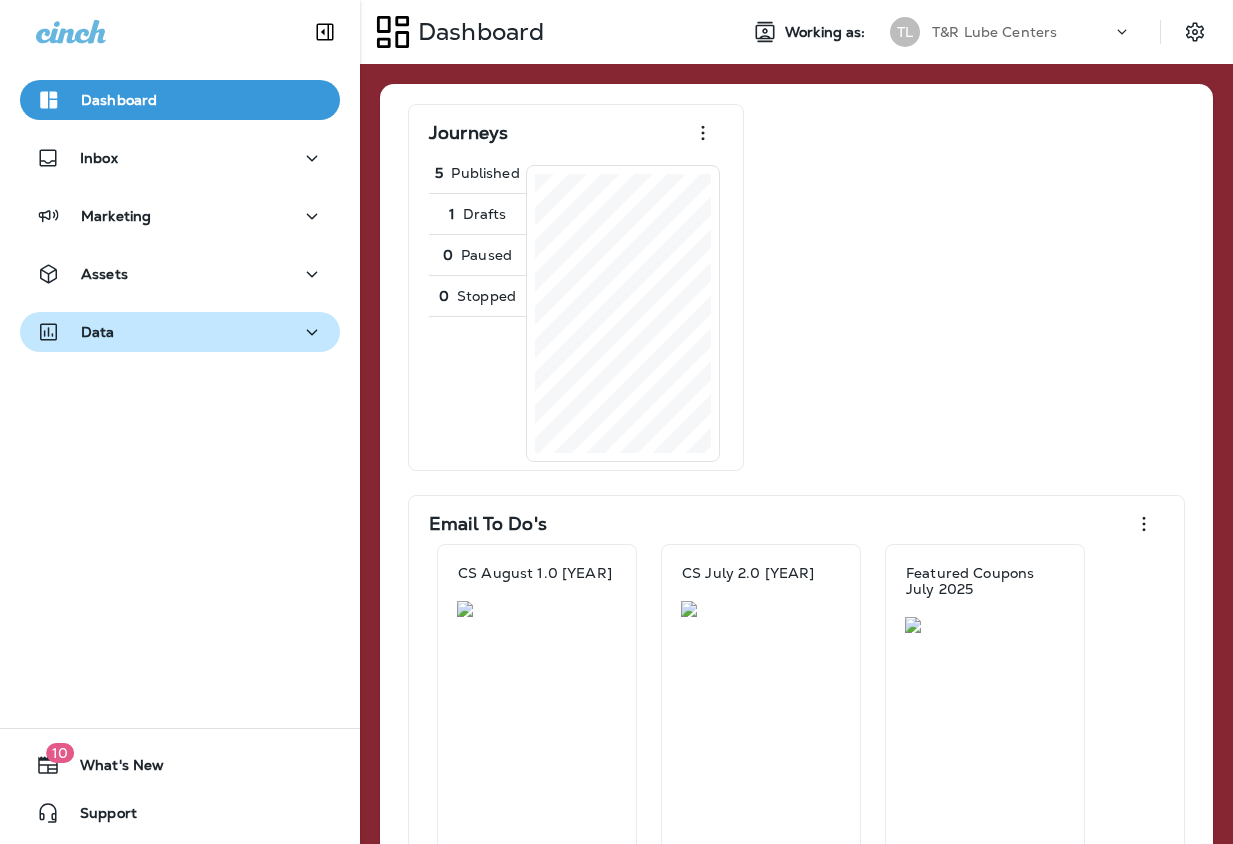 click on "Data" at bounding box center (180, 332) 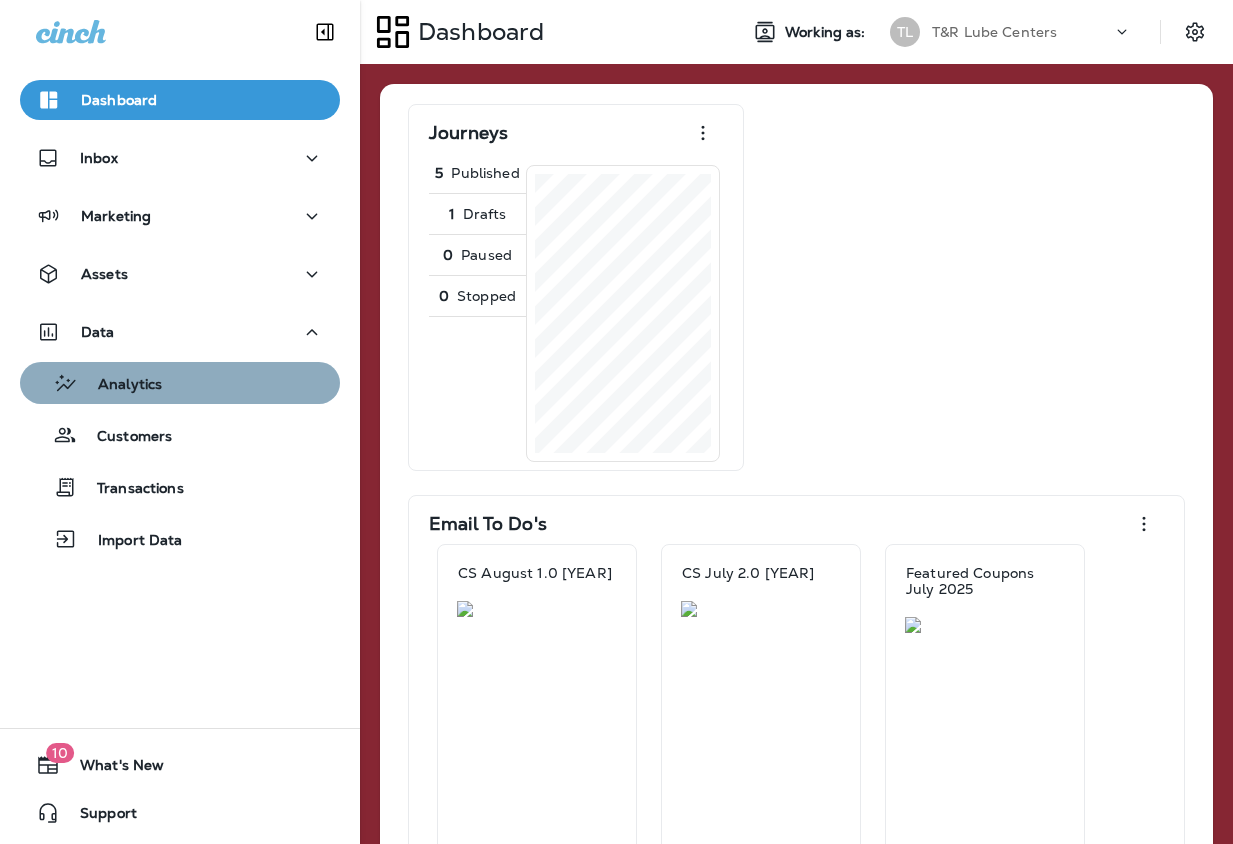 click on "Analytics" at bounding box center (180, 383) 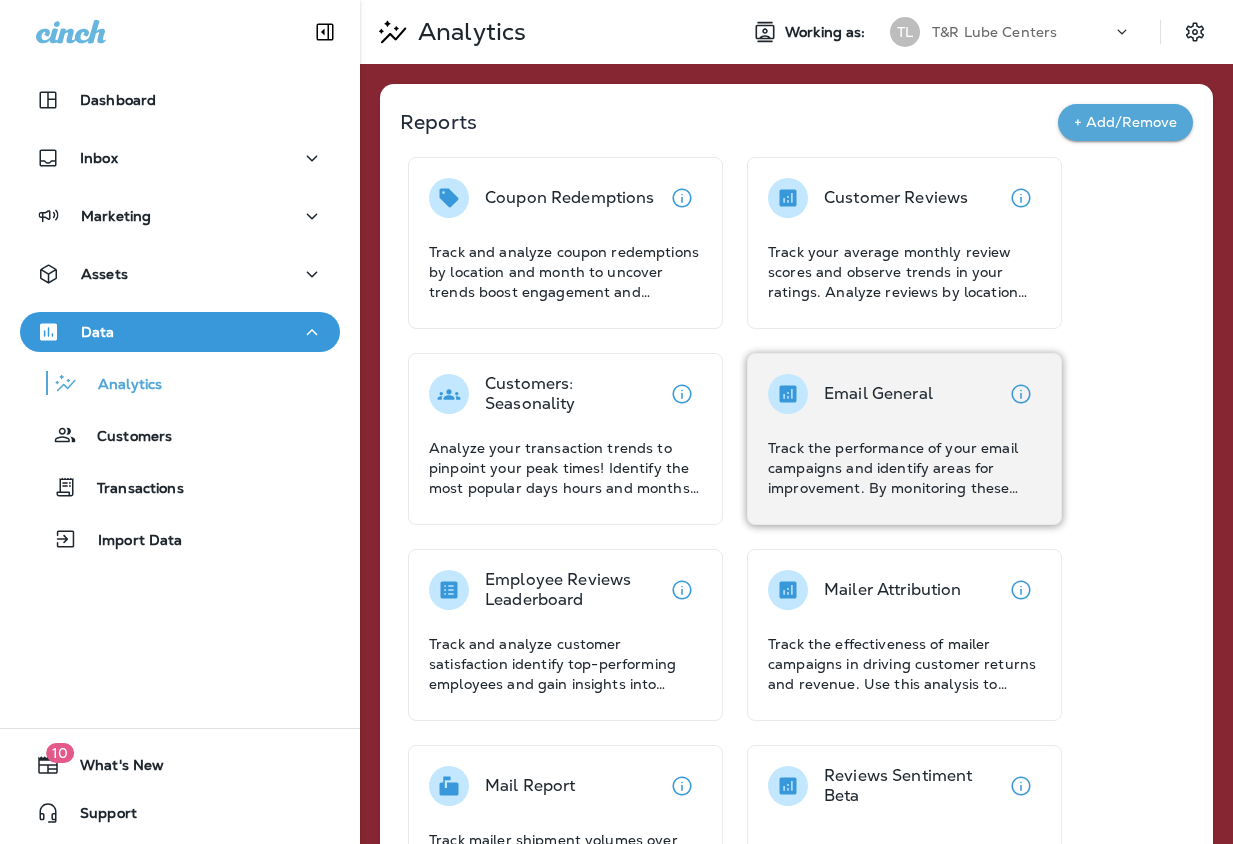 click on "Email General" at bounding box center (878, 394) 